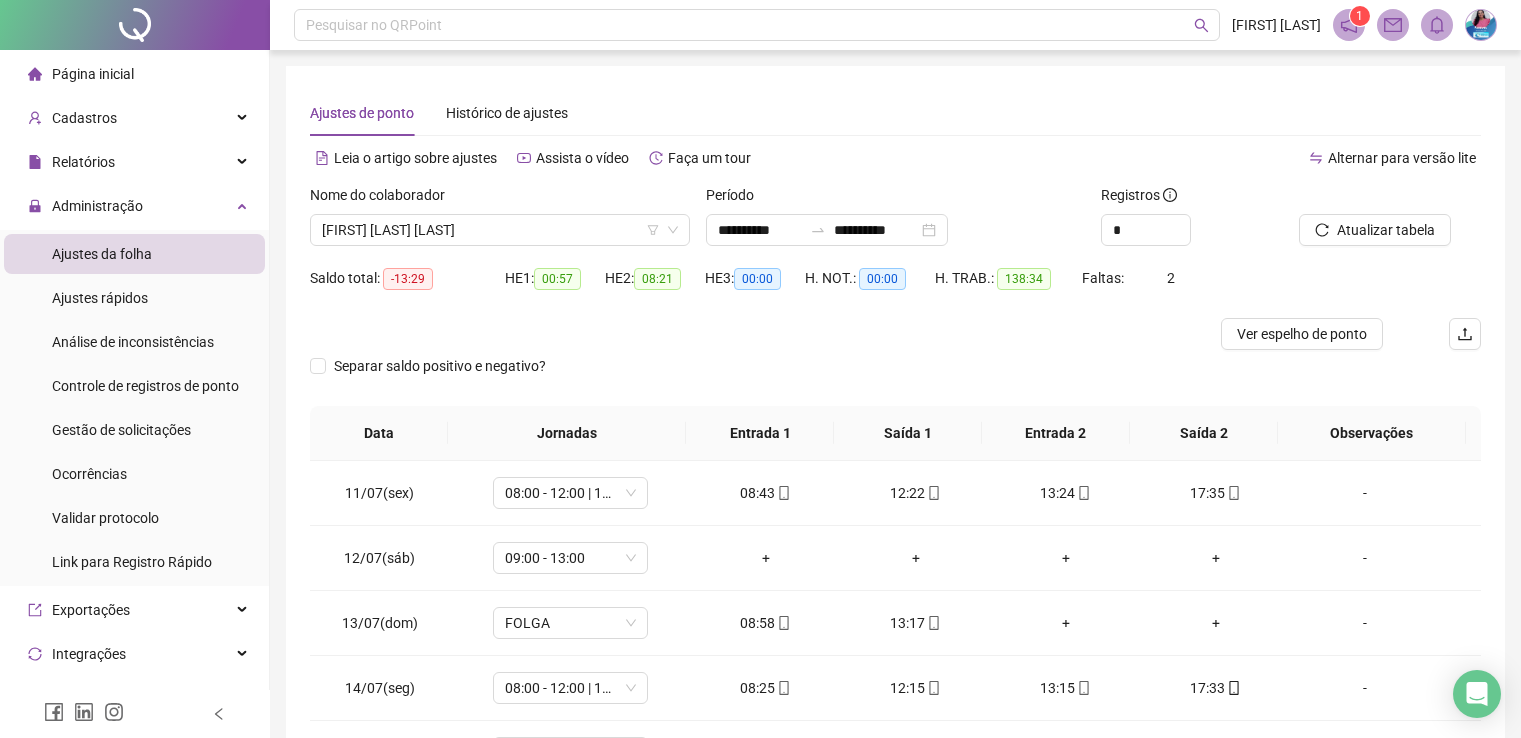 scroll, scrollTop: 260, scrollLeft: 0, axis: vertical 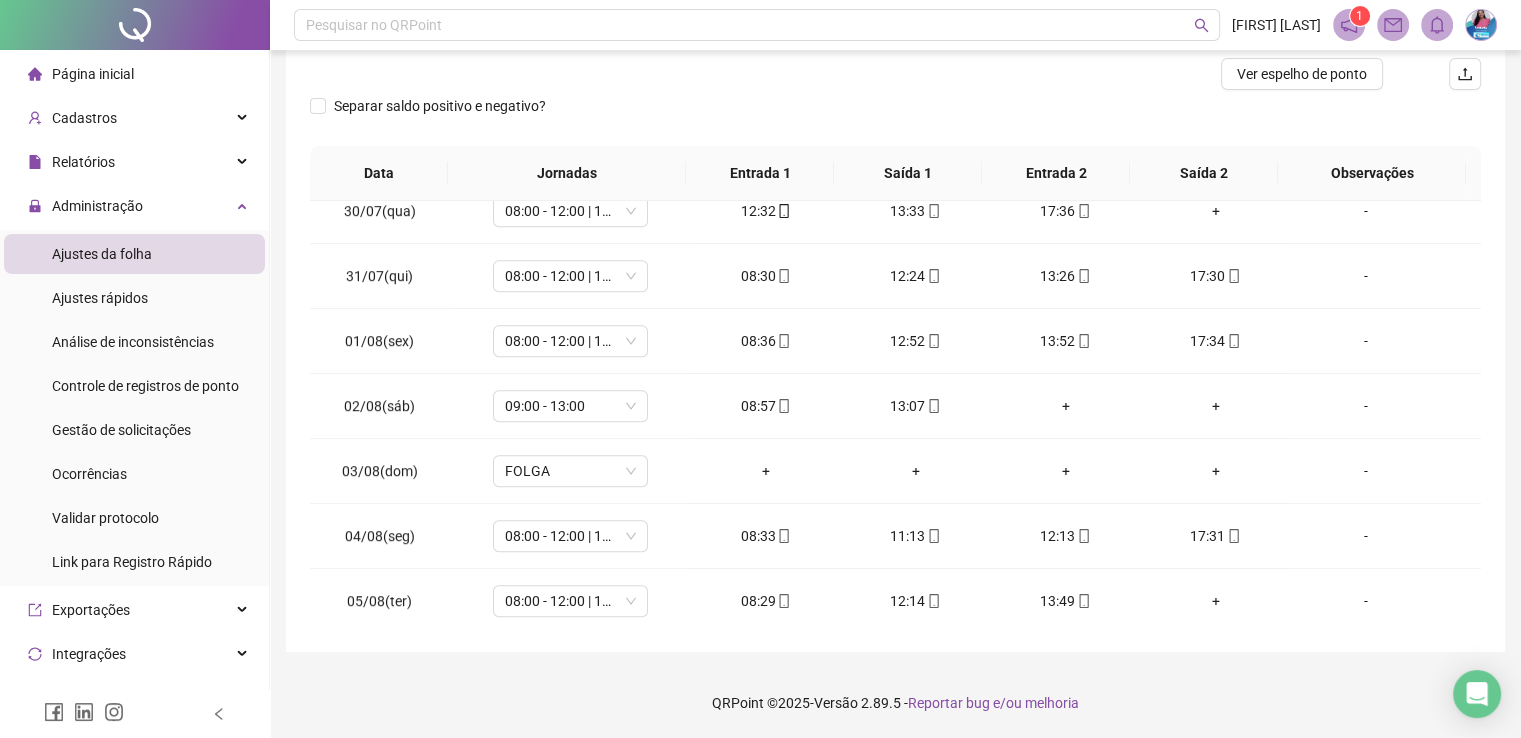 click at bounding box center (135, 25) 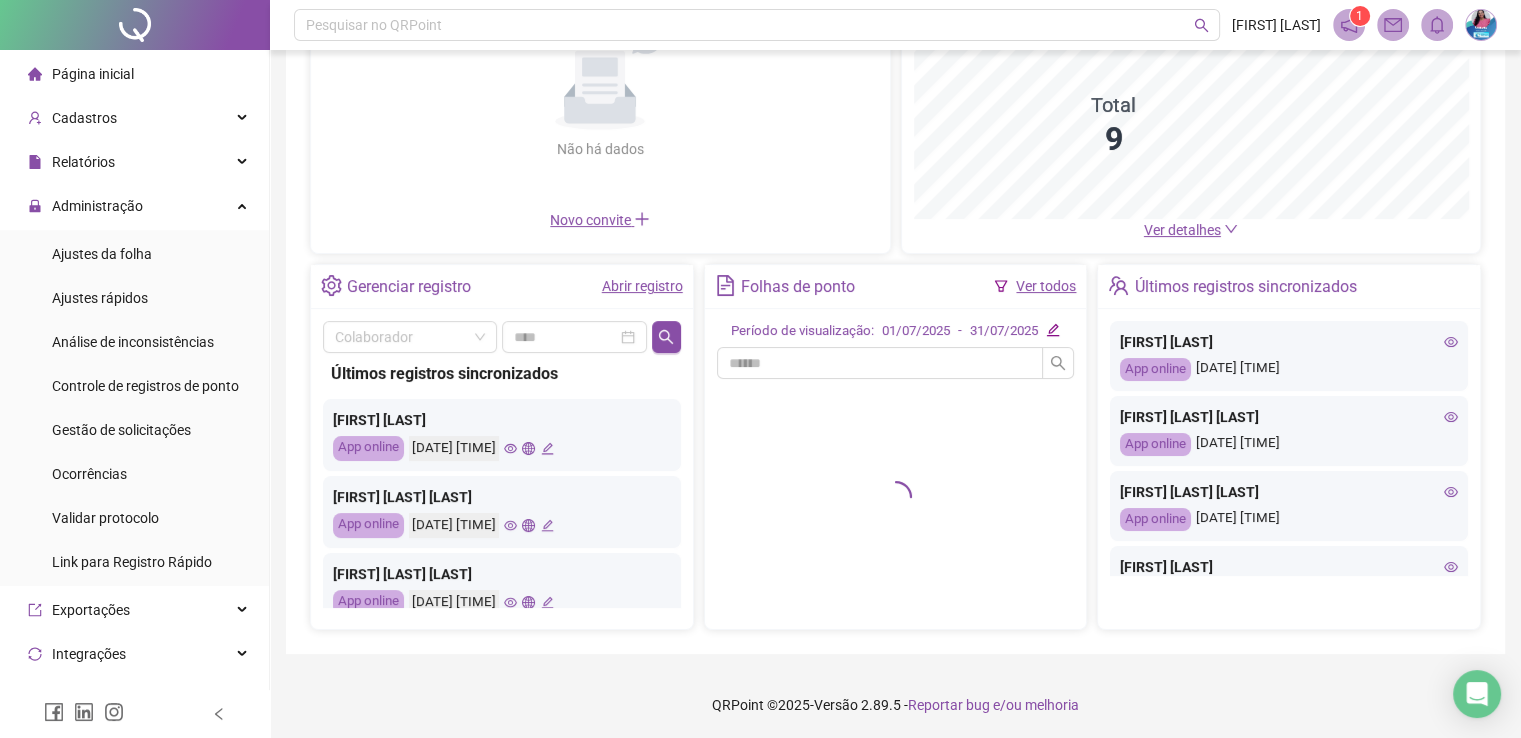 scroll, scrollTop: 520, scrollLeft: 0, axis: vertical 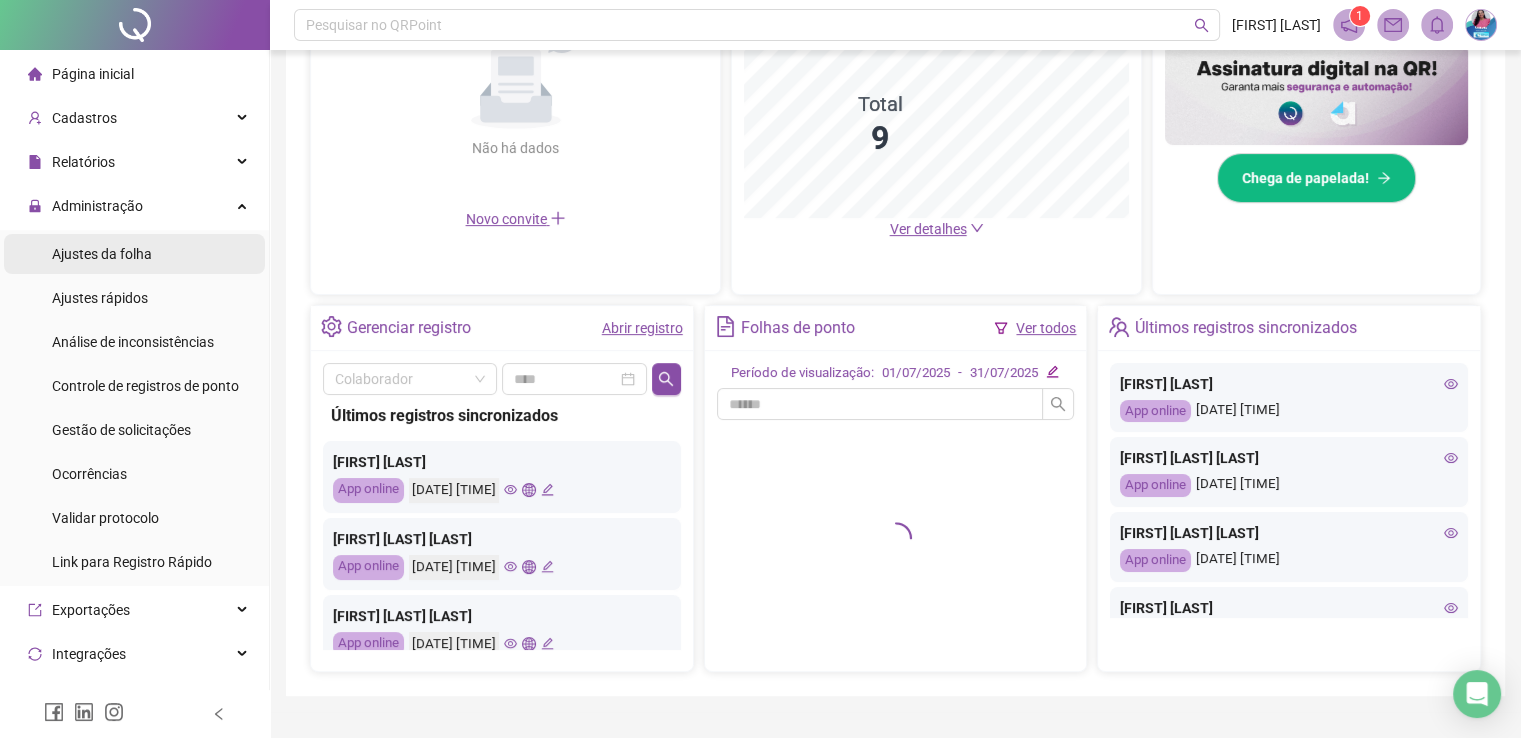 click on "Ajustes da folha" at bounding box center (102, 254) 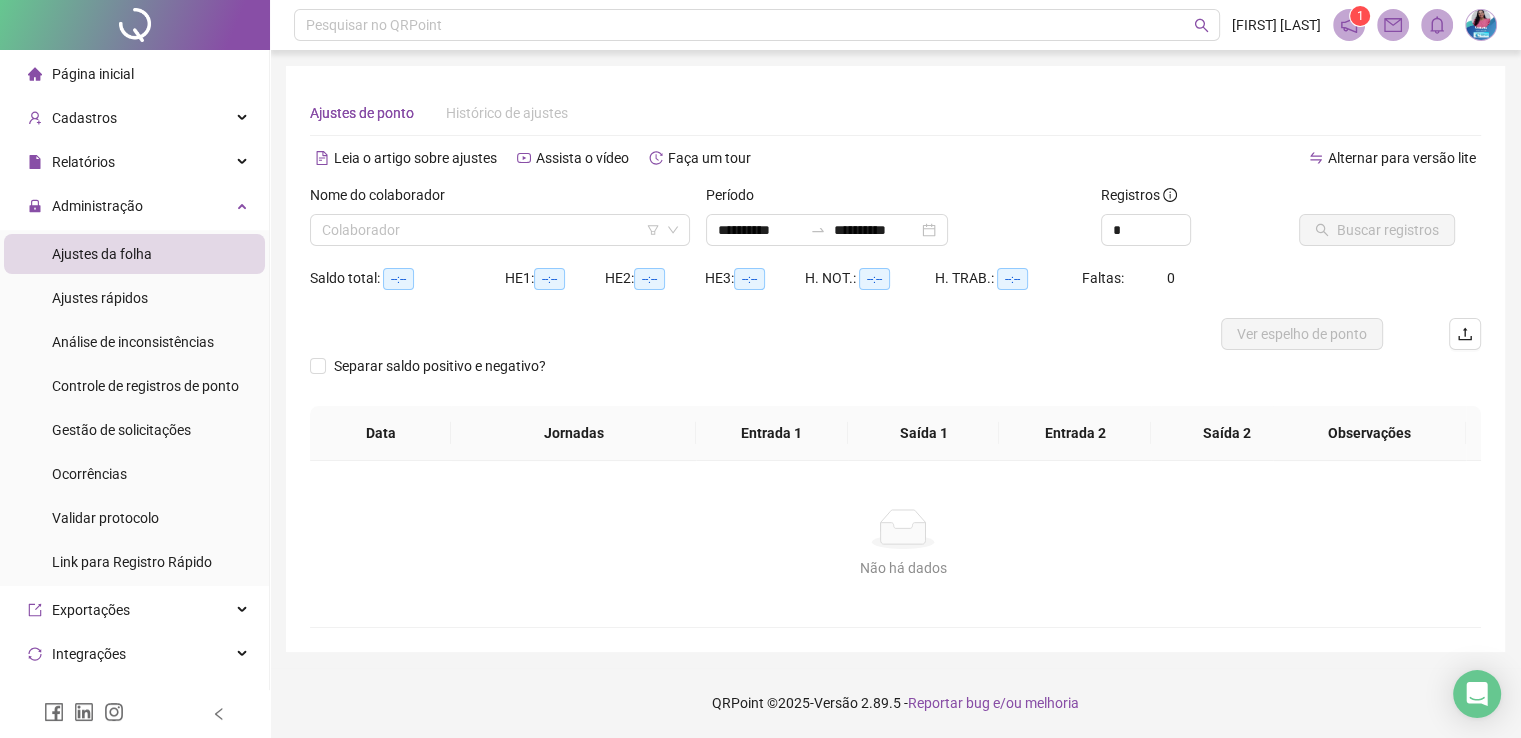 scroll, scrollTop: 0, scrollLeft: 0, axis: both 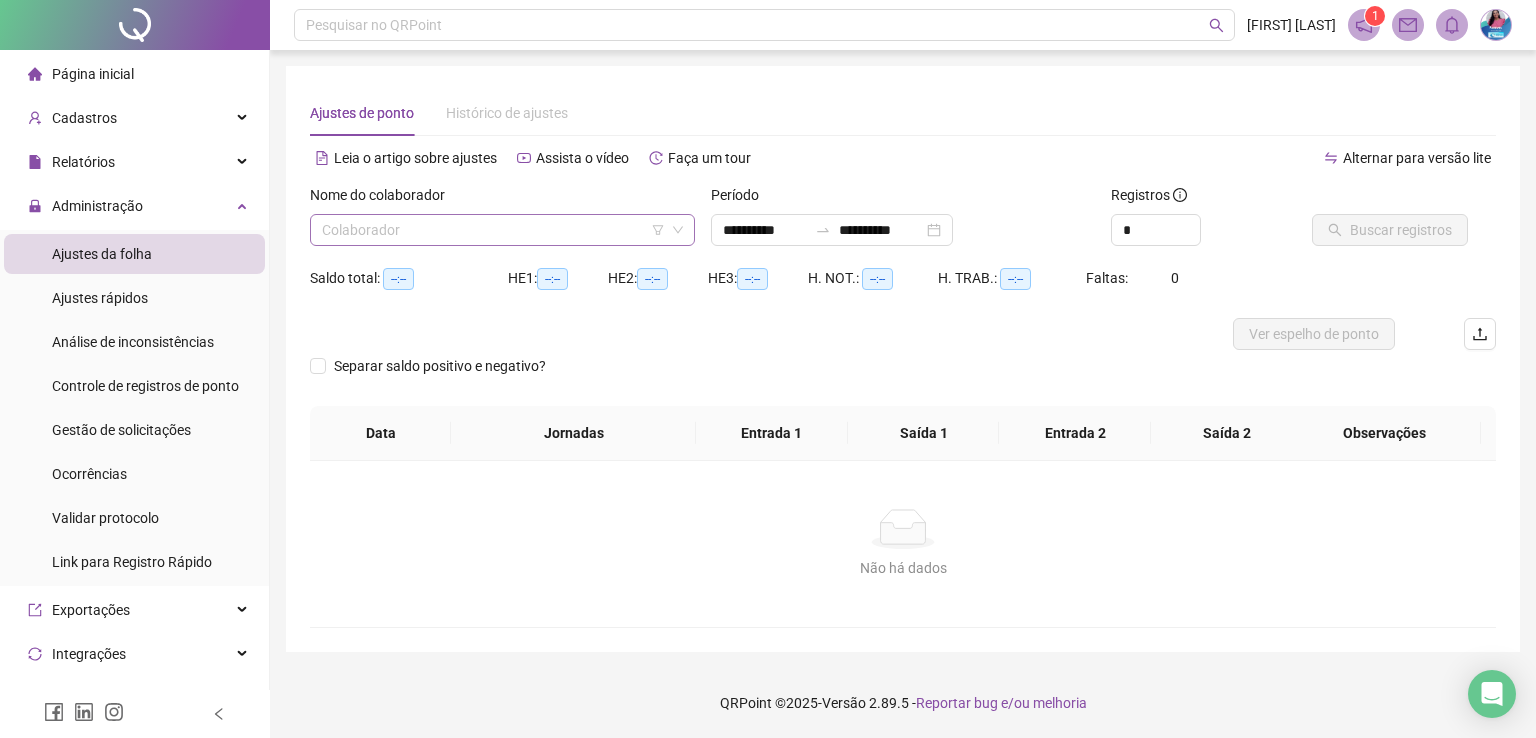 click at bounding box center [493, 230] 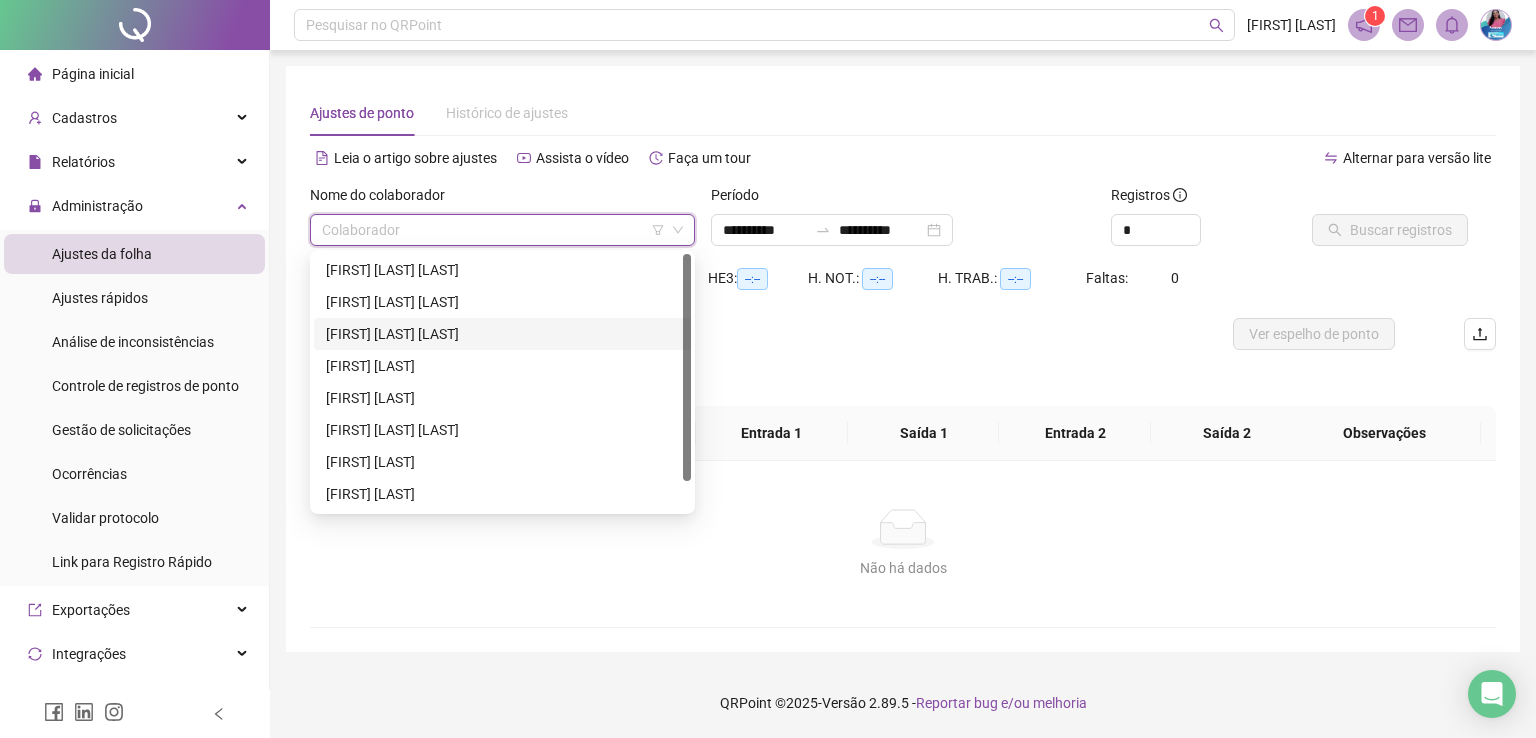 click on "[FIRST] [LAST] [LAST]" at bounding box center [502, 334] 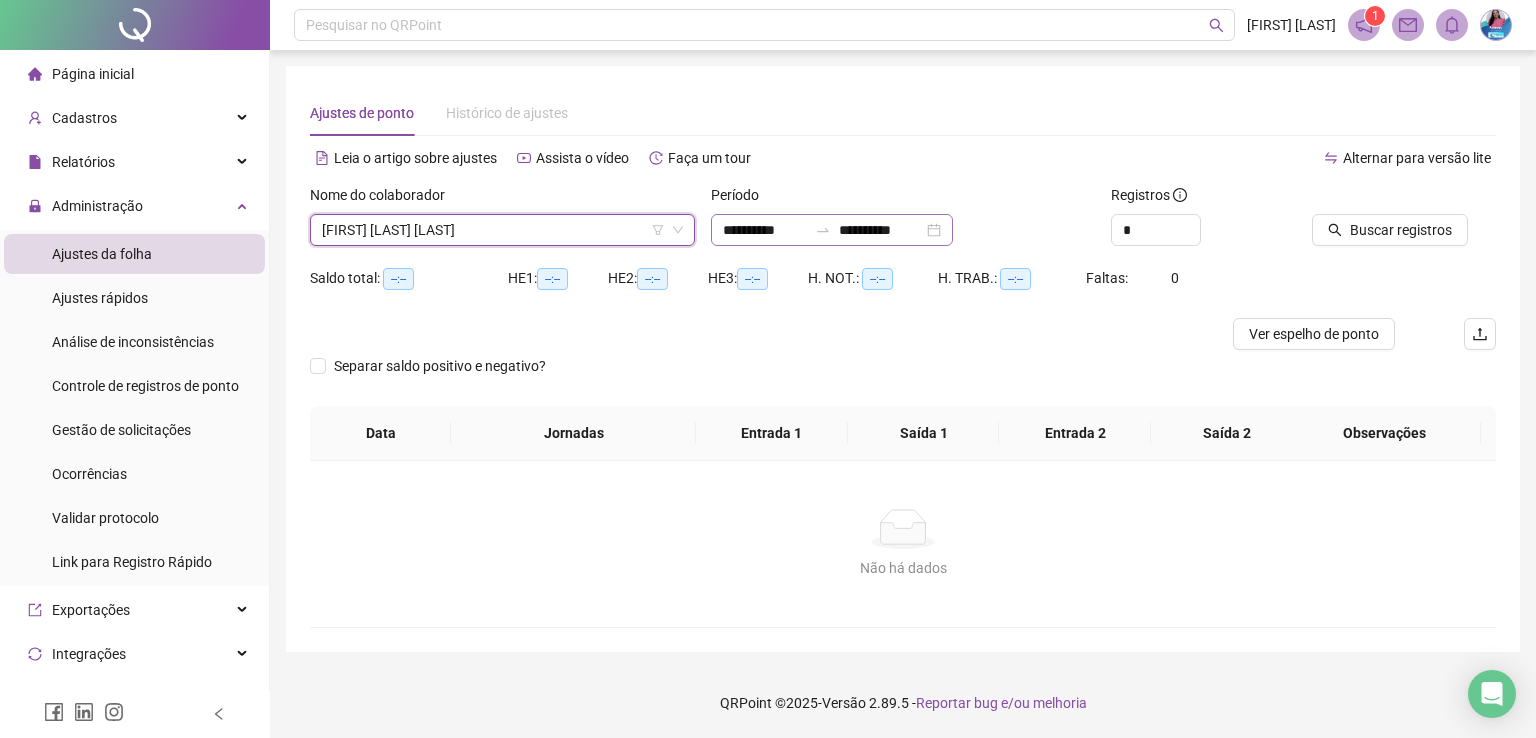 click on "**********" at bounding box center [832, 230] 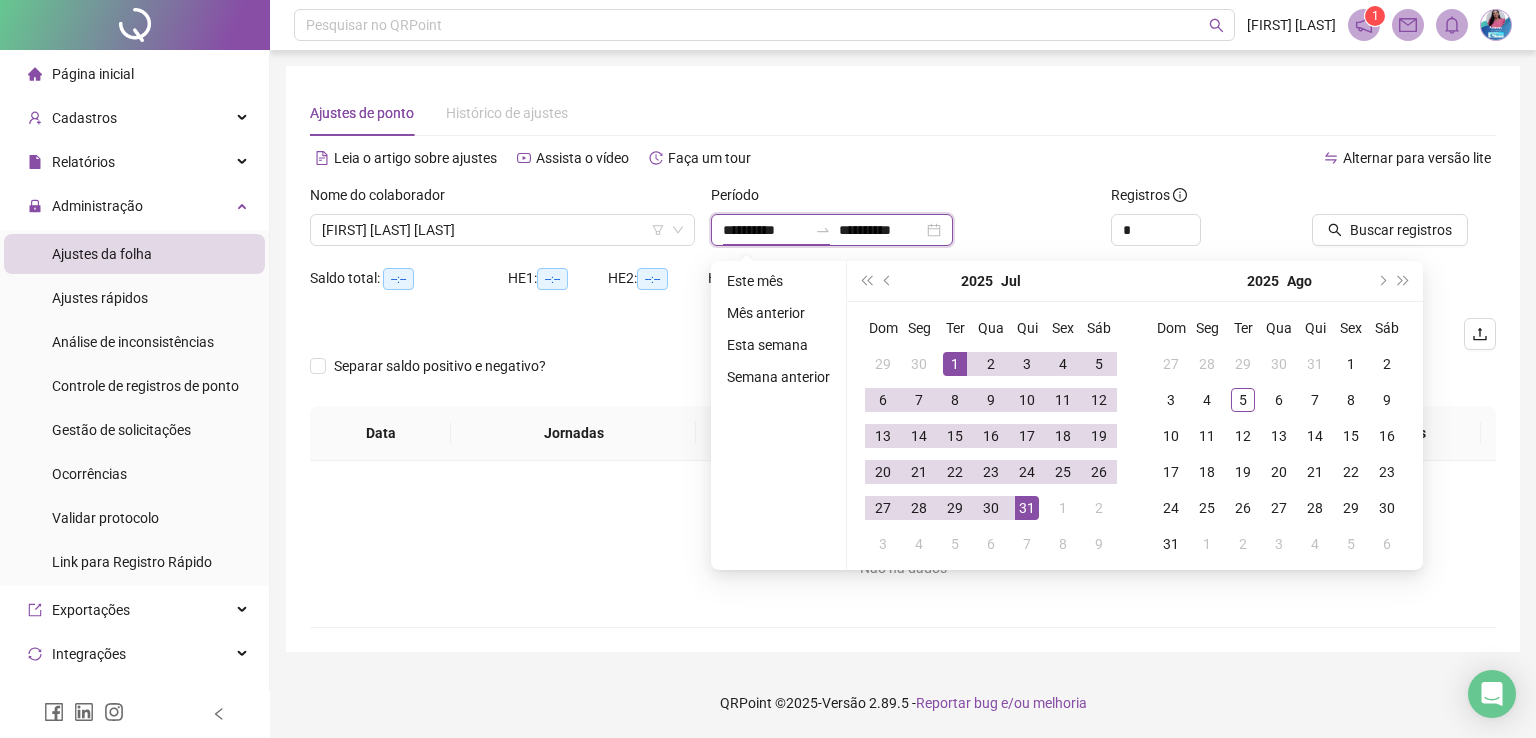type on "**********" 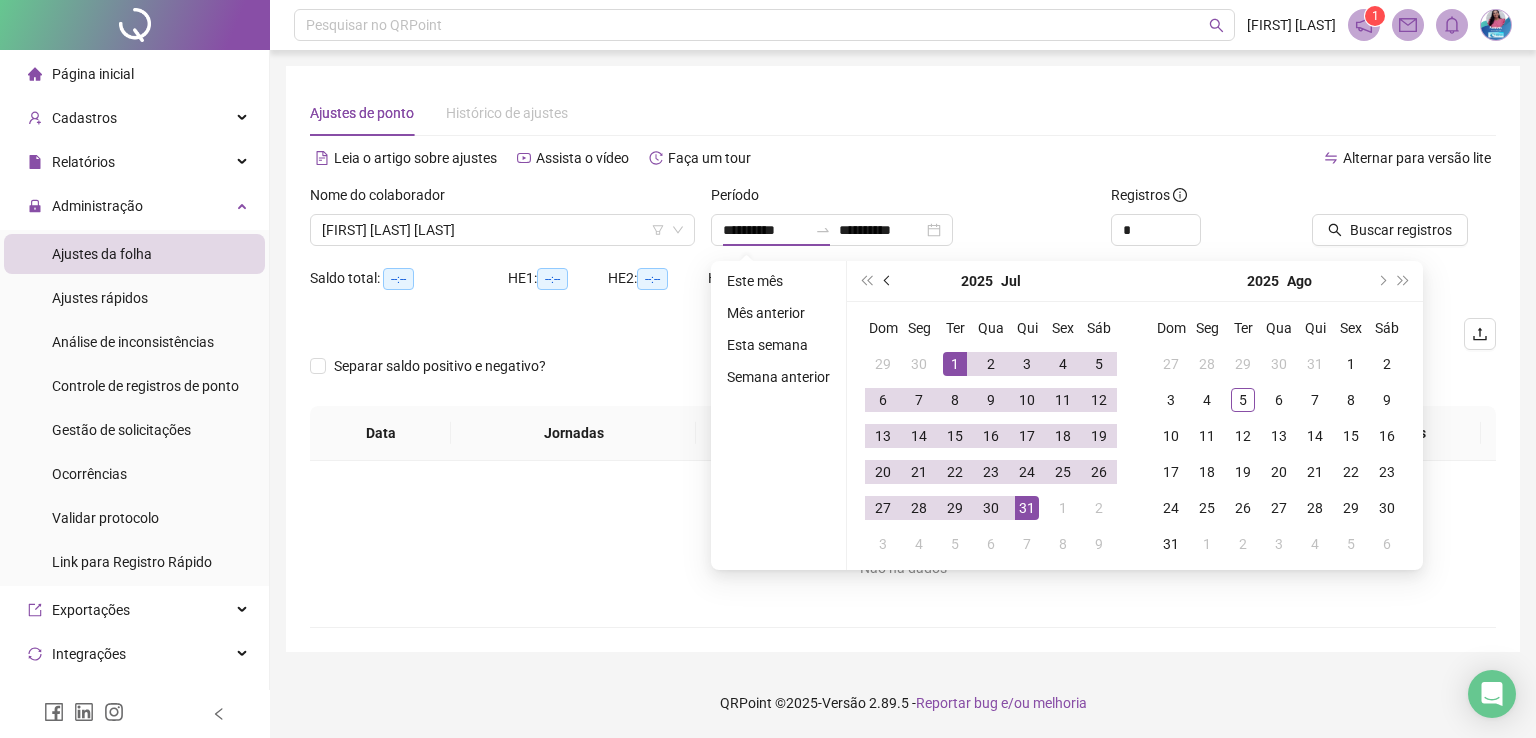 click at bounding box center [889, 281] 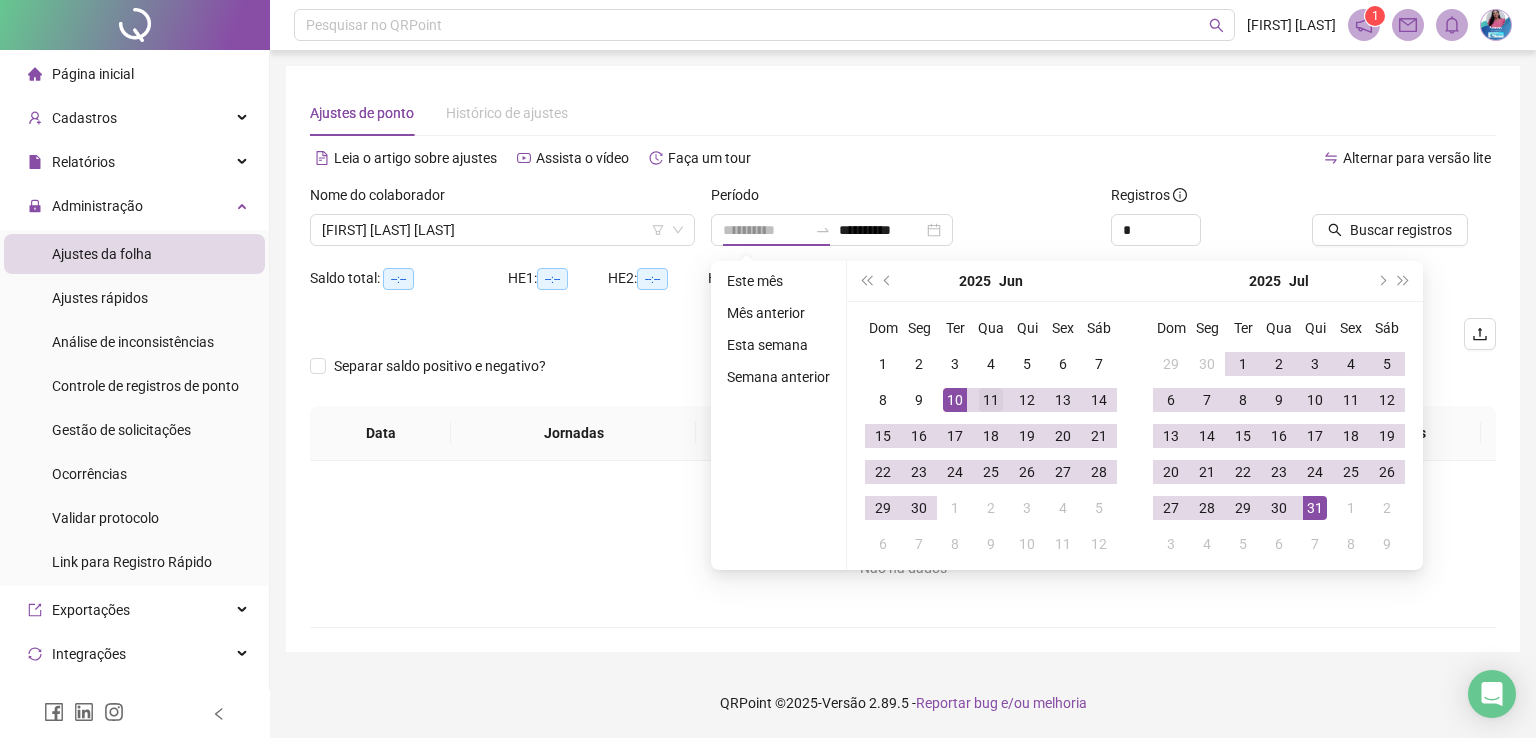 type on "**********" 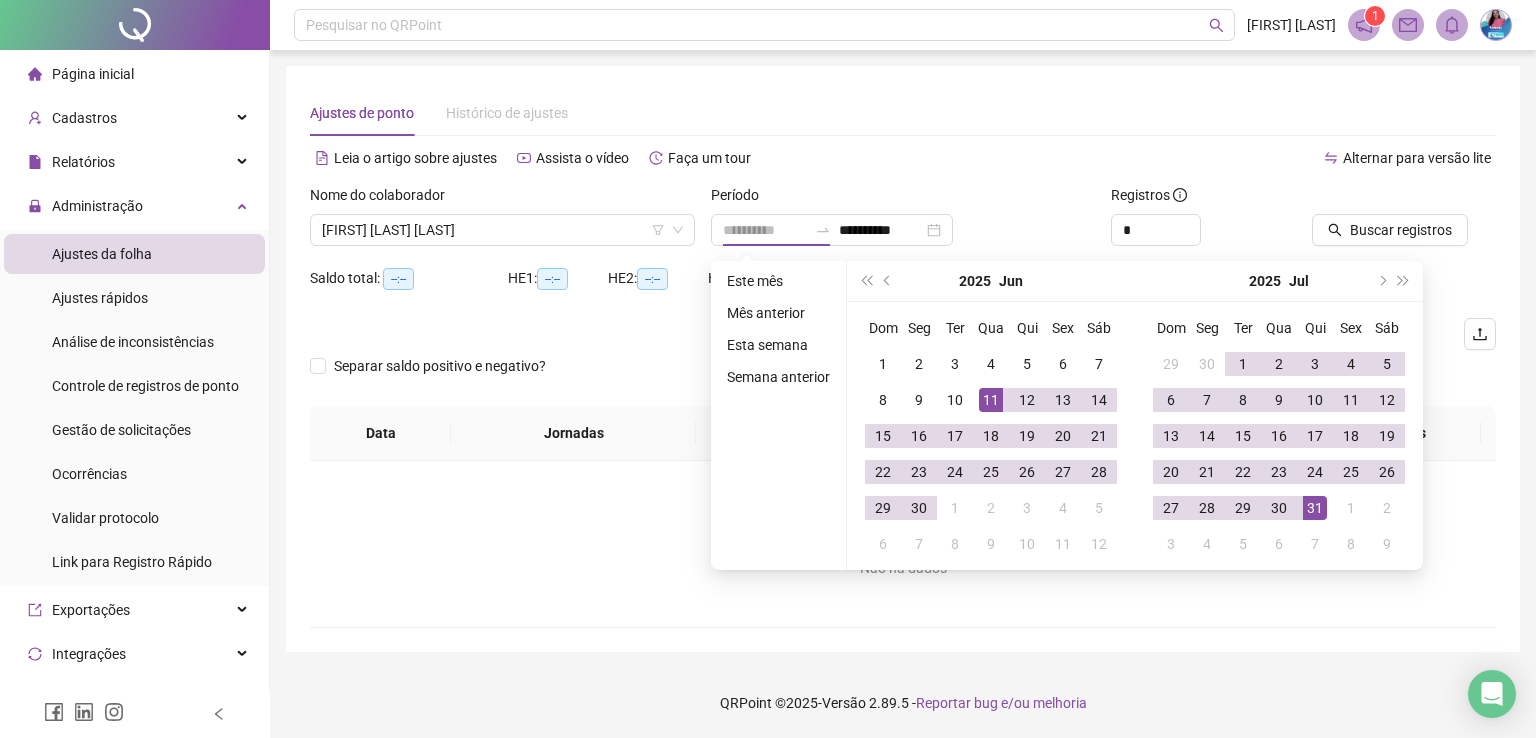 click on "11" at bounding box center (991, 400) 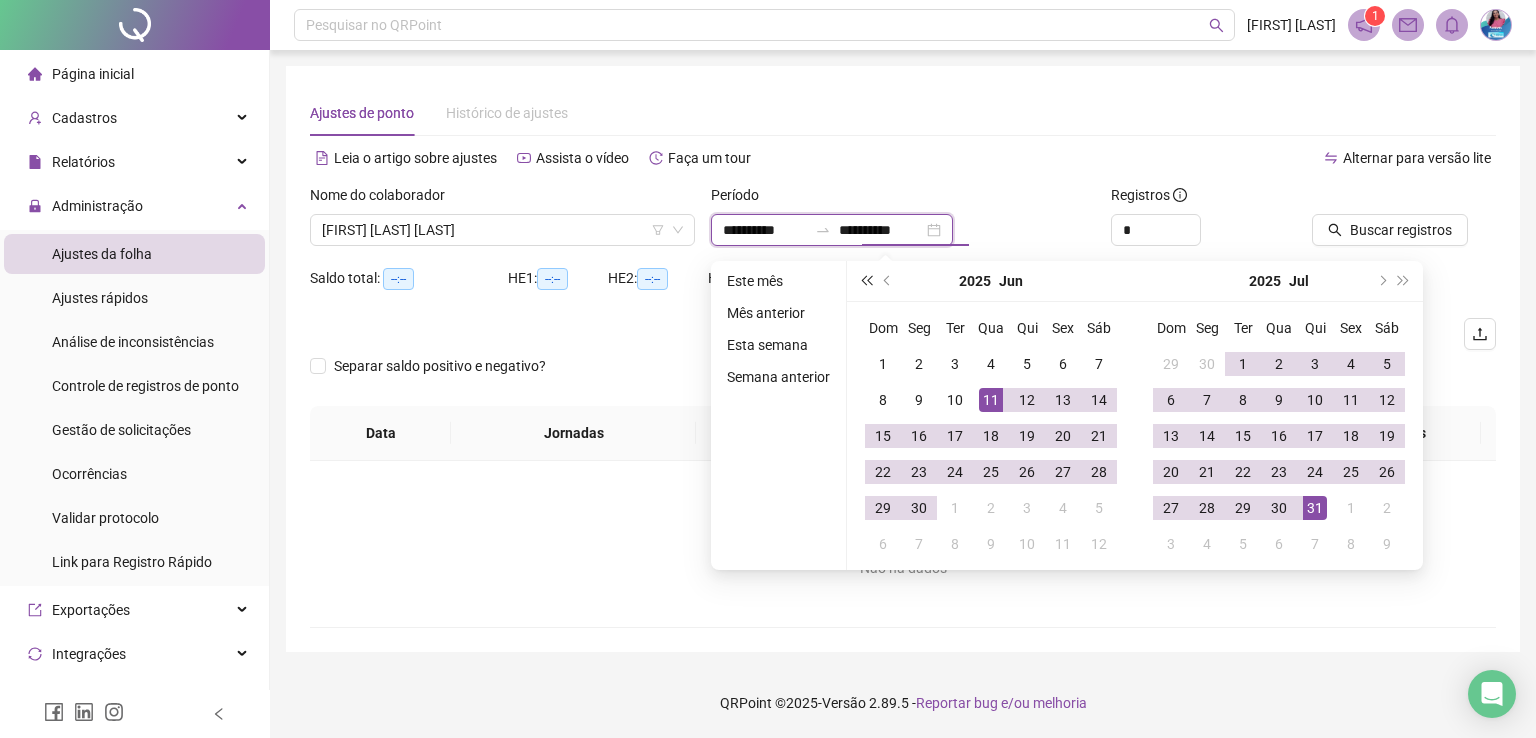 type on "**********" 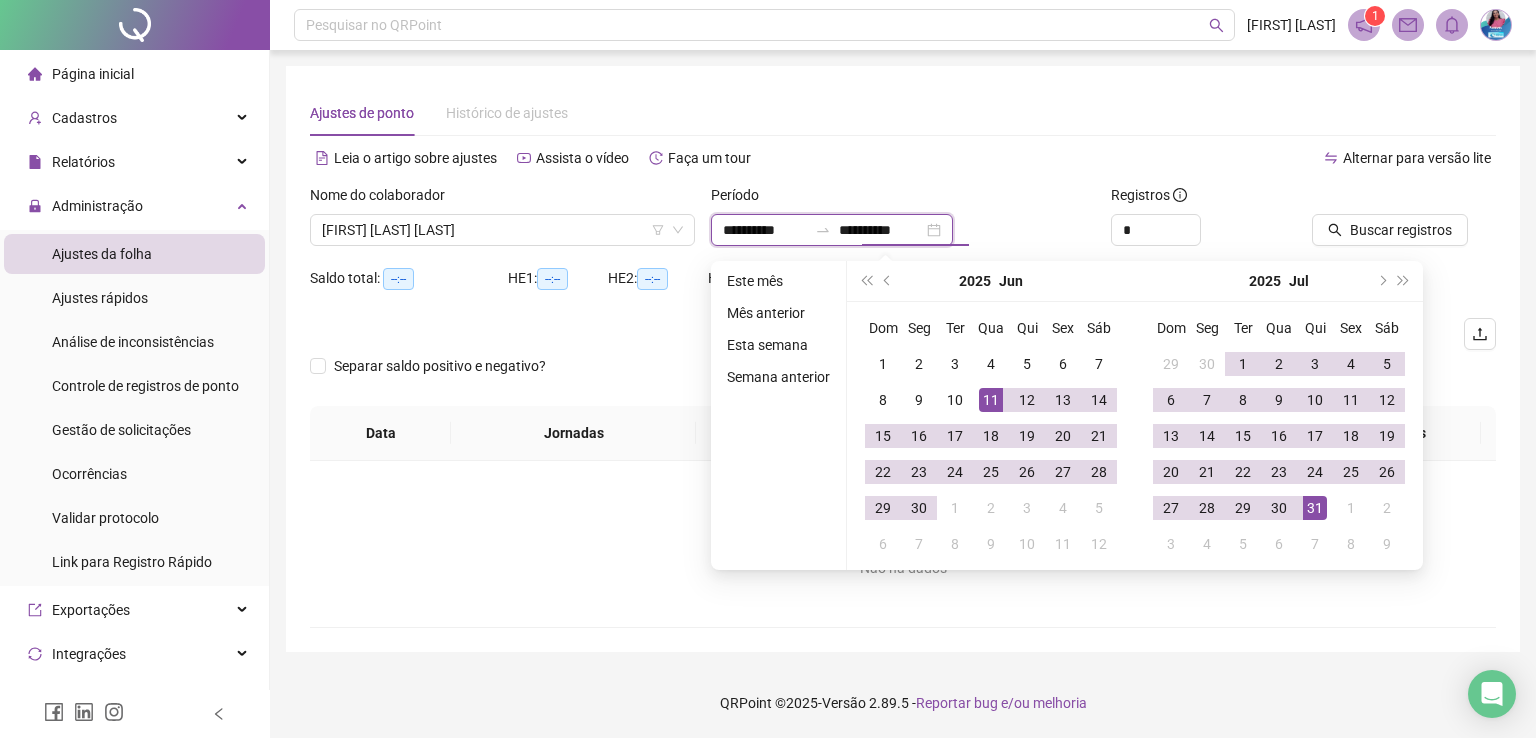click on "**********" at bounding box center [765, 230] 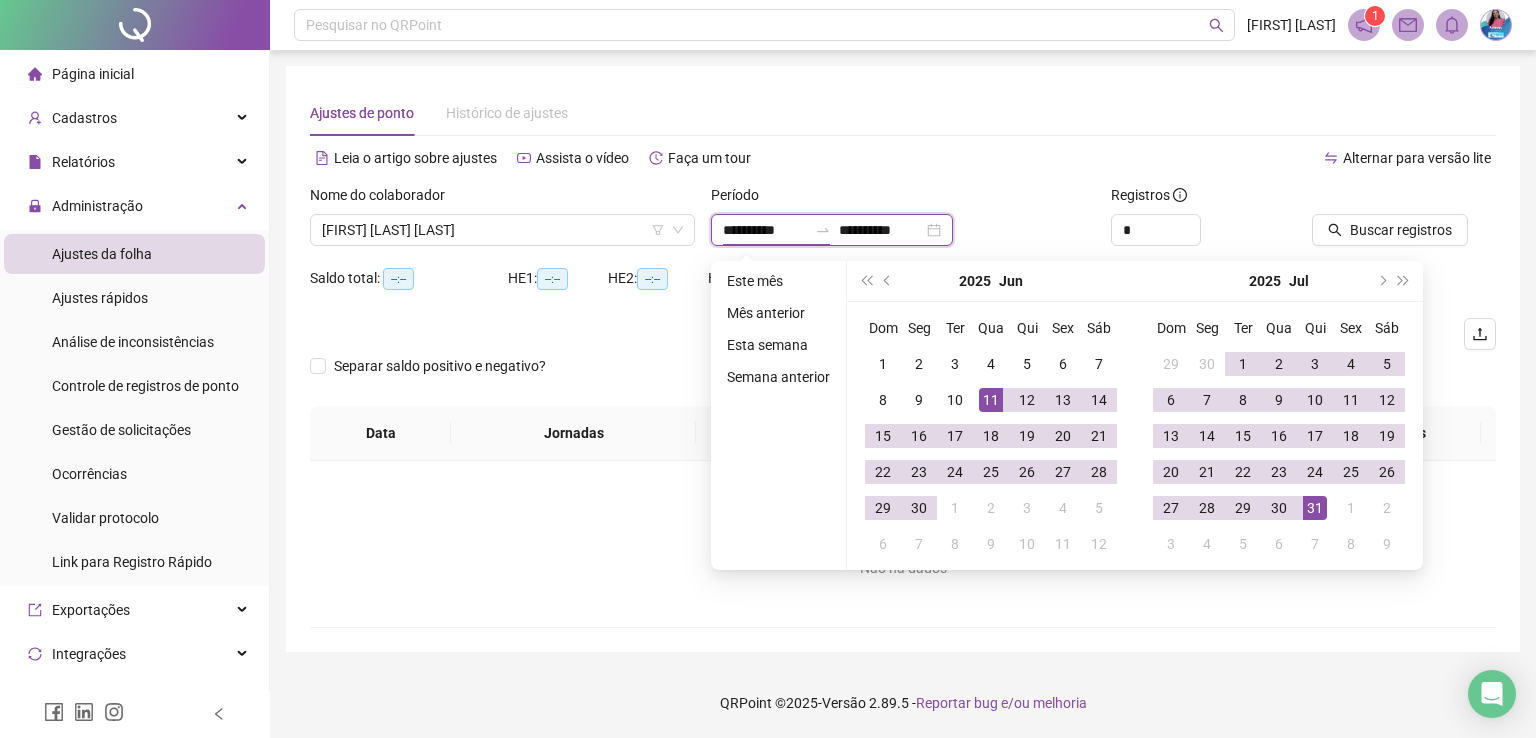 type on "**********" 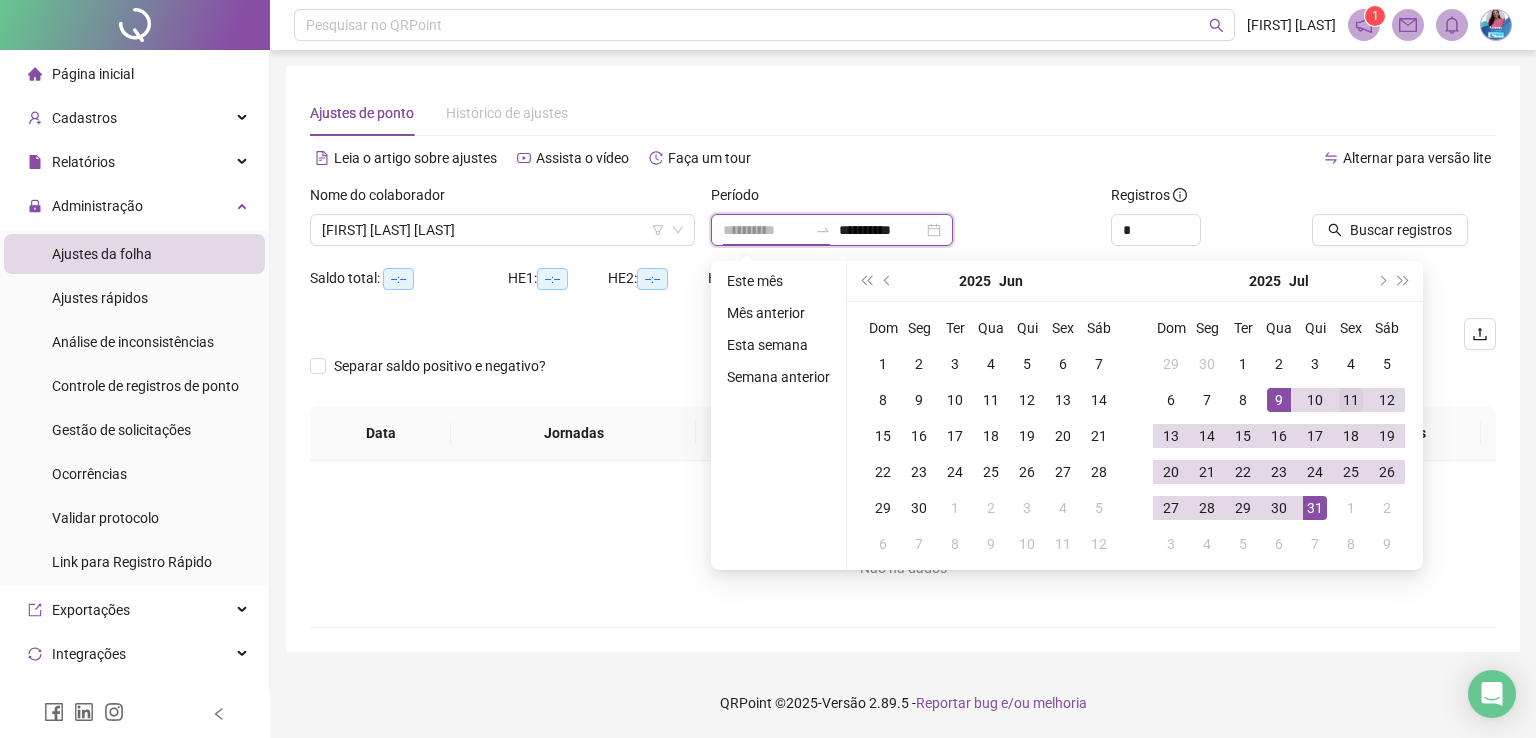type on "**********" 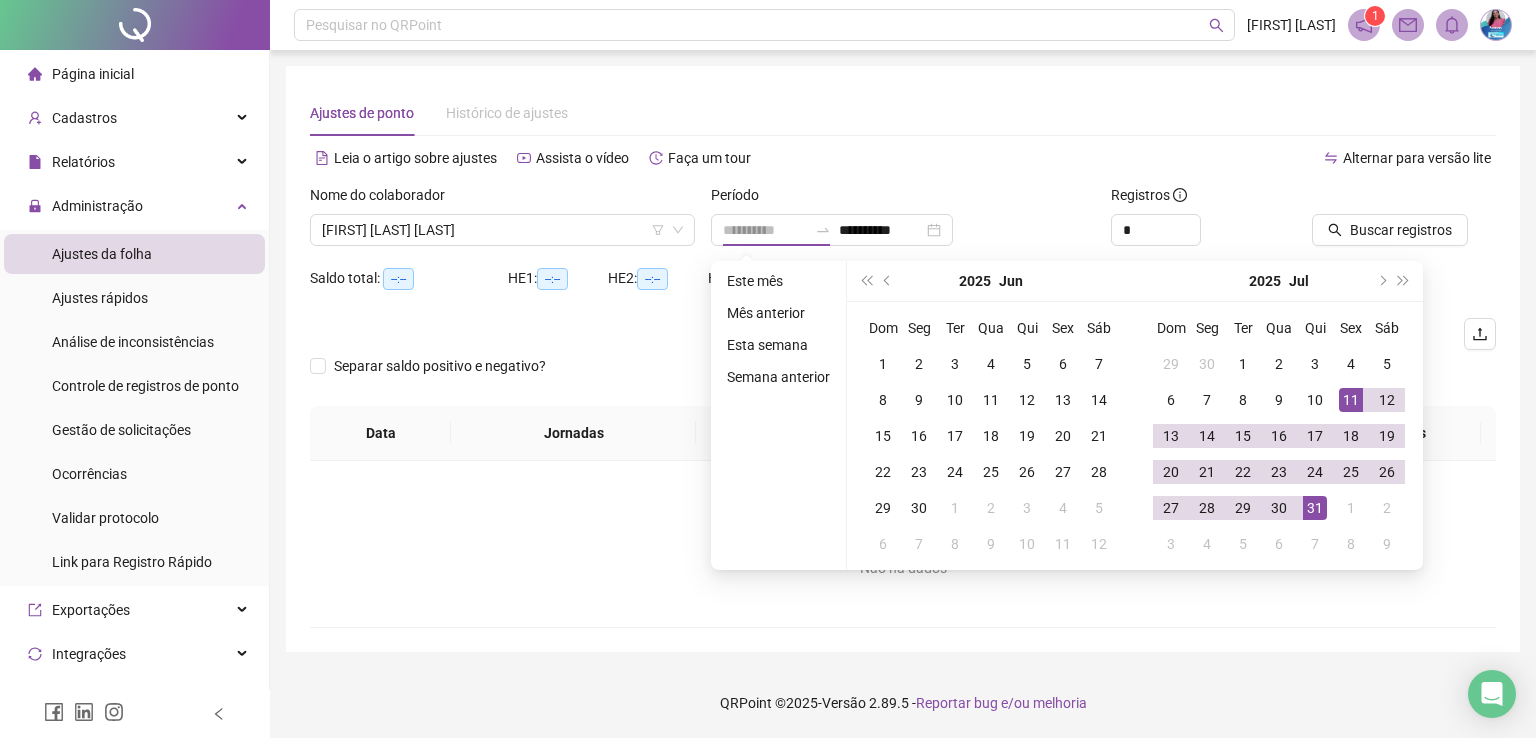 click on "11" at bounding box center (1351, 400) 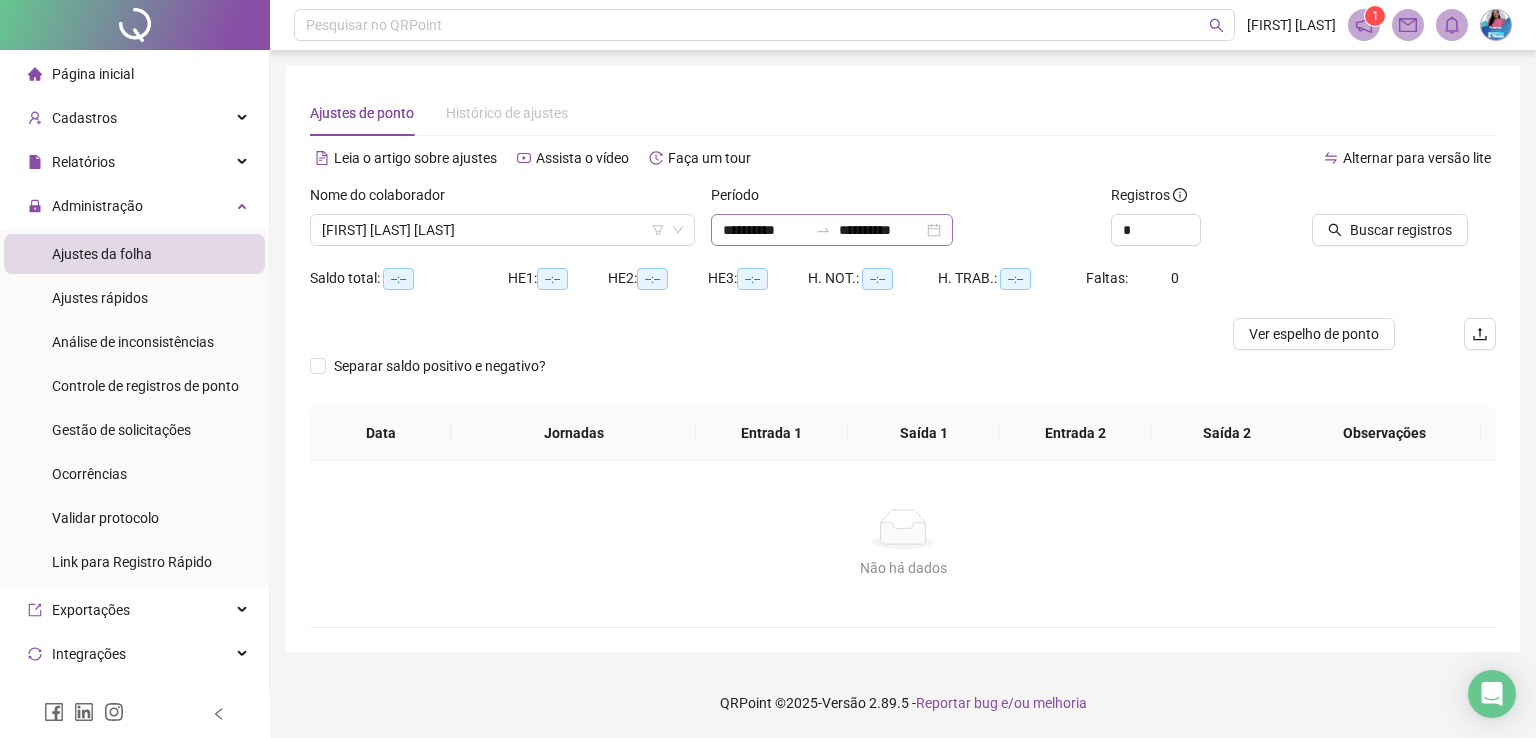 drag, startPoint x: 857, startPoint y: 221, endPoint x: 867, endPoint y: 227, distance: 11.661903 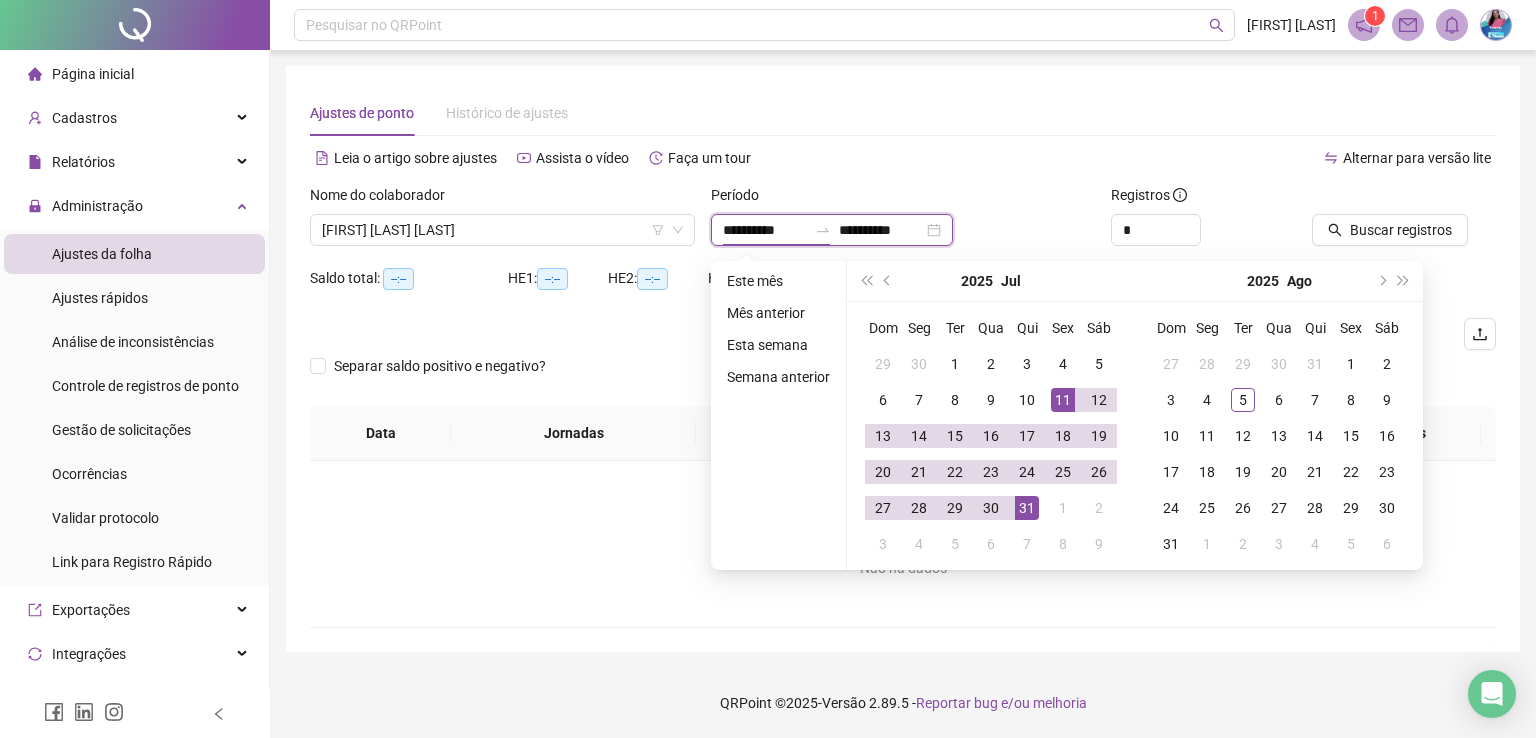 click on "**********" at bounding box center (881, 230) 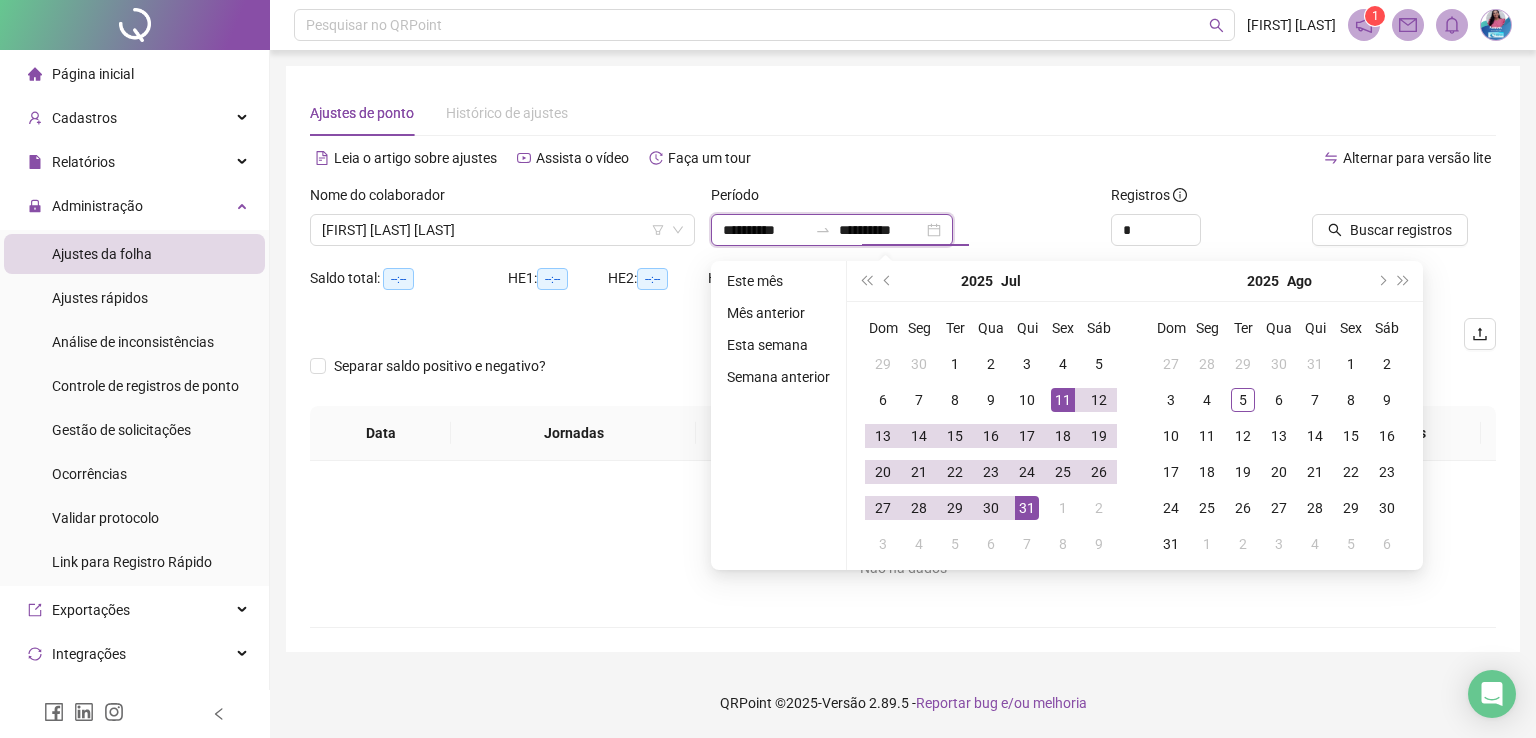 click on "**********" at bounding box center (881, 230) 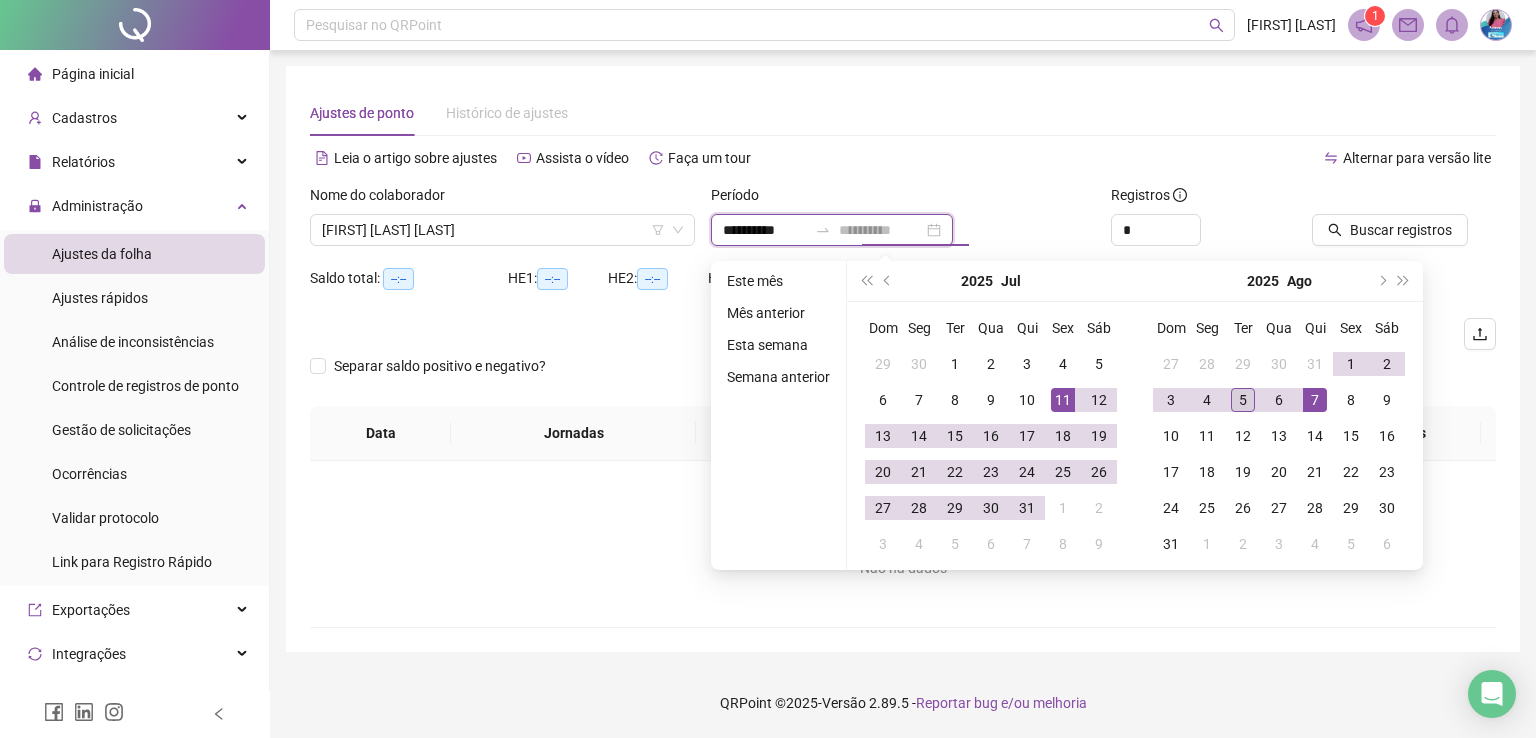 type on "**********" 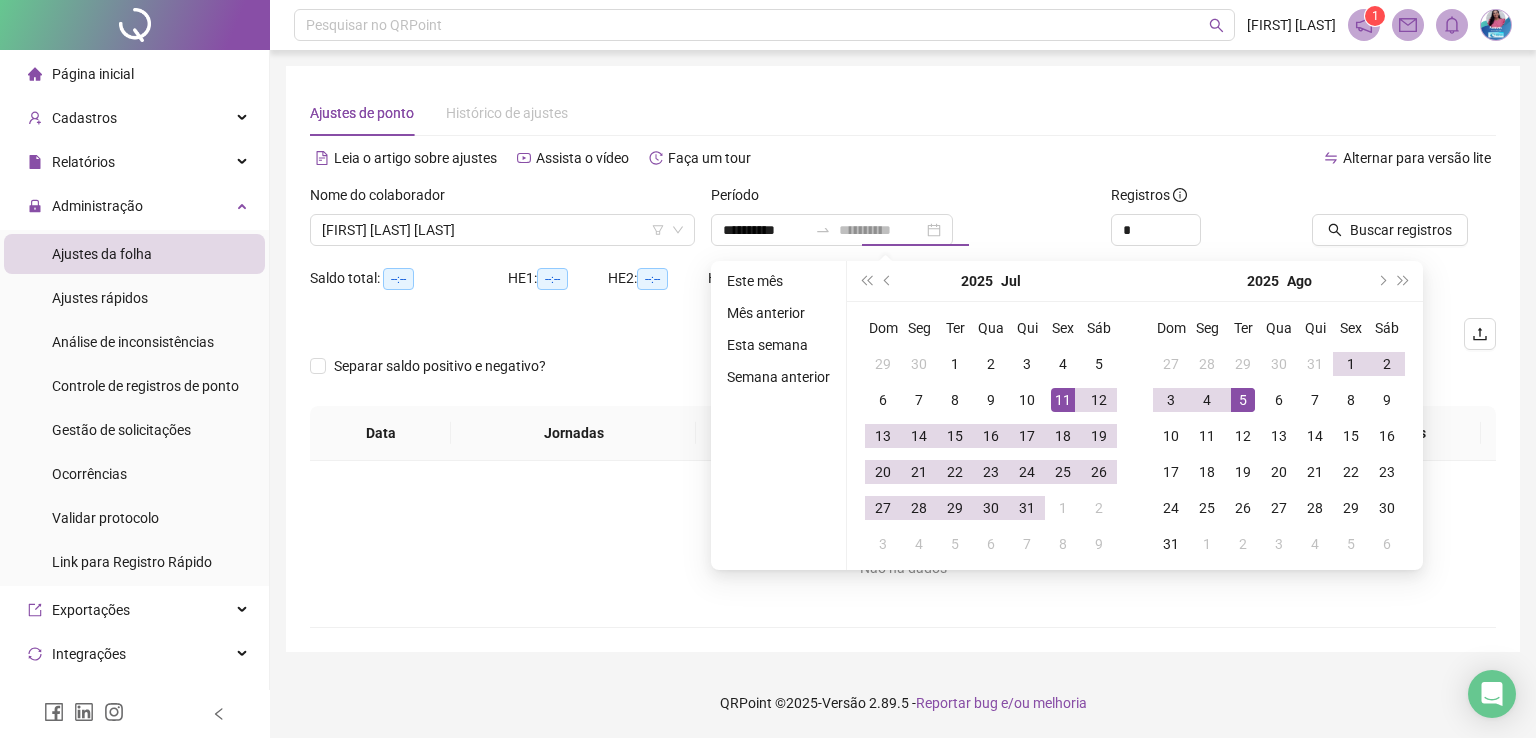 click on "5" at bounding box center [1243, 400] 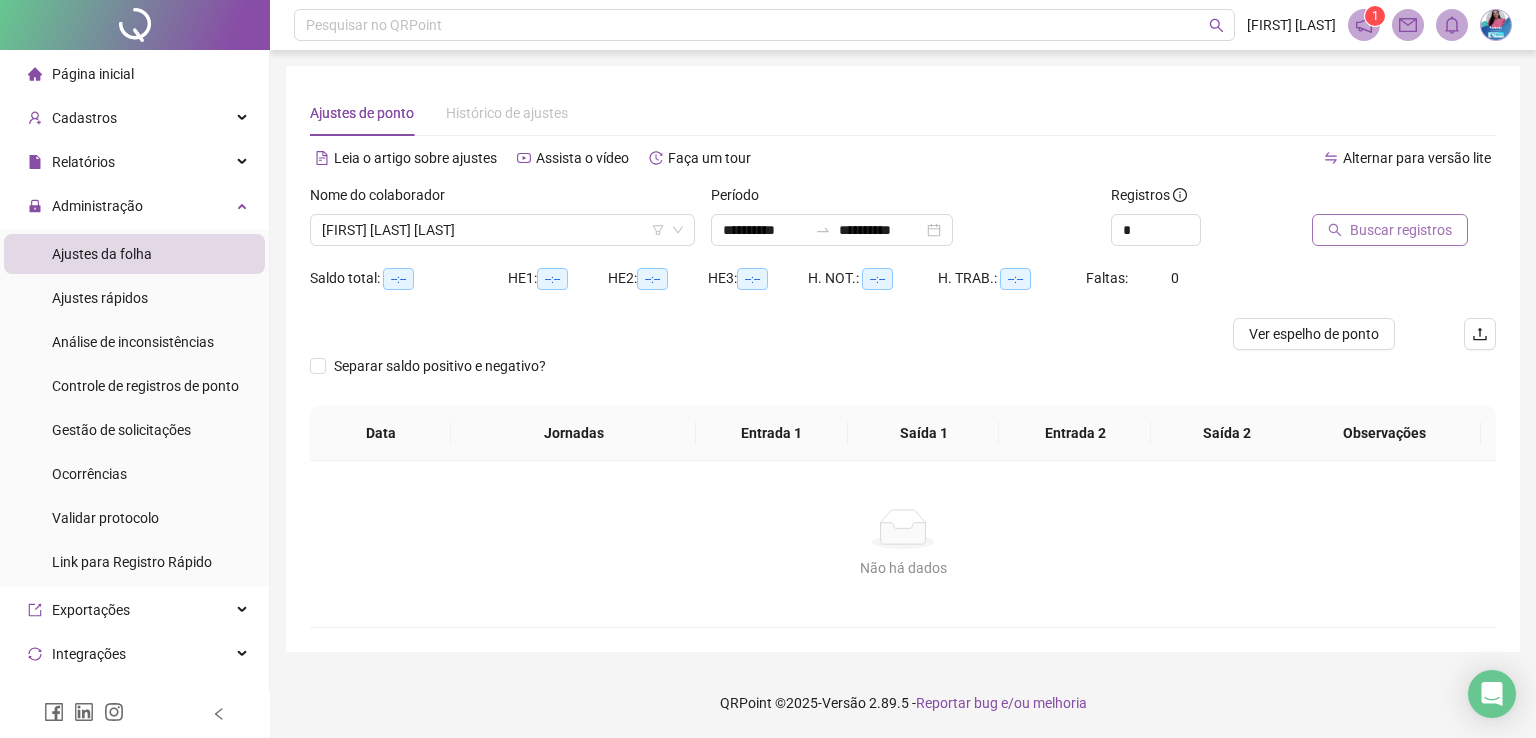 click on "Buscar registros" at bounding box center (1390, 230) 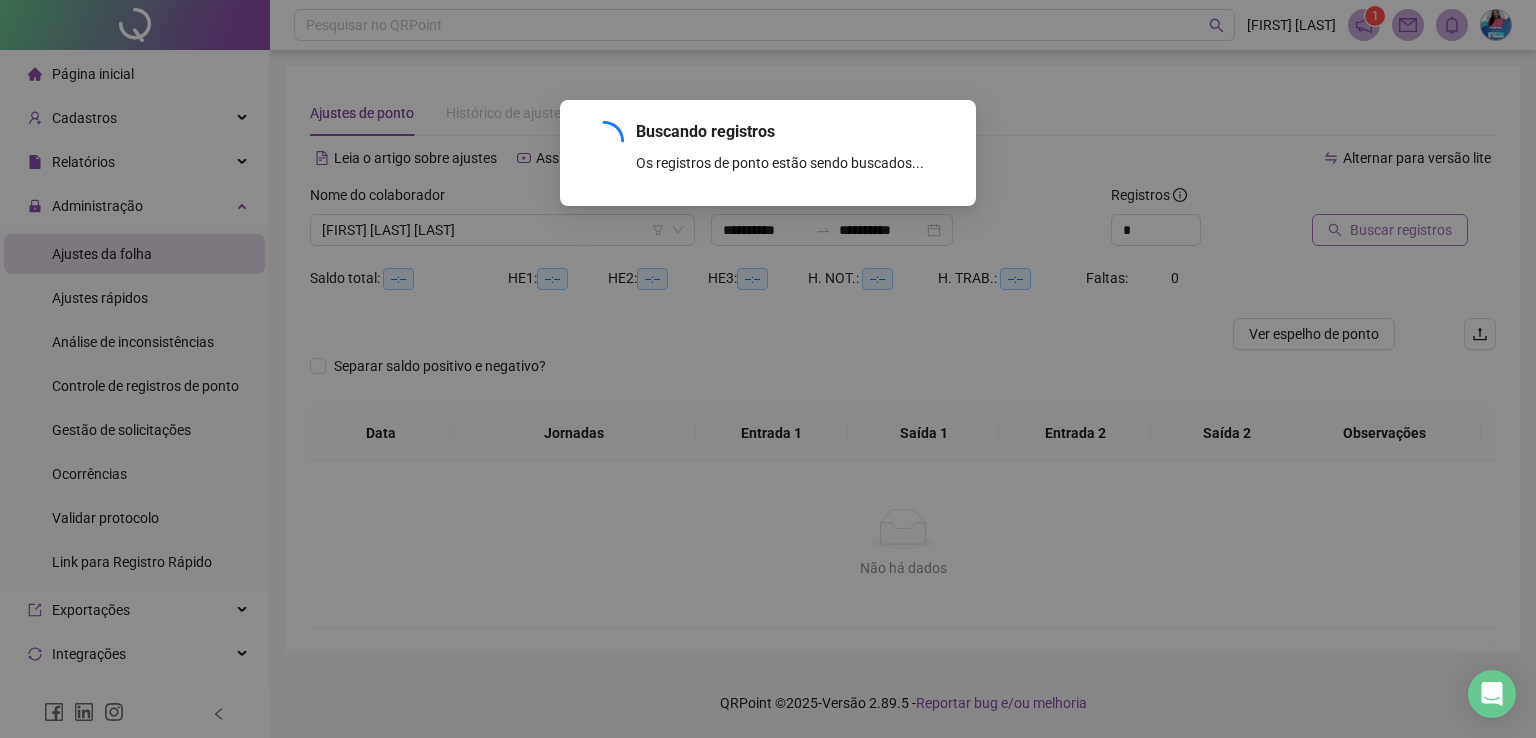 click on "Buscando registros Os registros de ponto estão sendo buscados... OK" at bounding box center [768, 369] 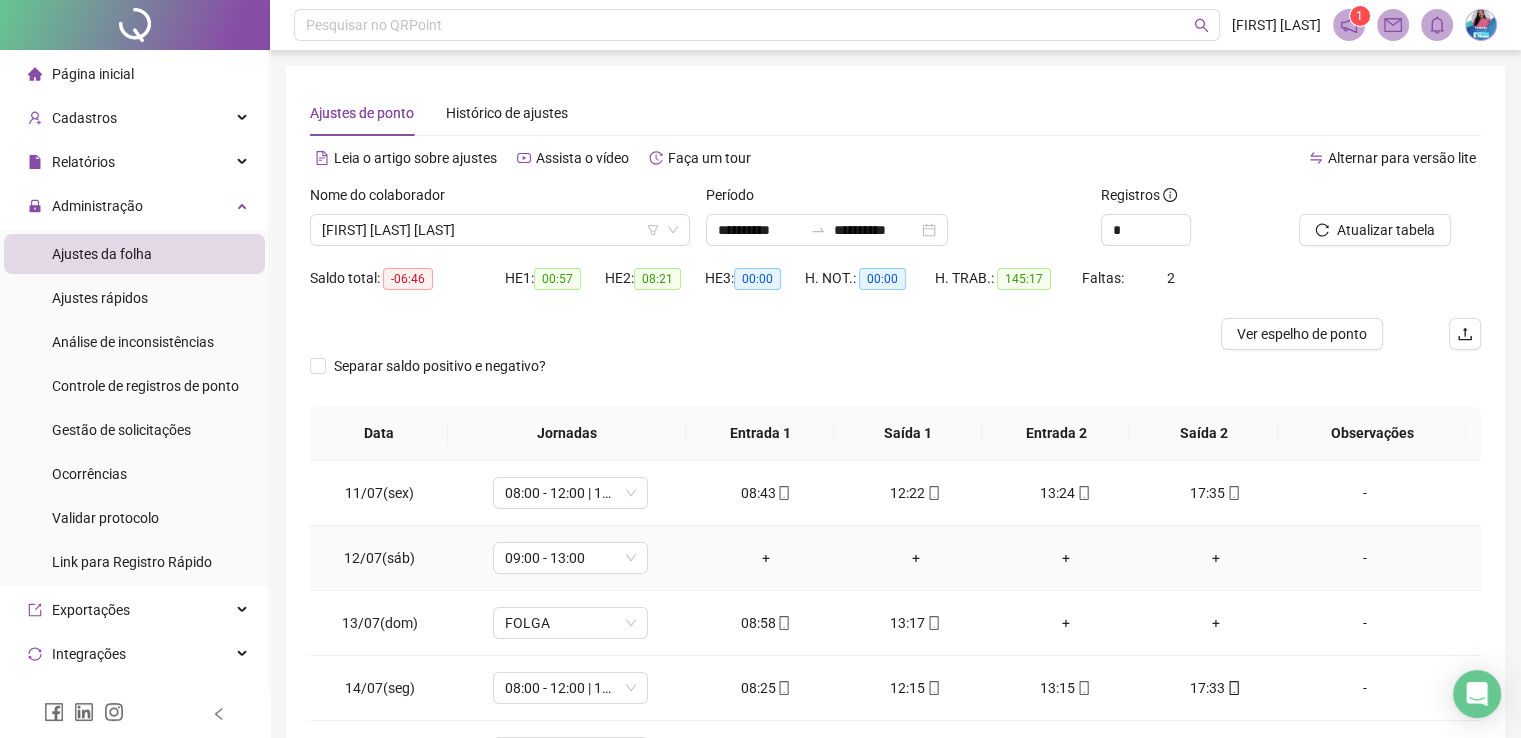 scroll, scrollTop: 260, scrollLeft: 0, axis: vertical 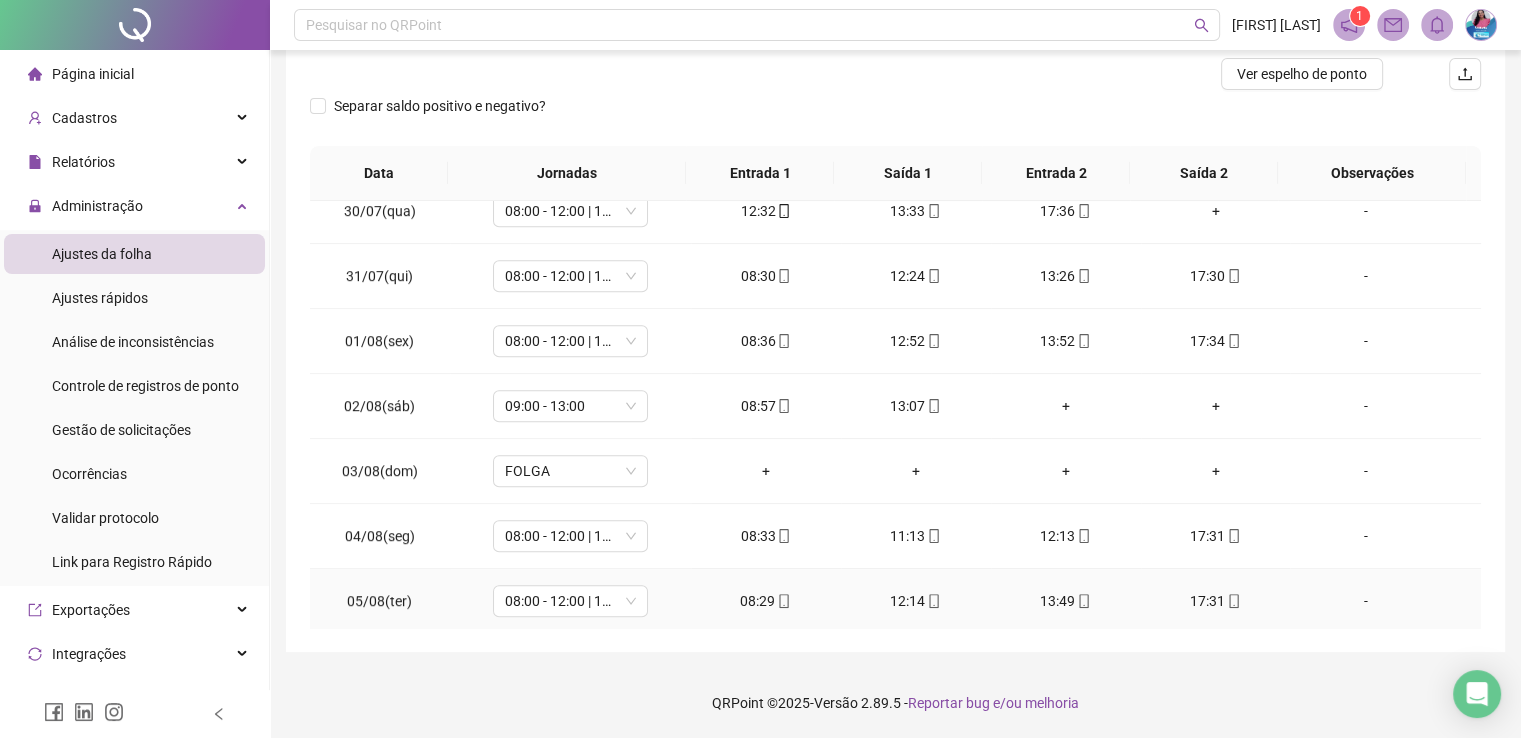 click on "-" at bounding box center (1365, 601) 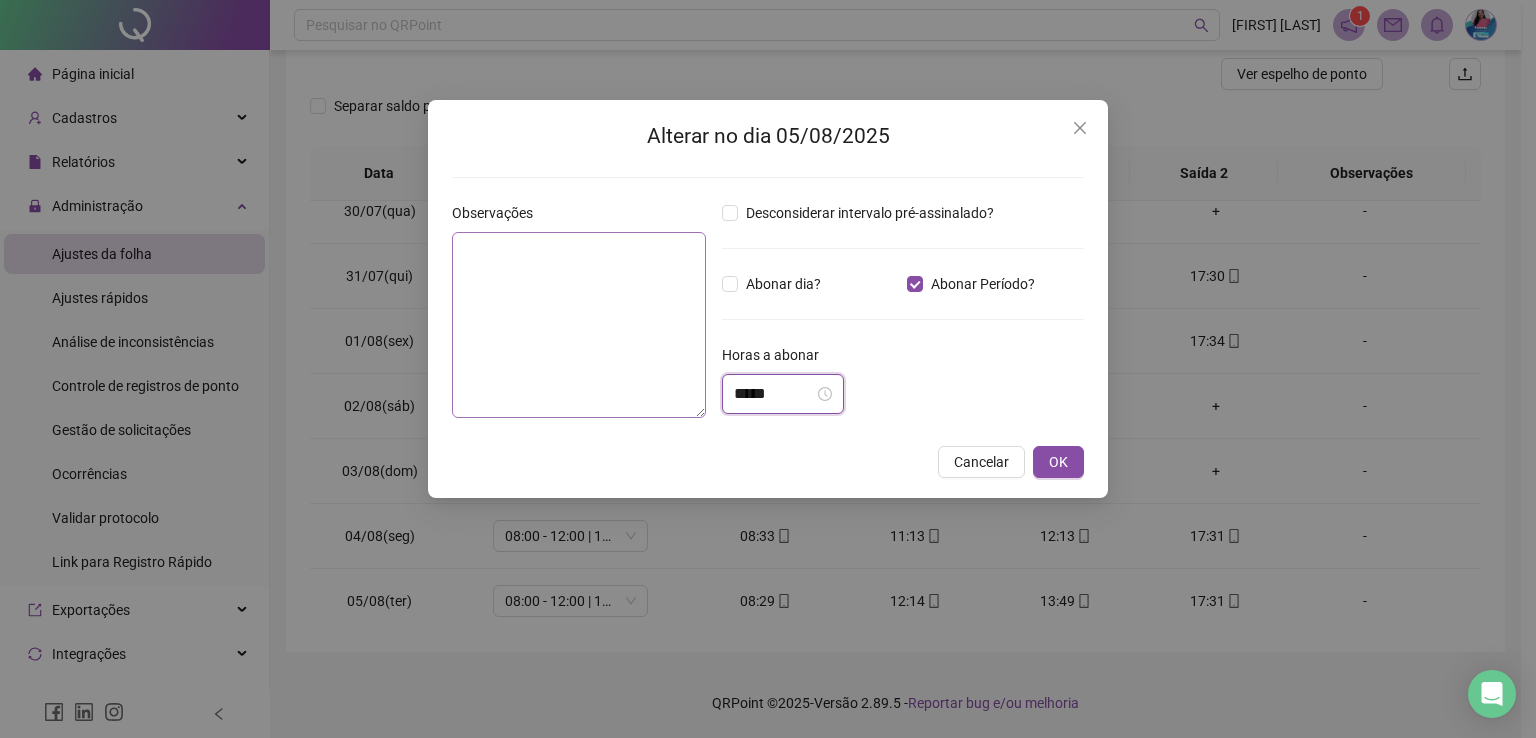 drag, startPoint x: 780, startPoint y: 393, endPoint x: 694, endPoint y: 391, distance: 86.023254 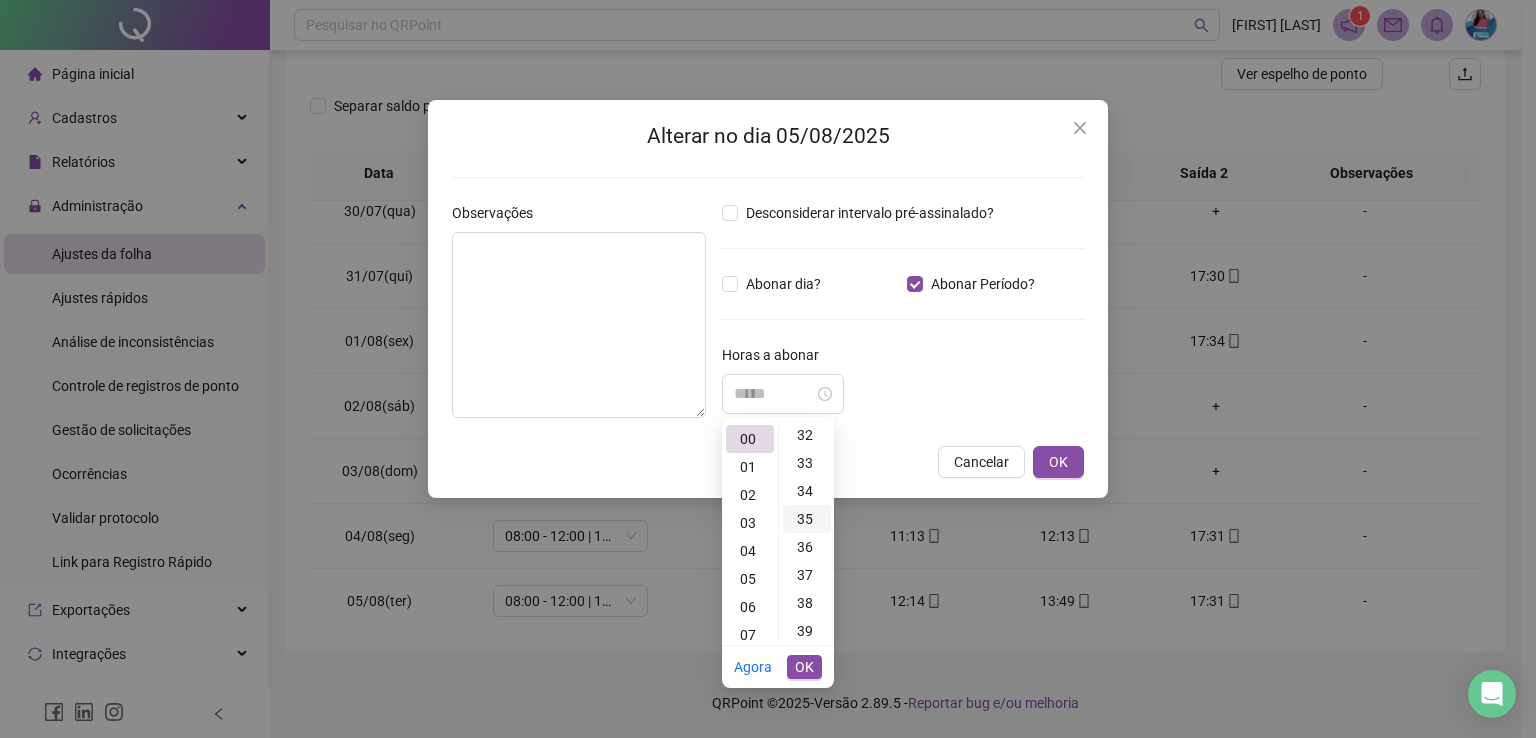 click on "35" at bounding box center (807, 519) 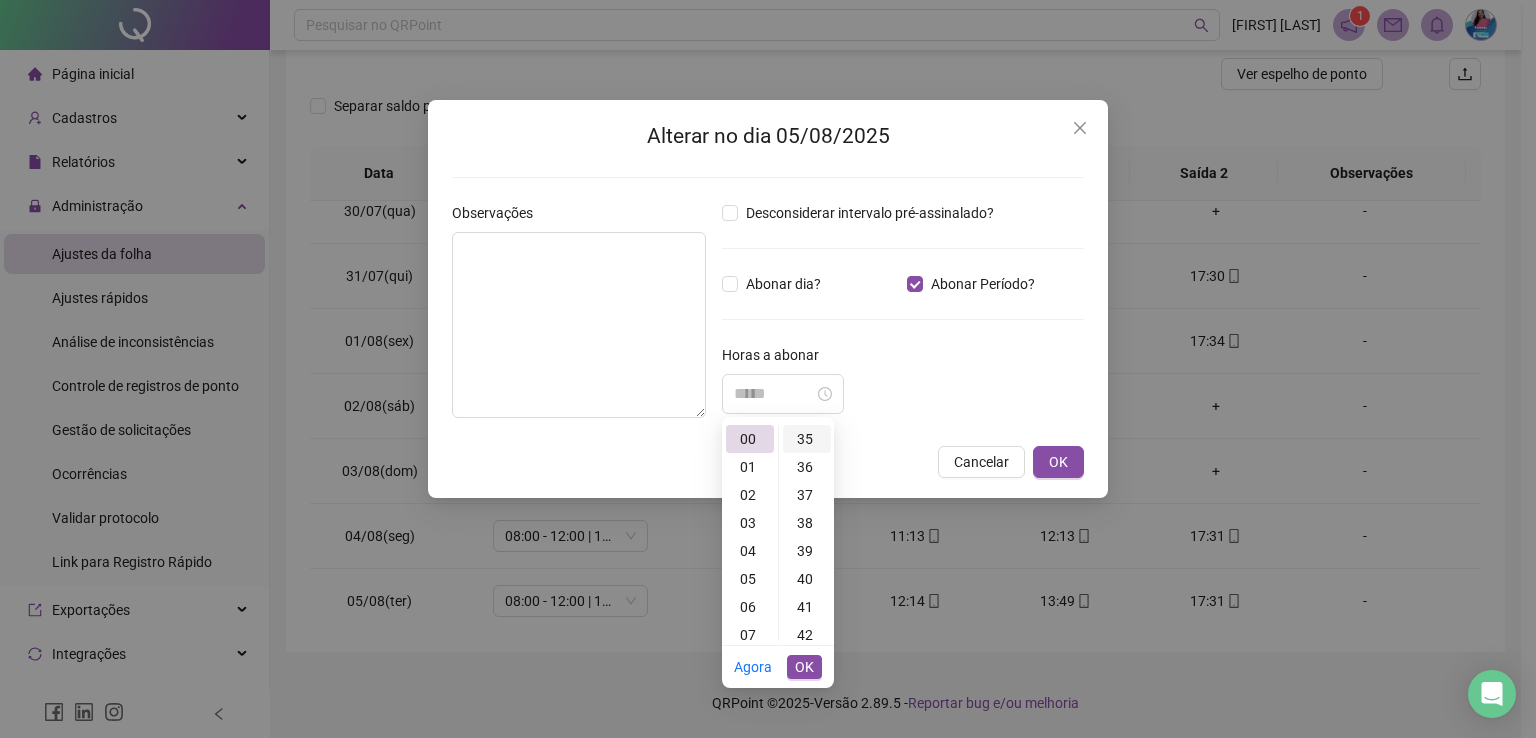 click on "35" at bounding box center (807, 439) 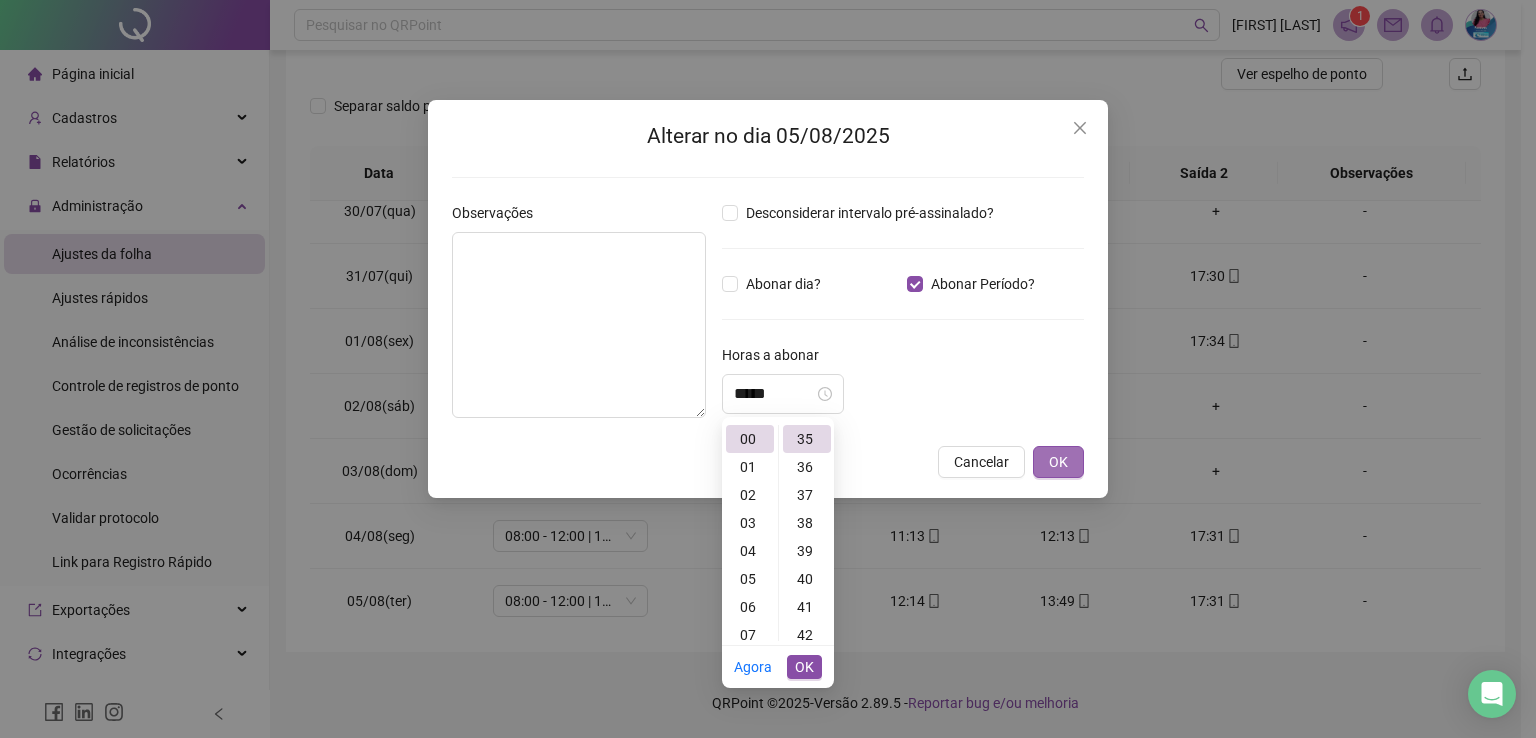 click on "OK" at bounding box center (1058, 462) 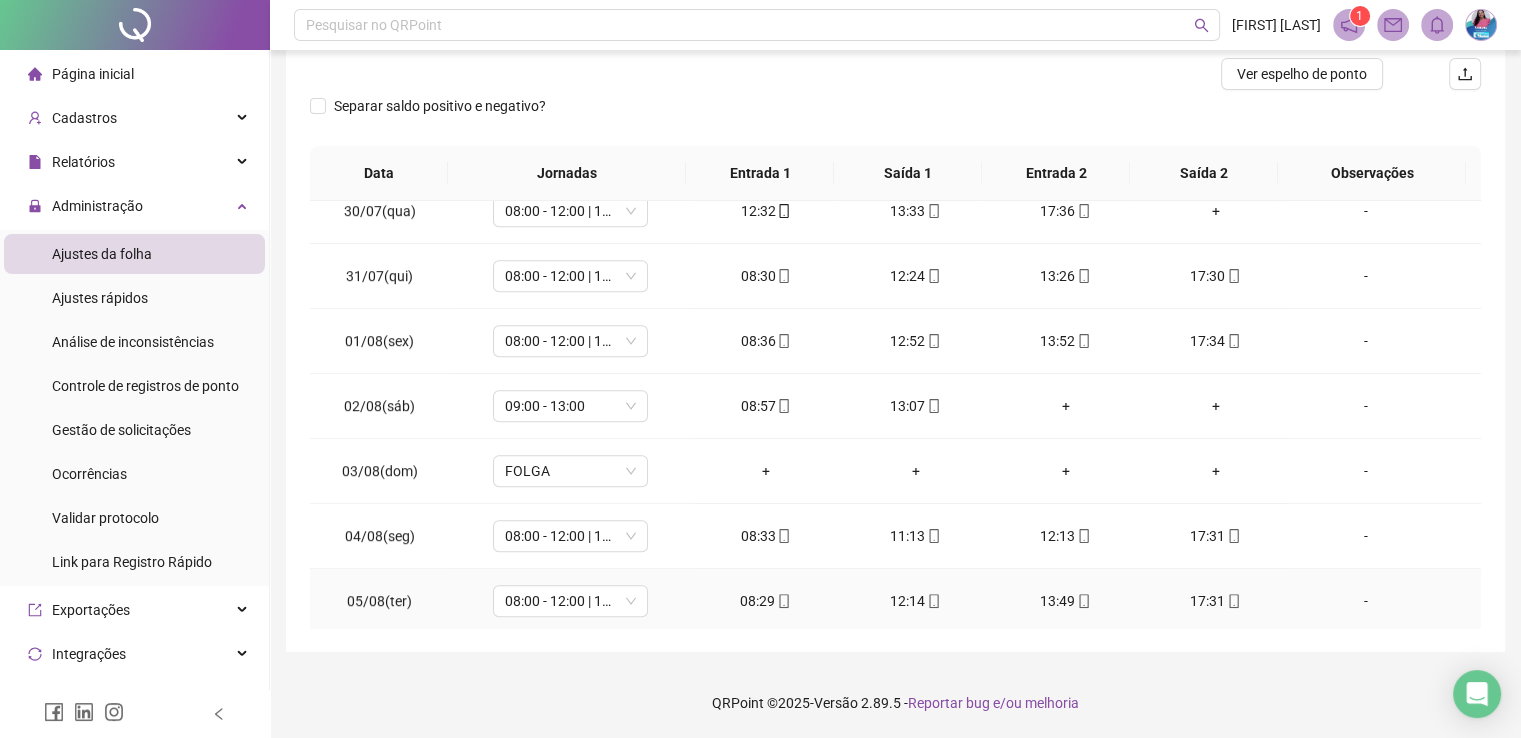 click on "-" at bounding box center (1365, 601) 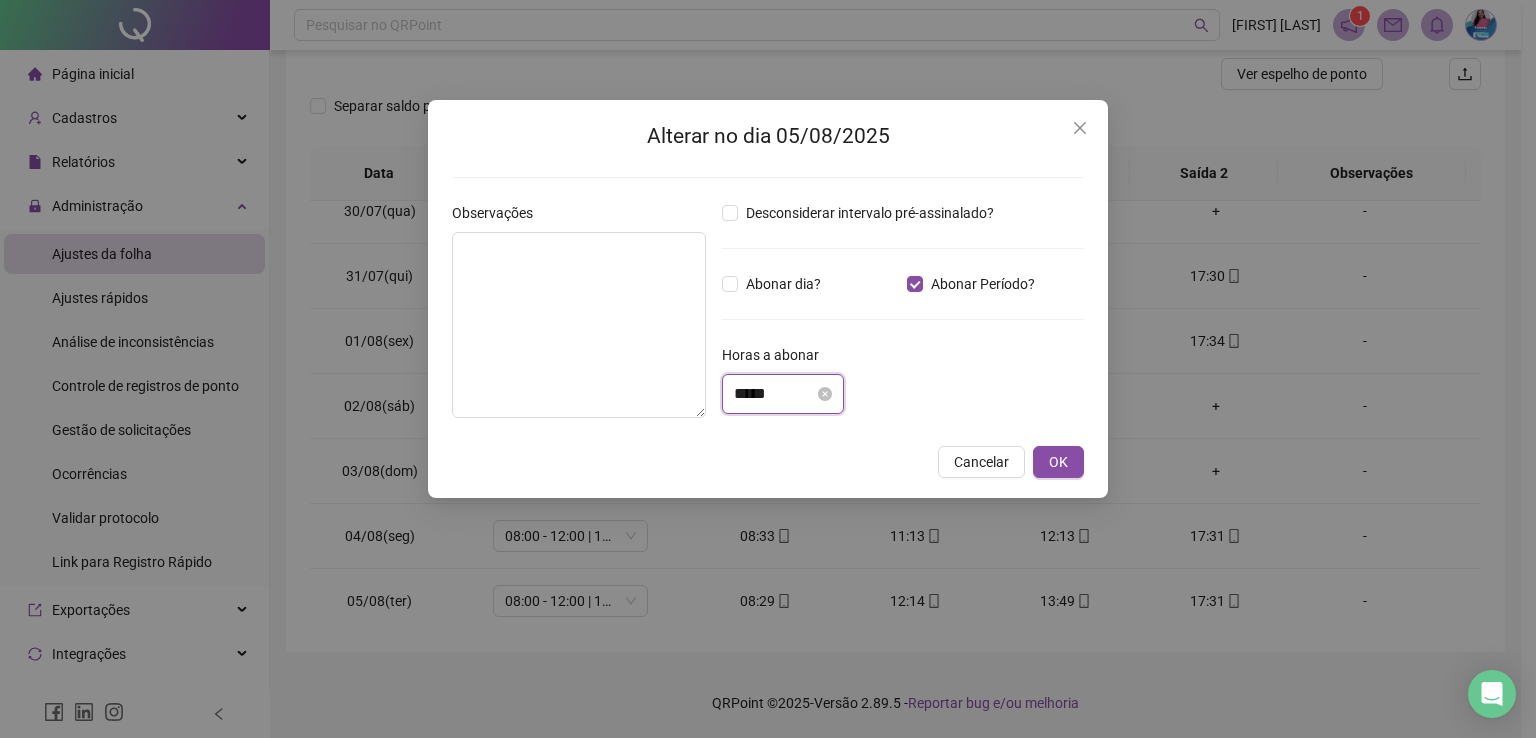 click on "*****" at bounding box center [774, 394] 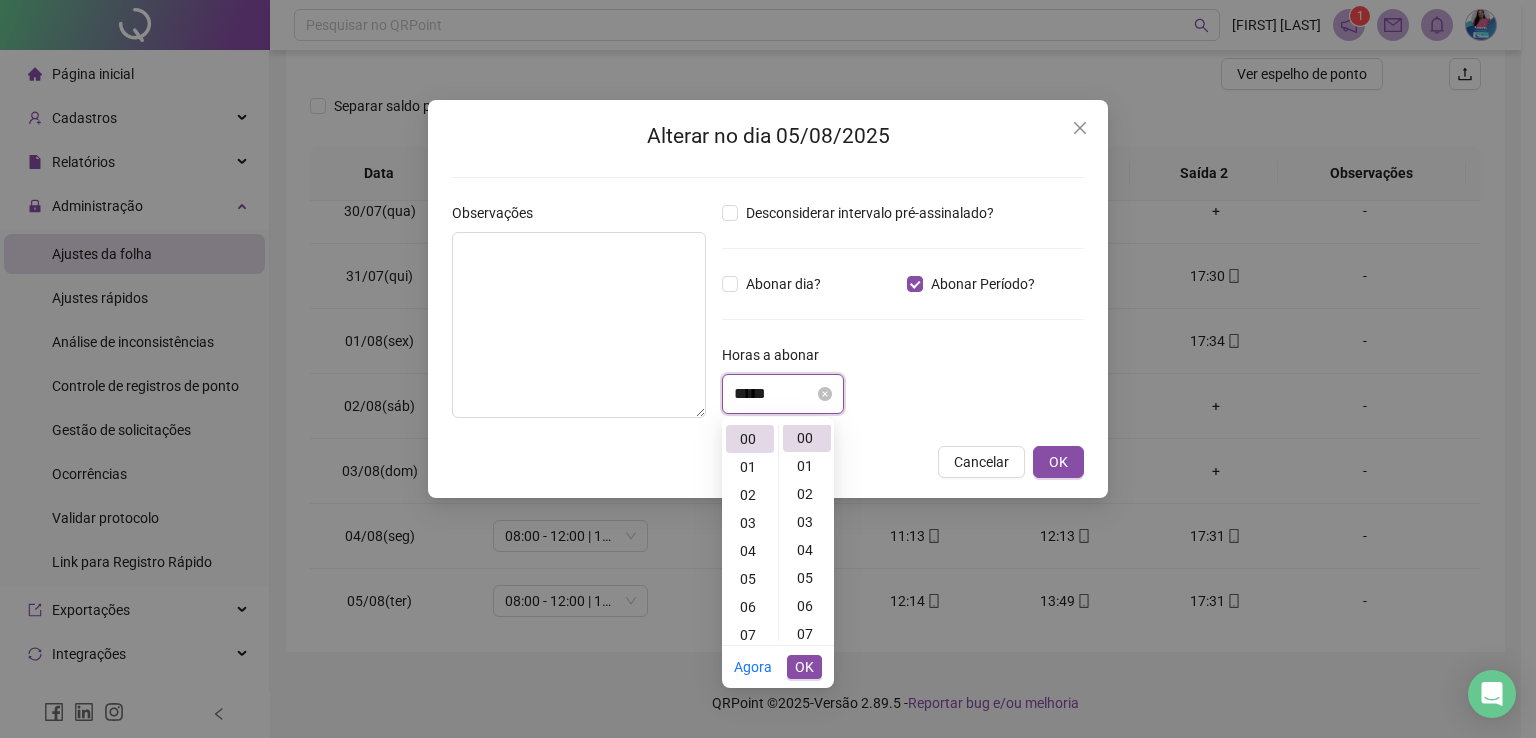 scroll, scrollTop: 0, scrollLeft: 0, axis: both 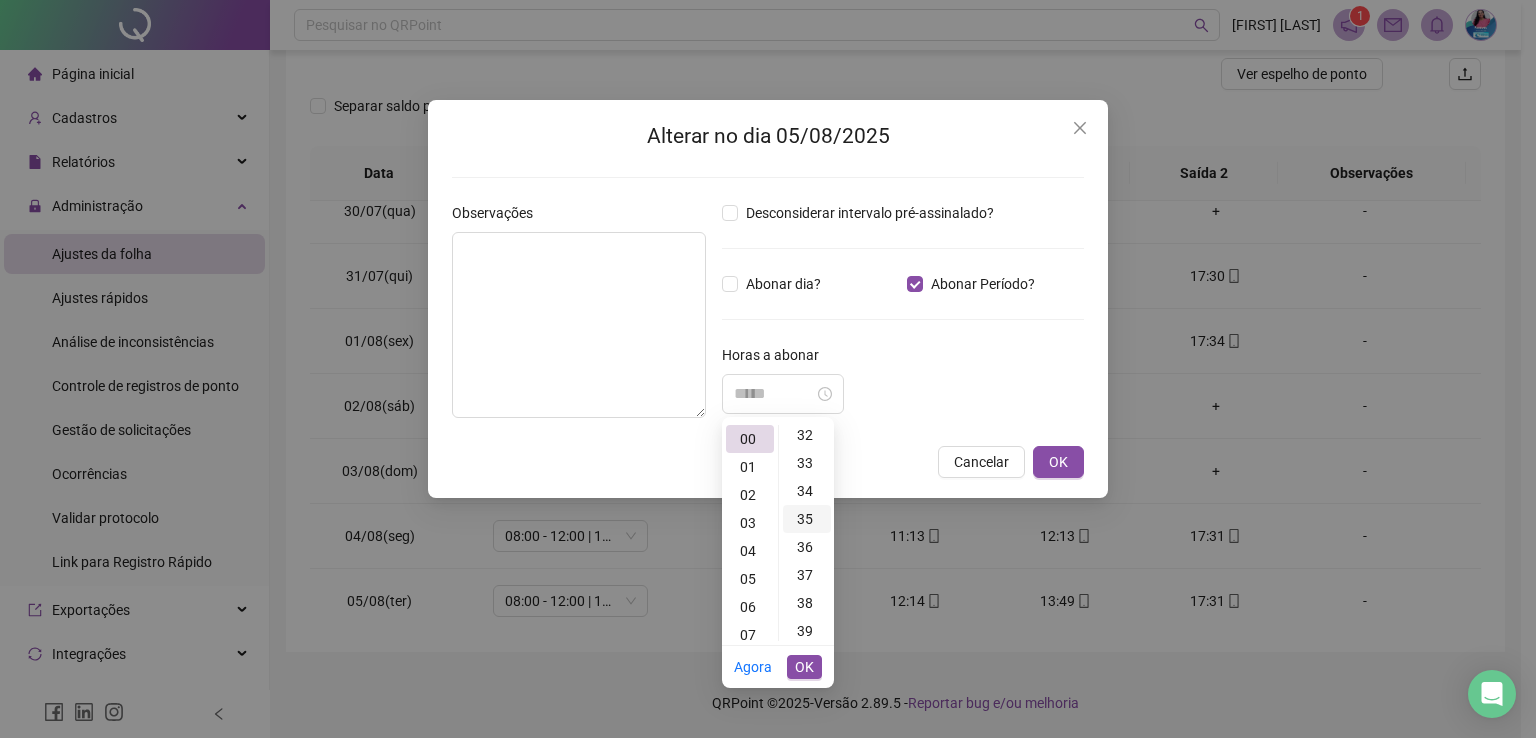 click on "35" at bounding box center [807, 519] 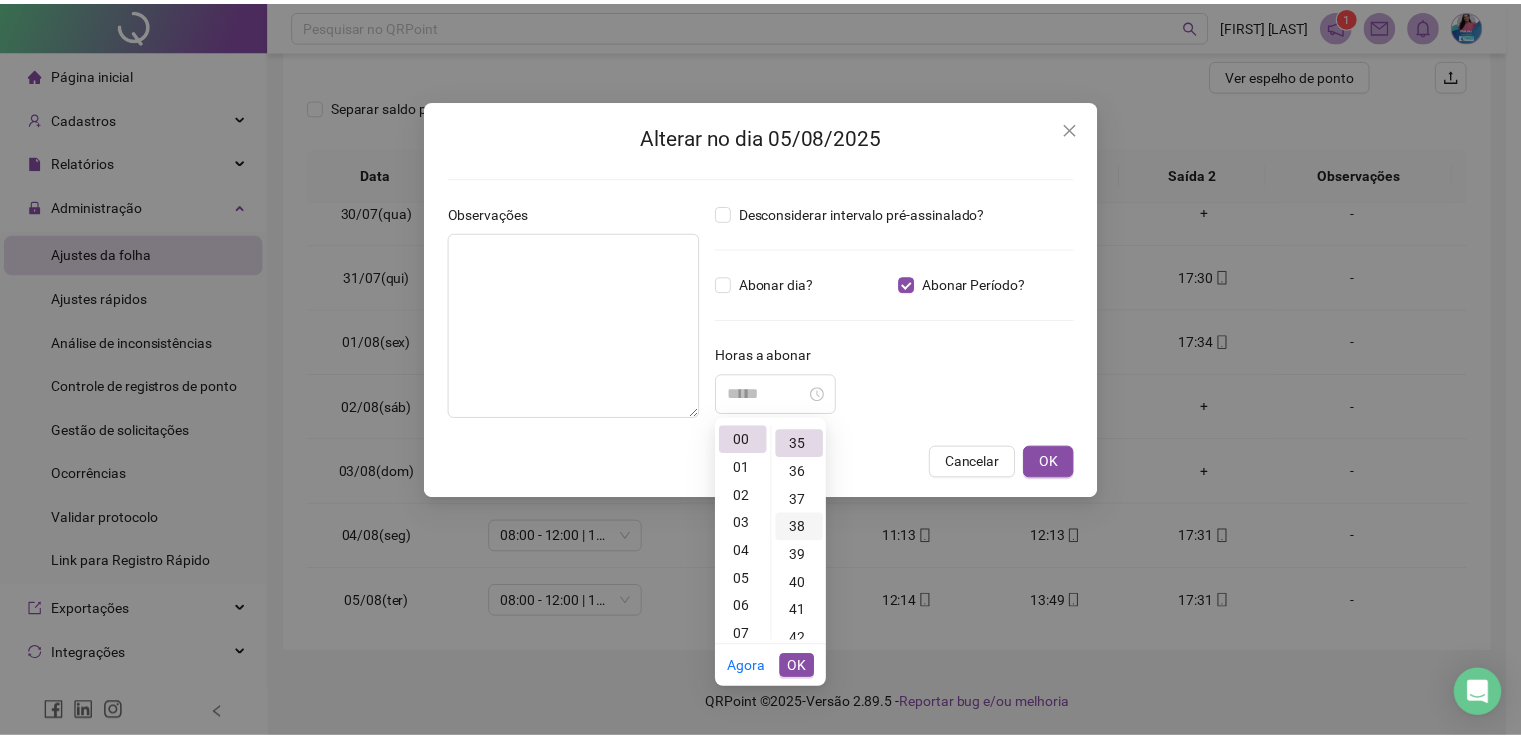 scroll, scrollTop: 980, scrollLeft: 0, axis: vertical 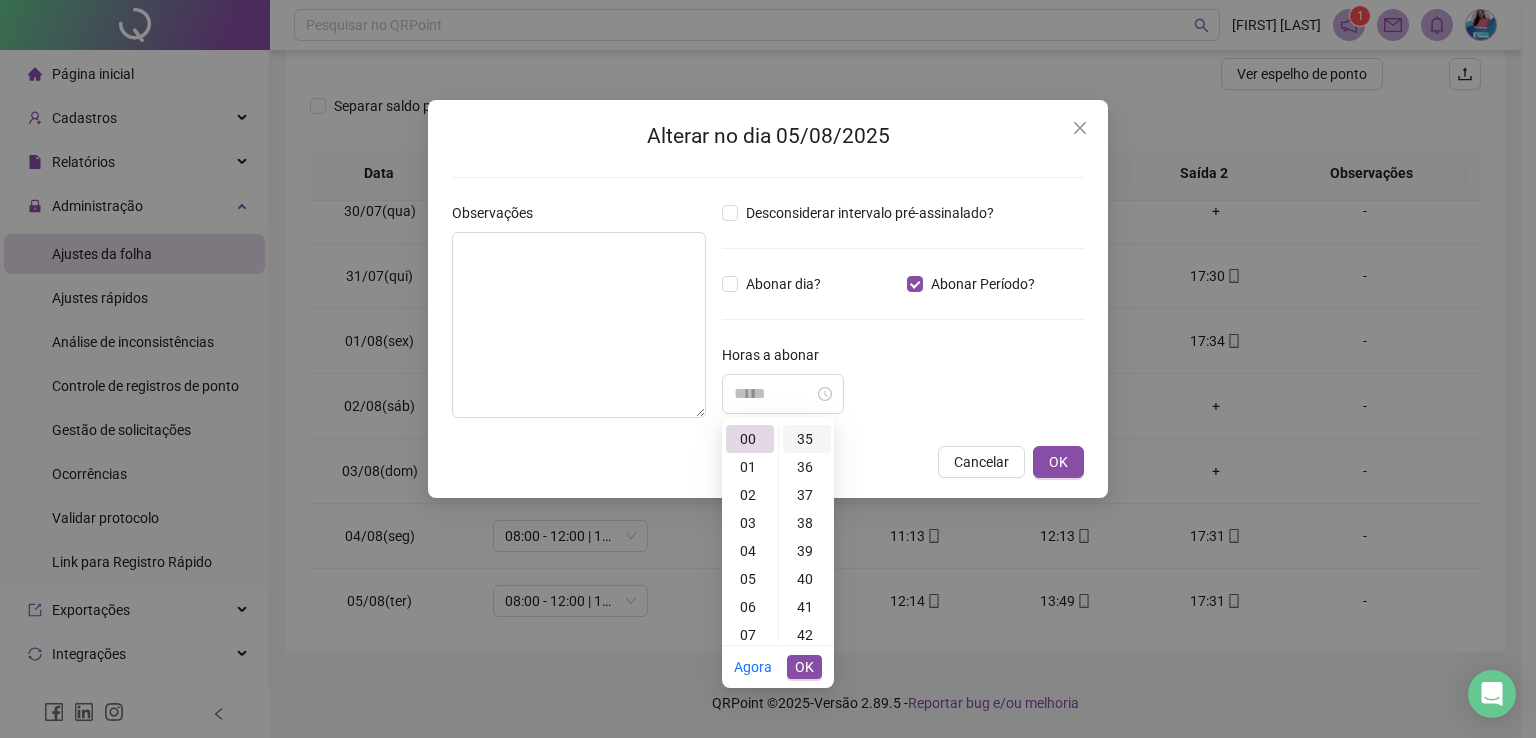click on "35" at bounding box center (807, 439) 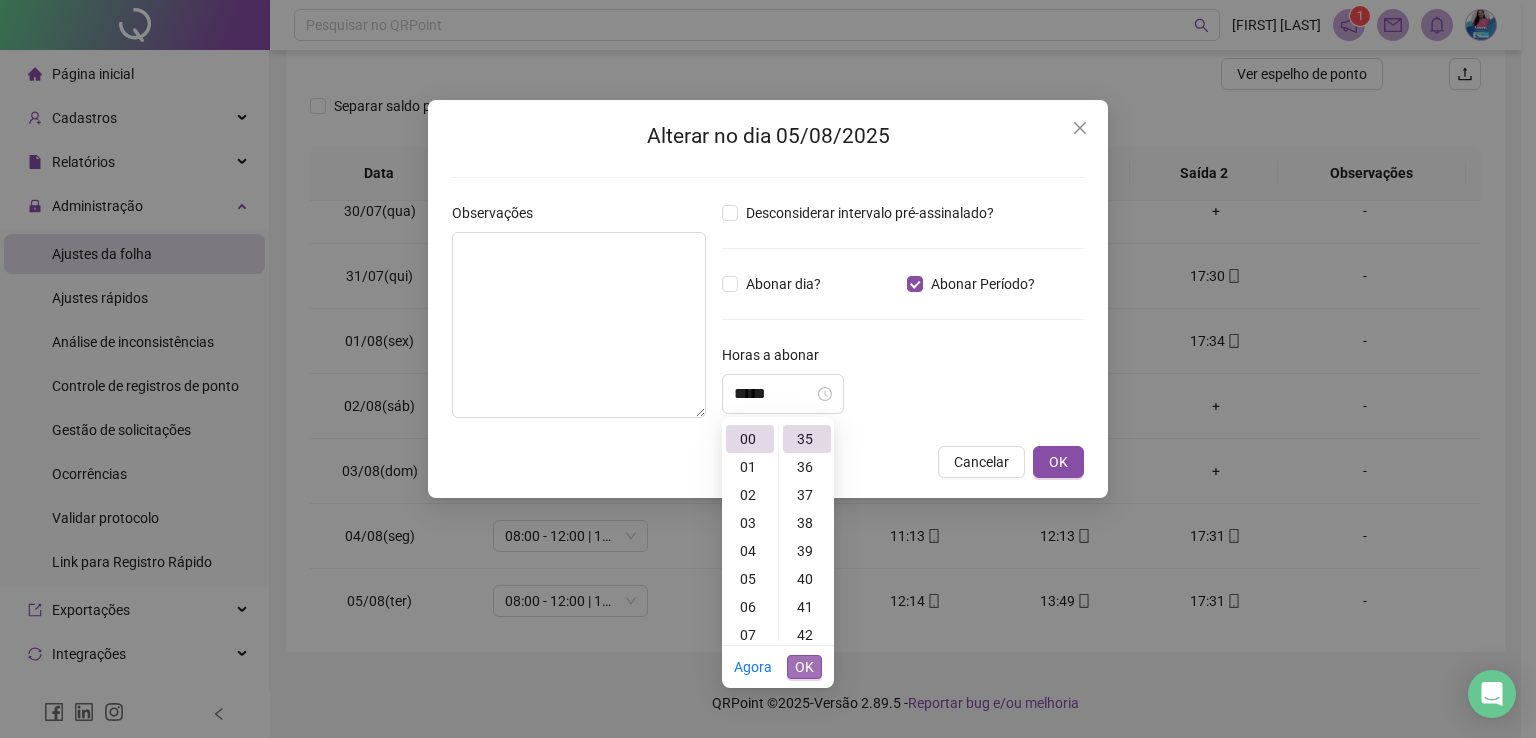 click on "OK" at bounding box center (804, 667) 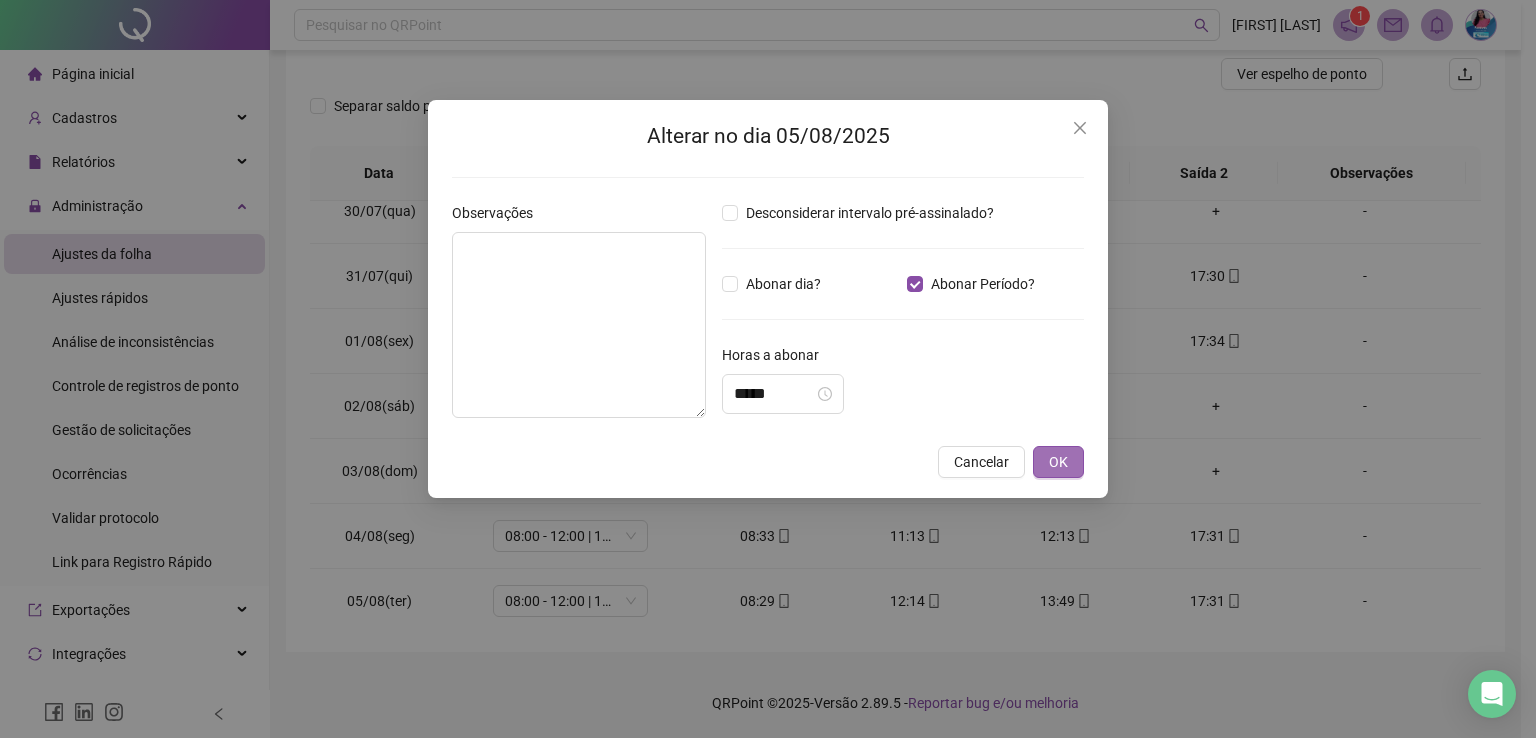 click on "OK" at bounding box center (1058, 462) 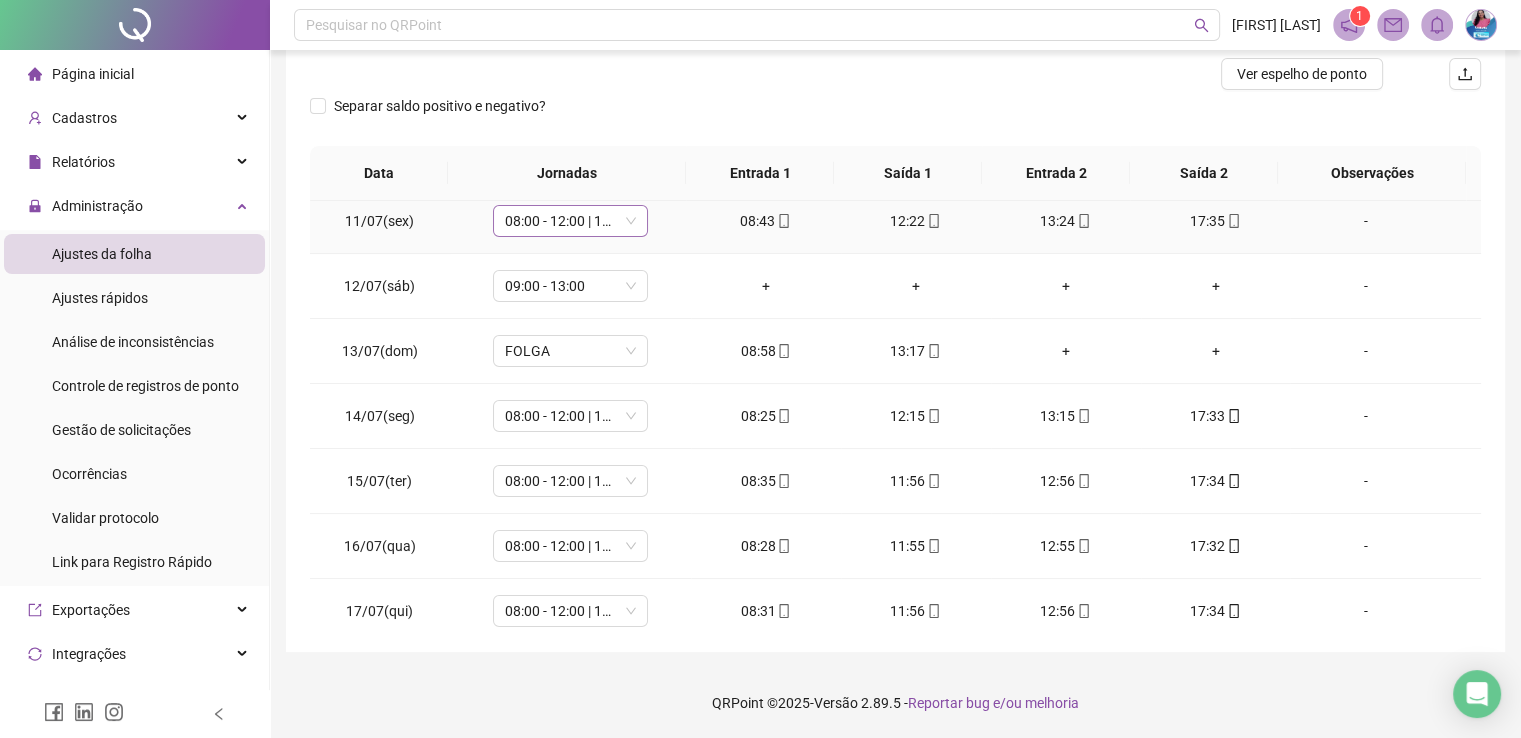scroll, scrollTop: 0, scrollLeft: 0, axis: both 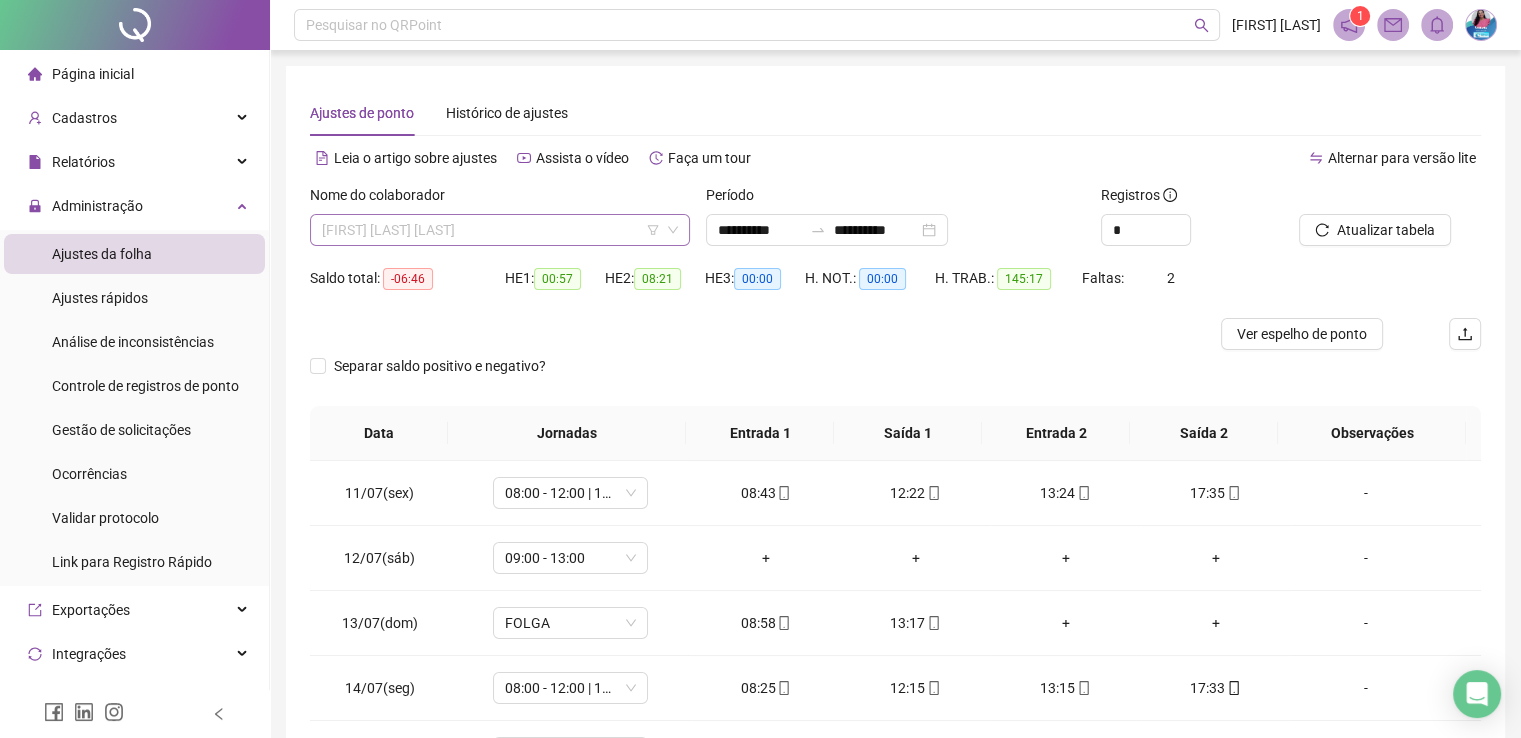 click on "[FIRST] [LAST] [LAST]" at bounding box center (500, 230) 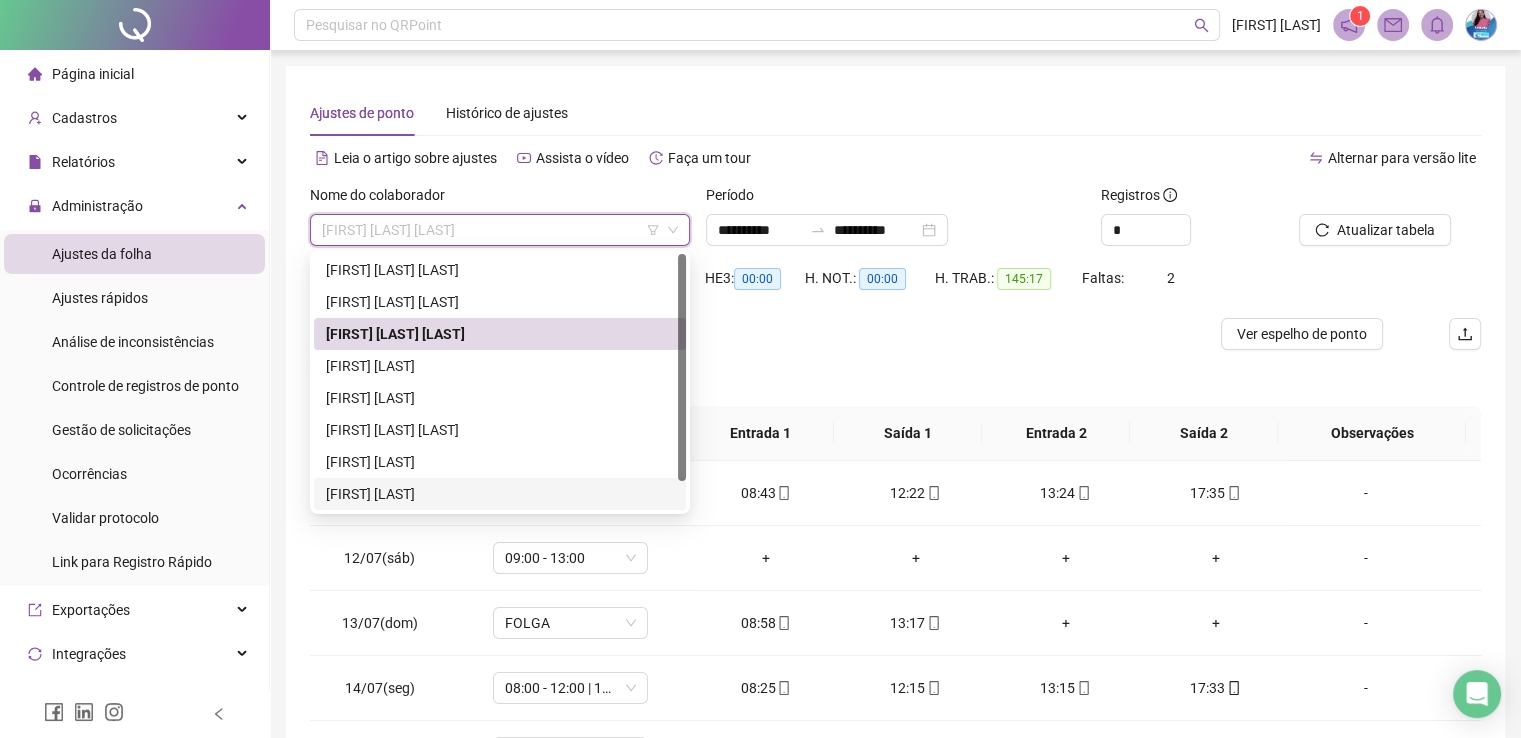 click on "[FIRST] [LAST]" at bounding box center (500, 494) 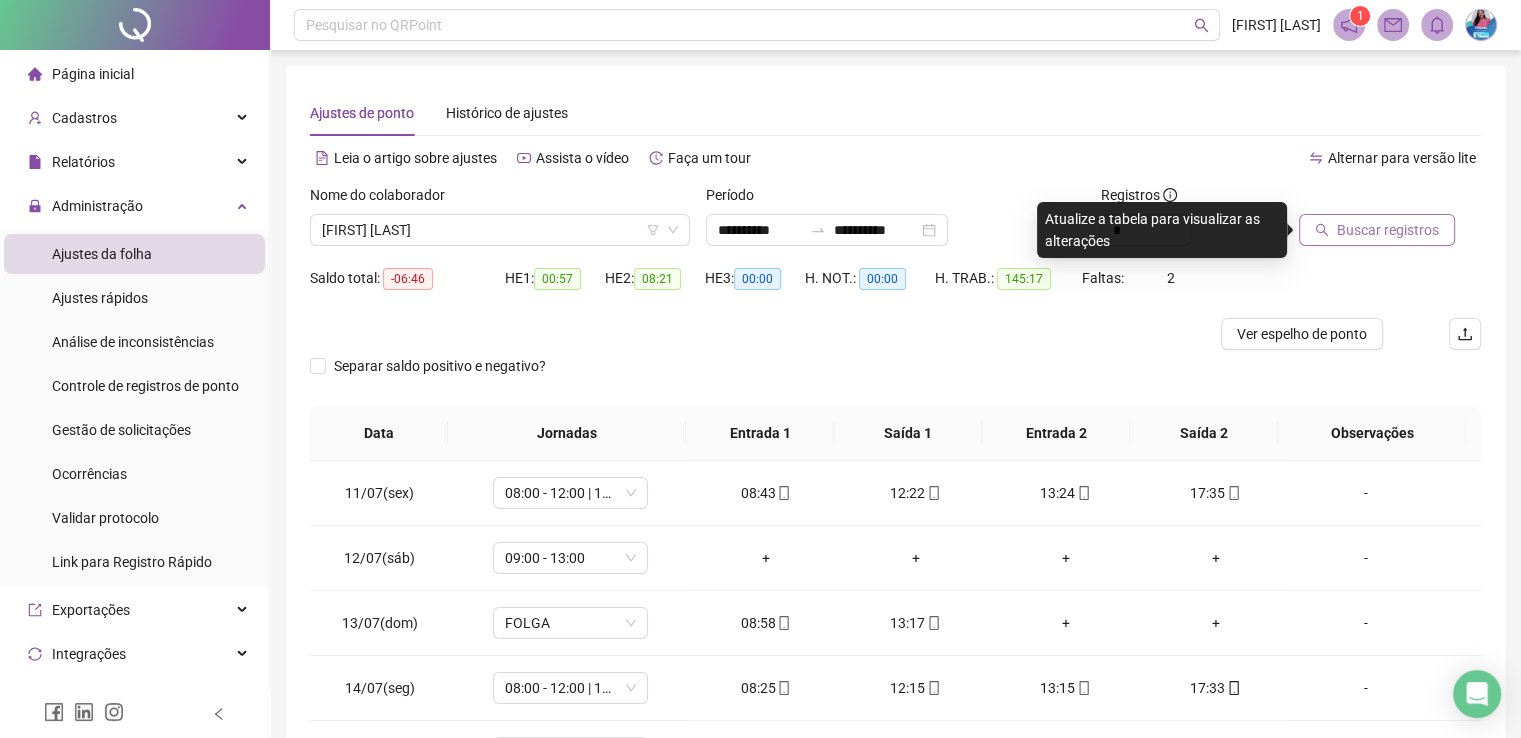 click on "Buscar registros" at bounding box center [1388, 230] 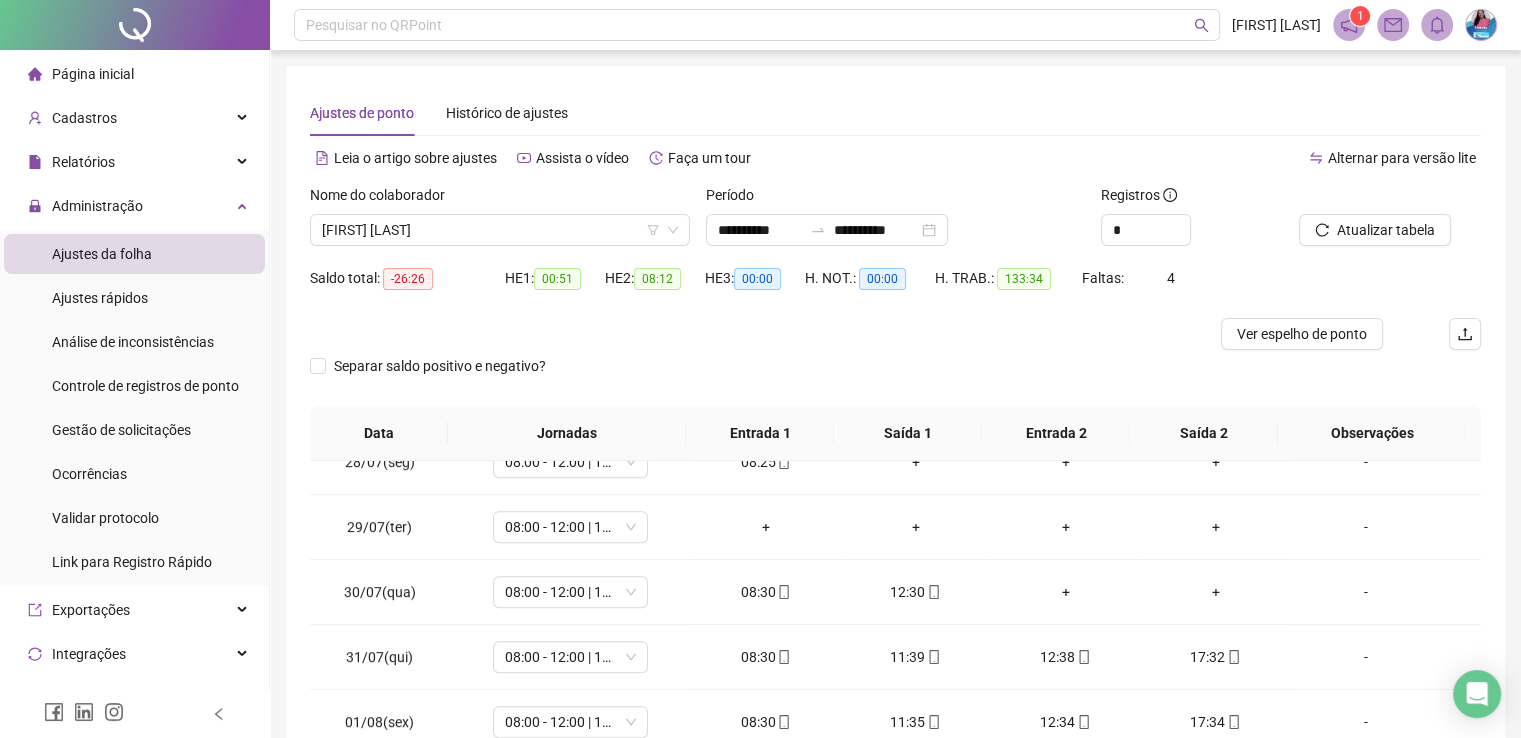 scroll, scrollTop: 1257, scrollLeft: 0, axis: vertical 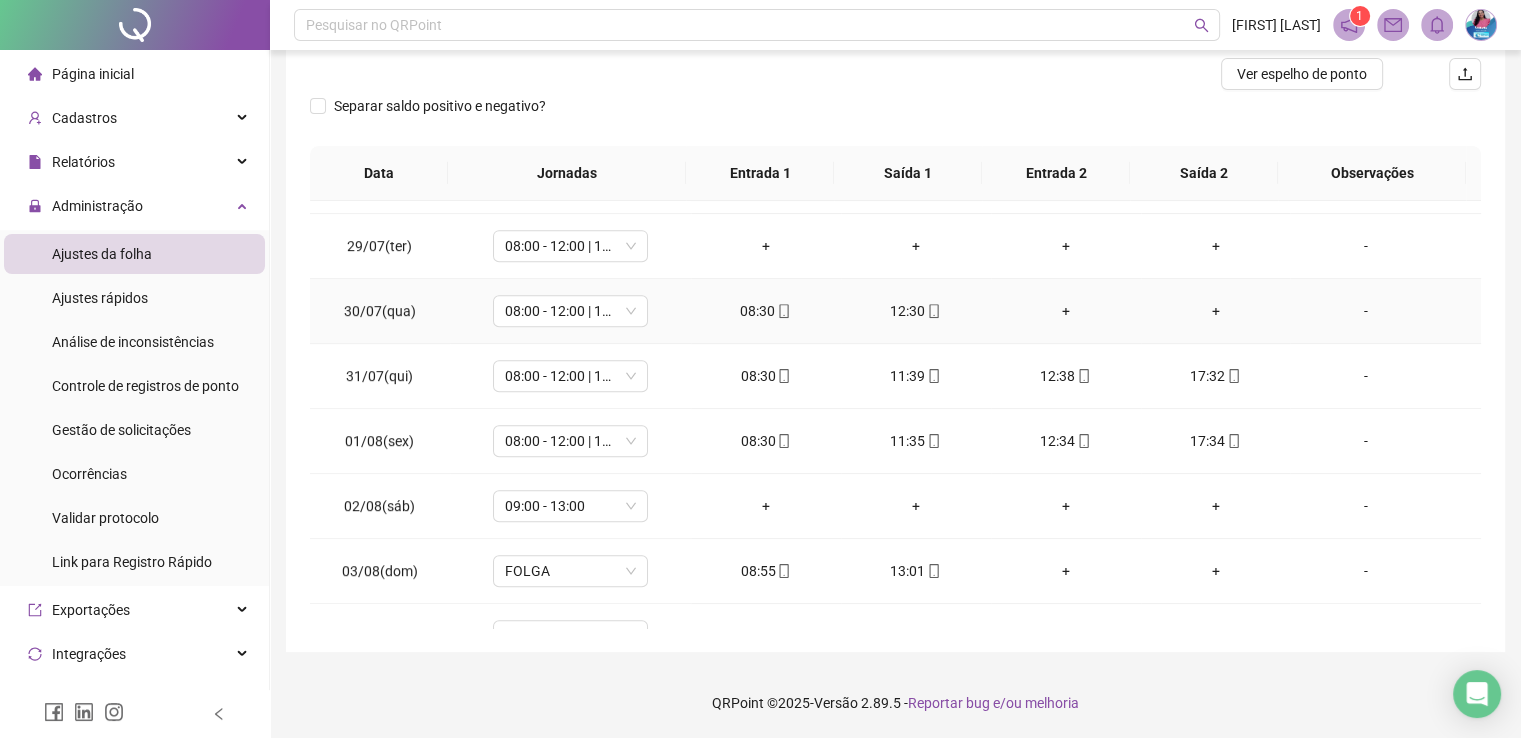 click on "-" at bounding box center [1365, 311] 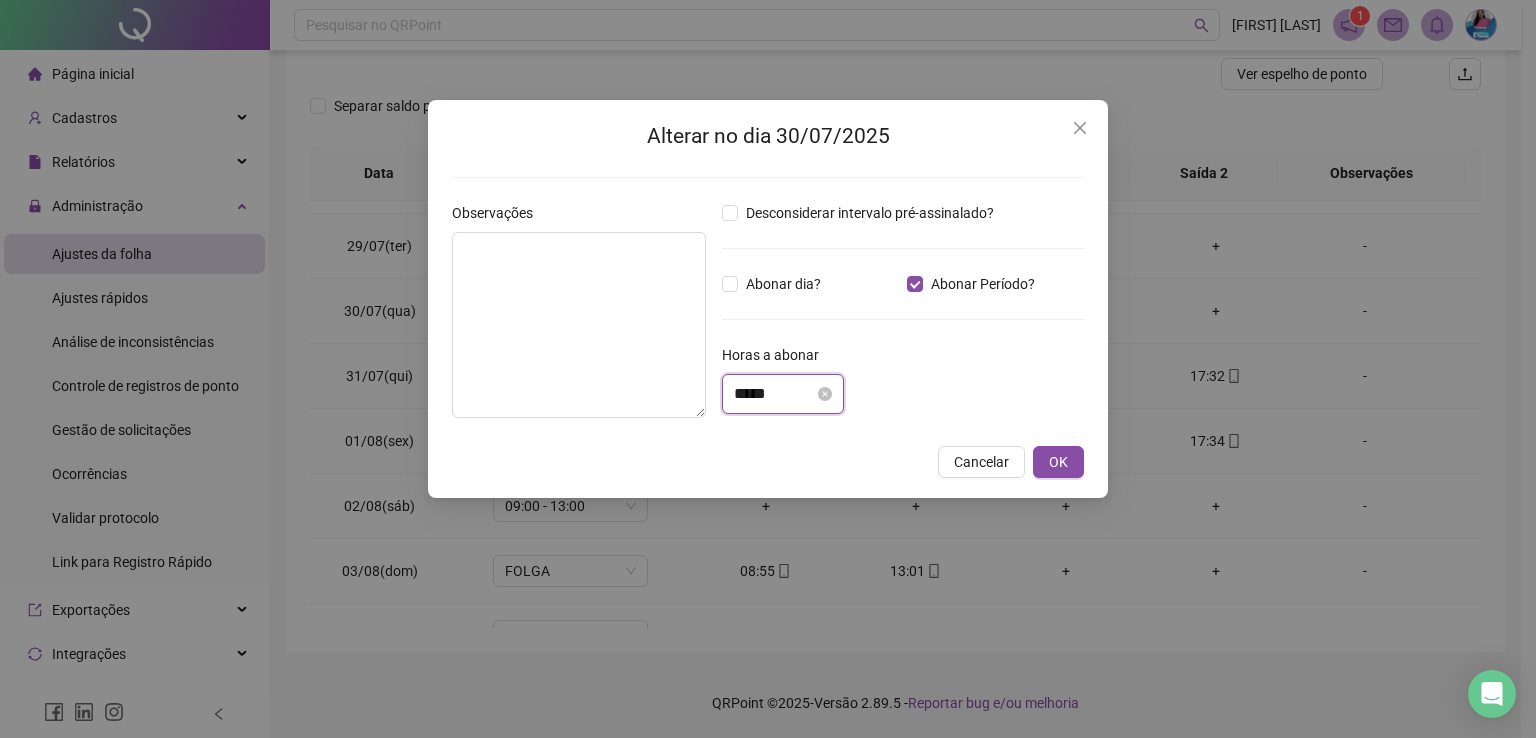 drag, startPoint x: 733, startPoint y: 391, endPoint x: 806, endPoint y: 393, distance: 73.02739 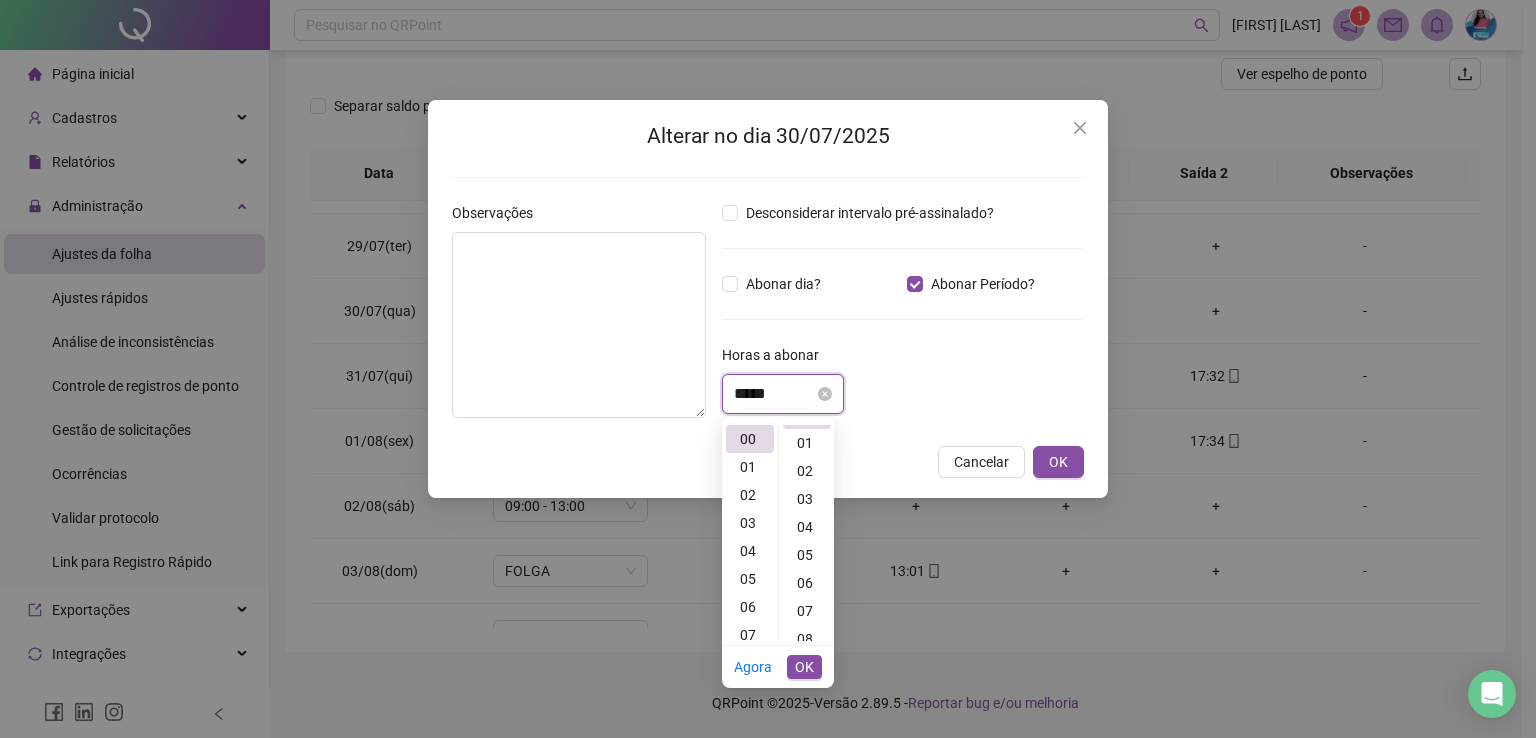 scroll, scrollTop: 0, scrollLeft: 0, axis: both 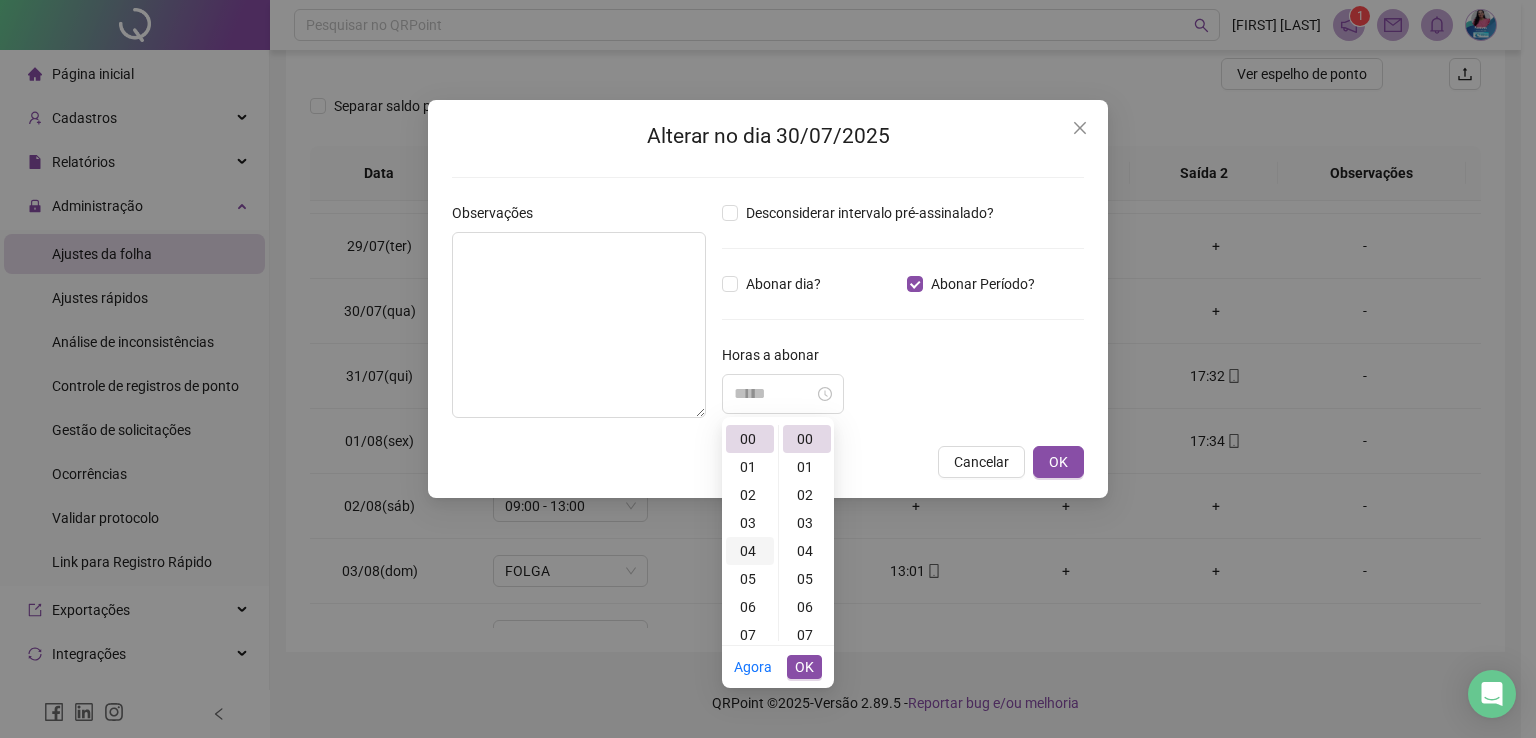 click on "04" at bounding box center (750, 551) 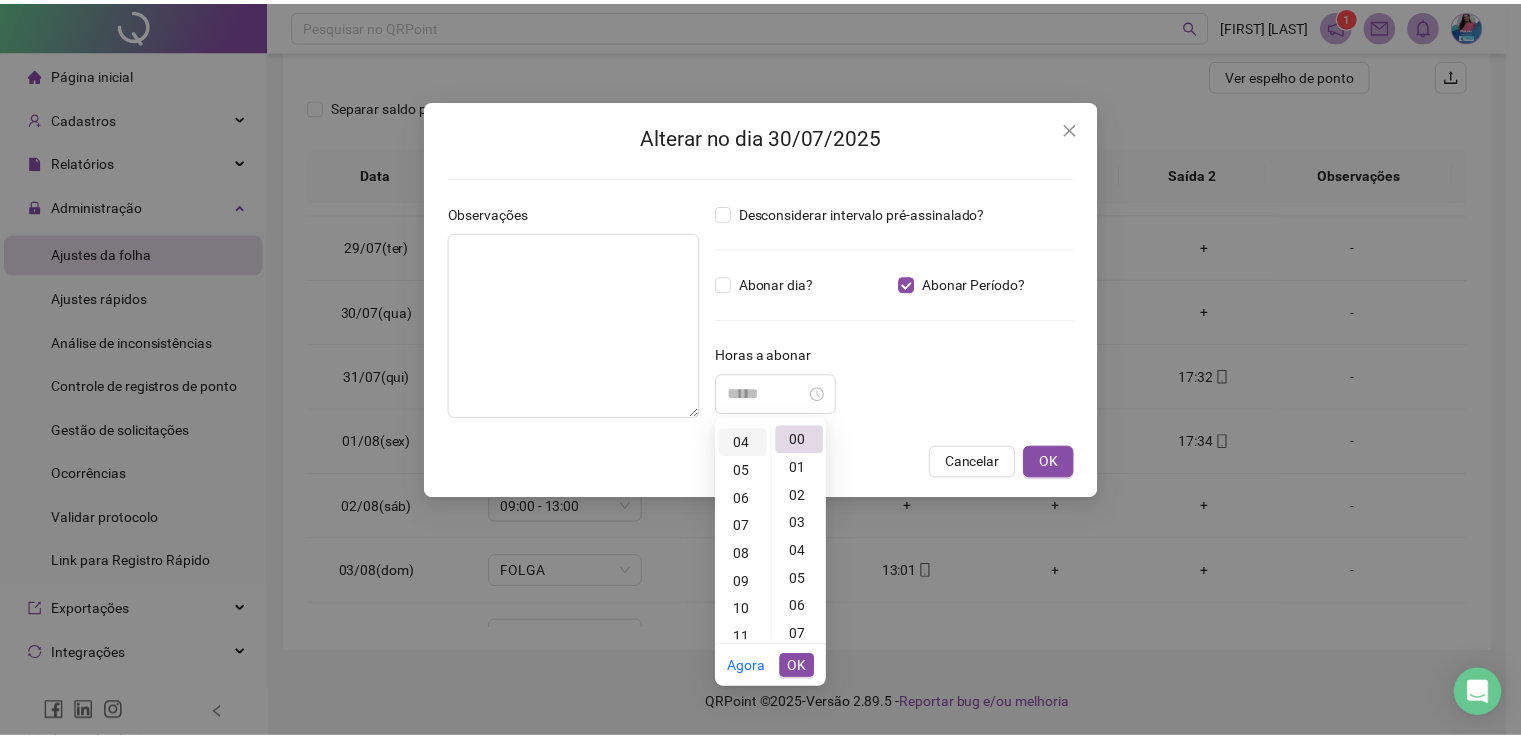 scroll, scrollTop: 112, scrollLeft: 0, axis: vertical 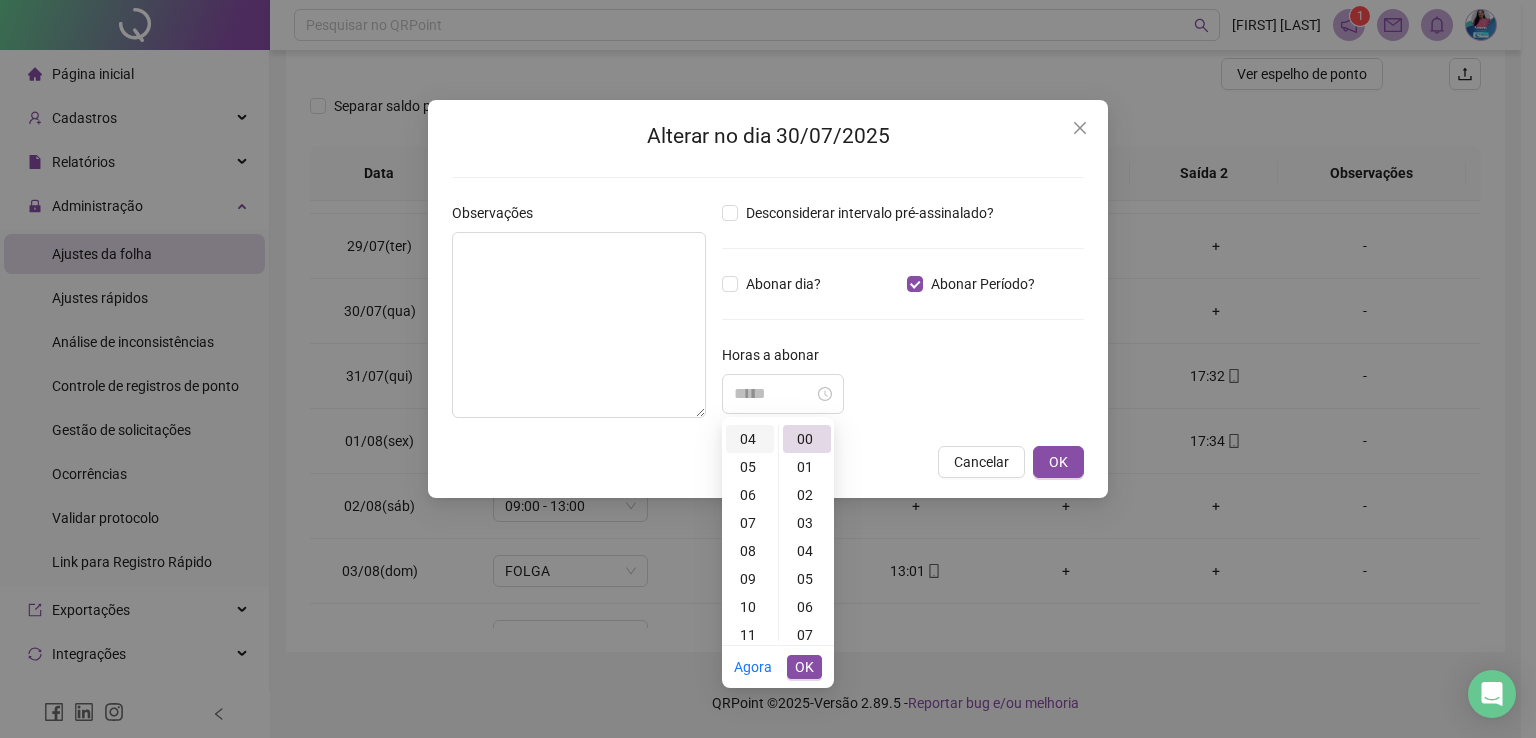 click on "04" at bounding box center [750, 439] 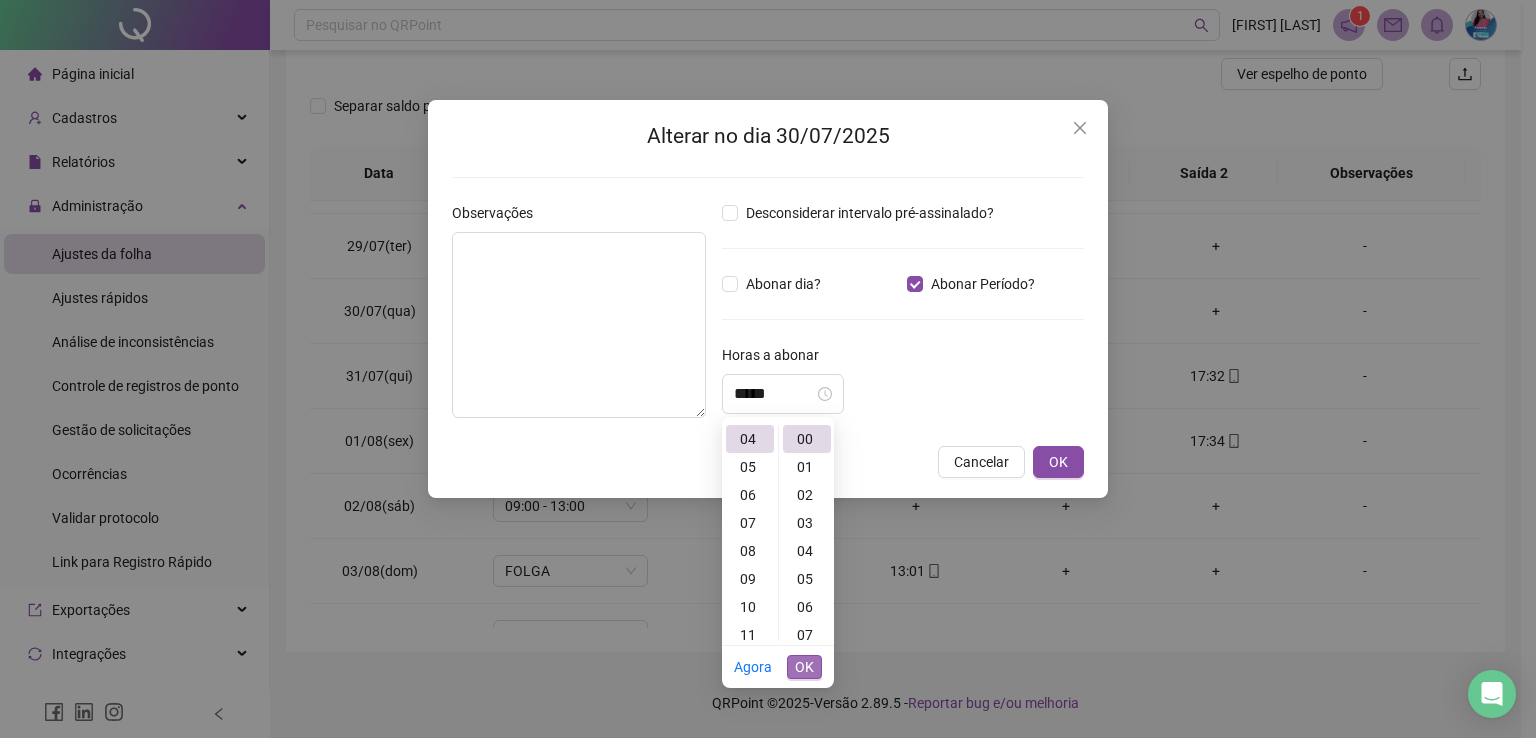 click on "OK" at bounding box center [804, 667] 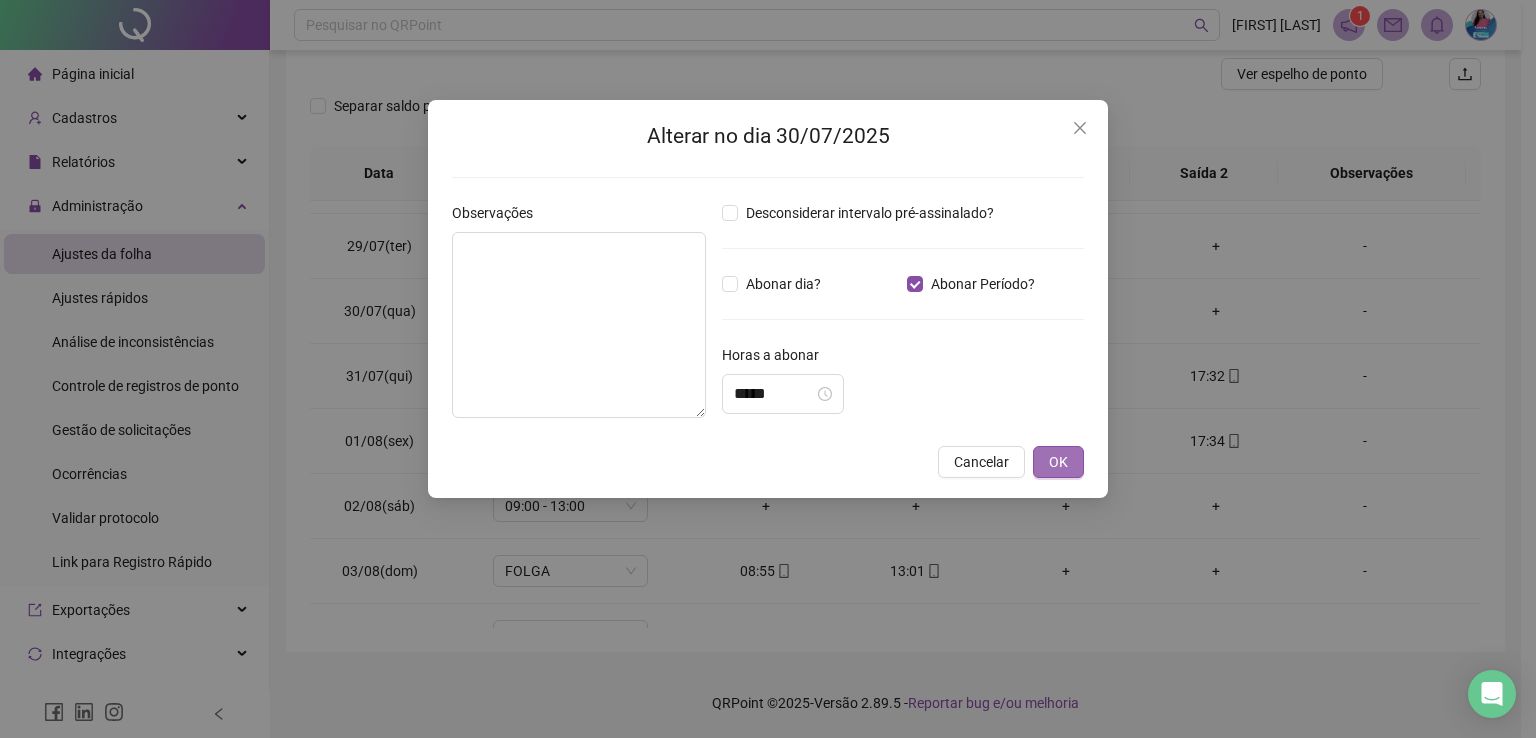click on "OK" at bounding box center [1058, 462] 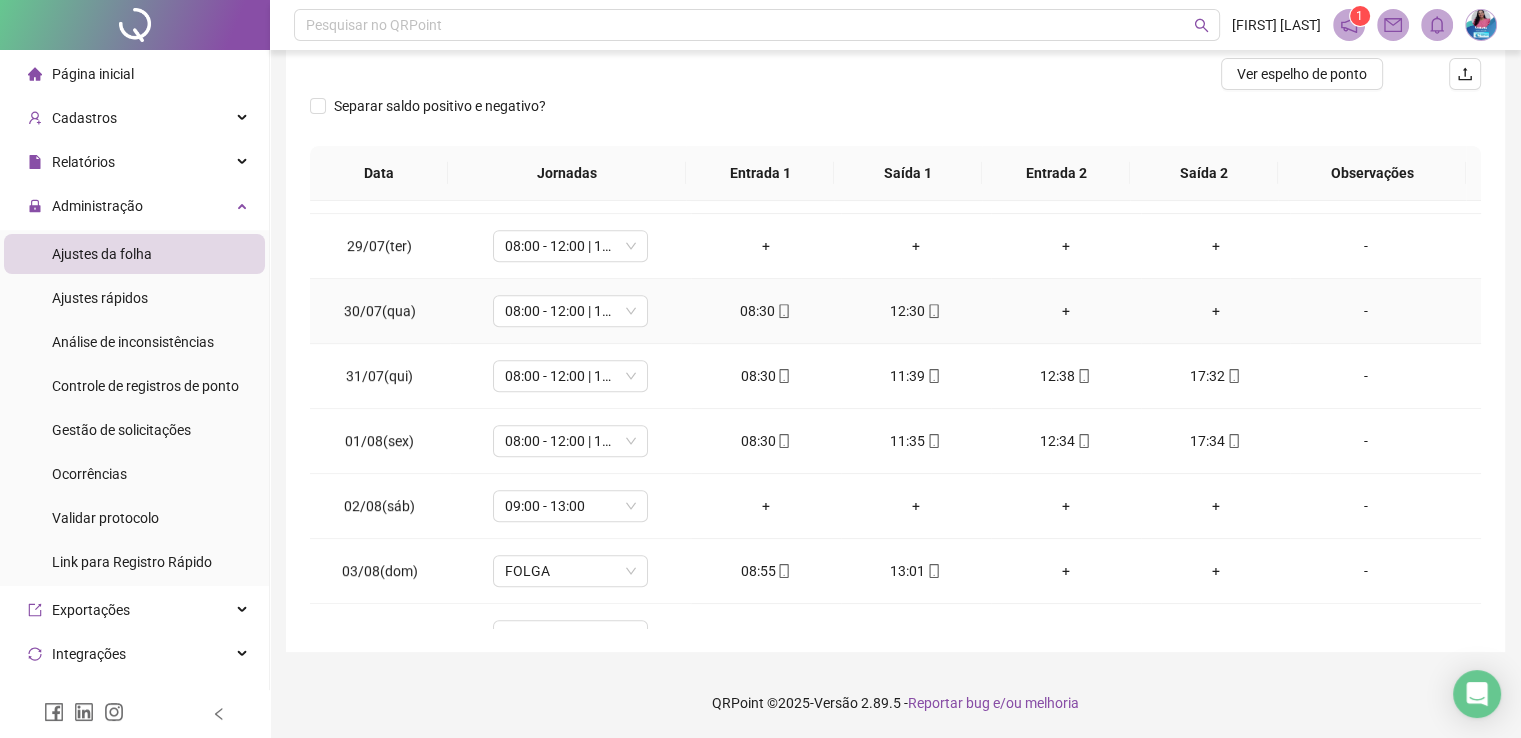 click on "-" at bounding box center (1365, 311) 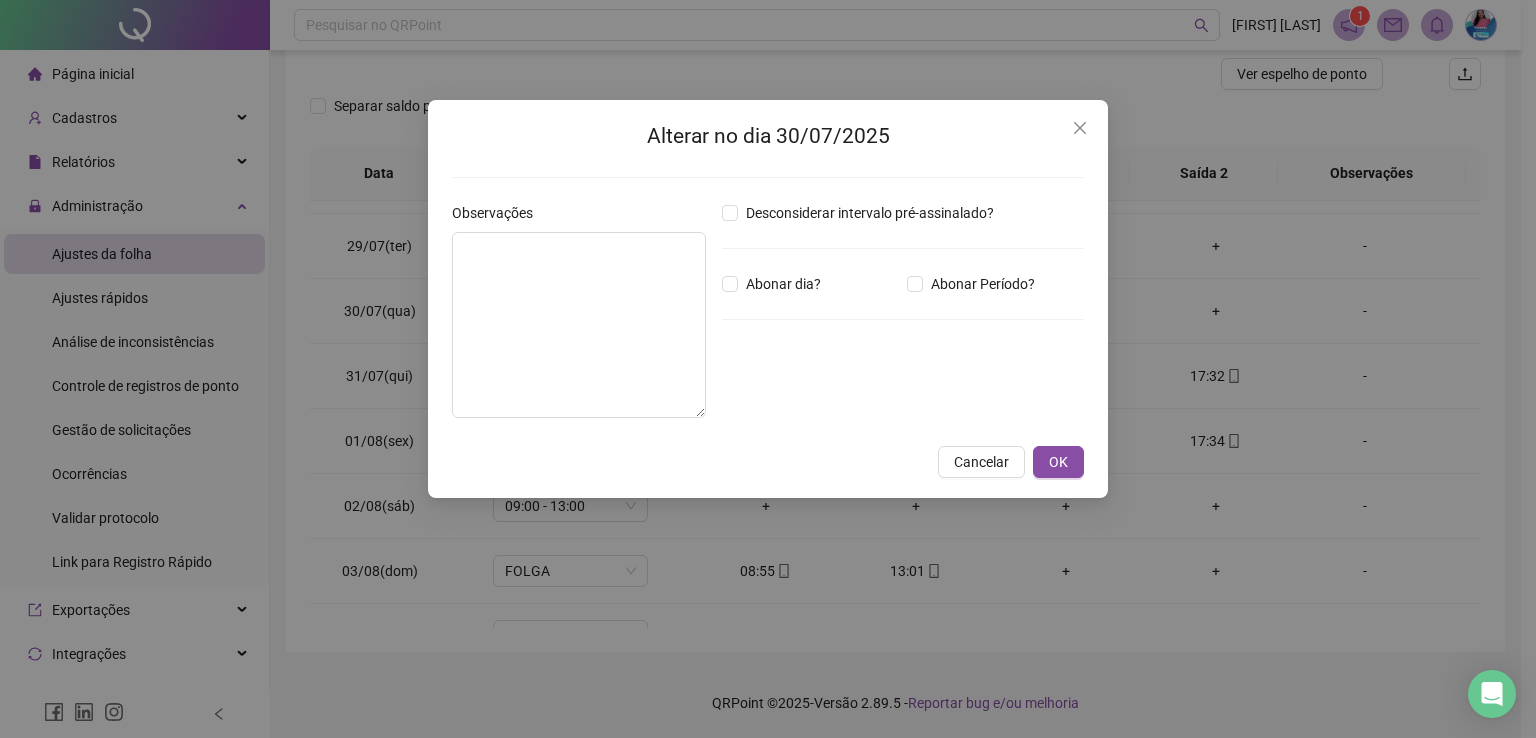 type on "*****" 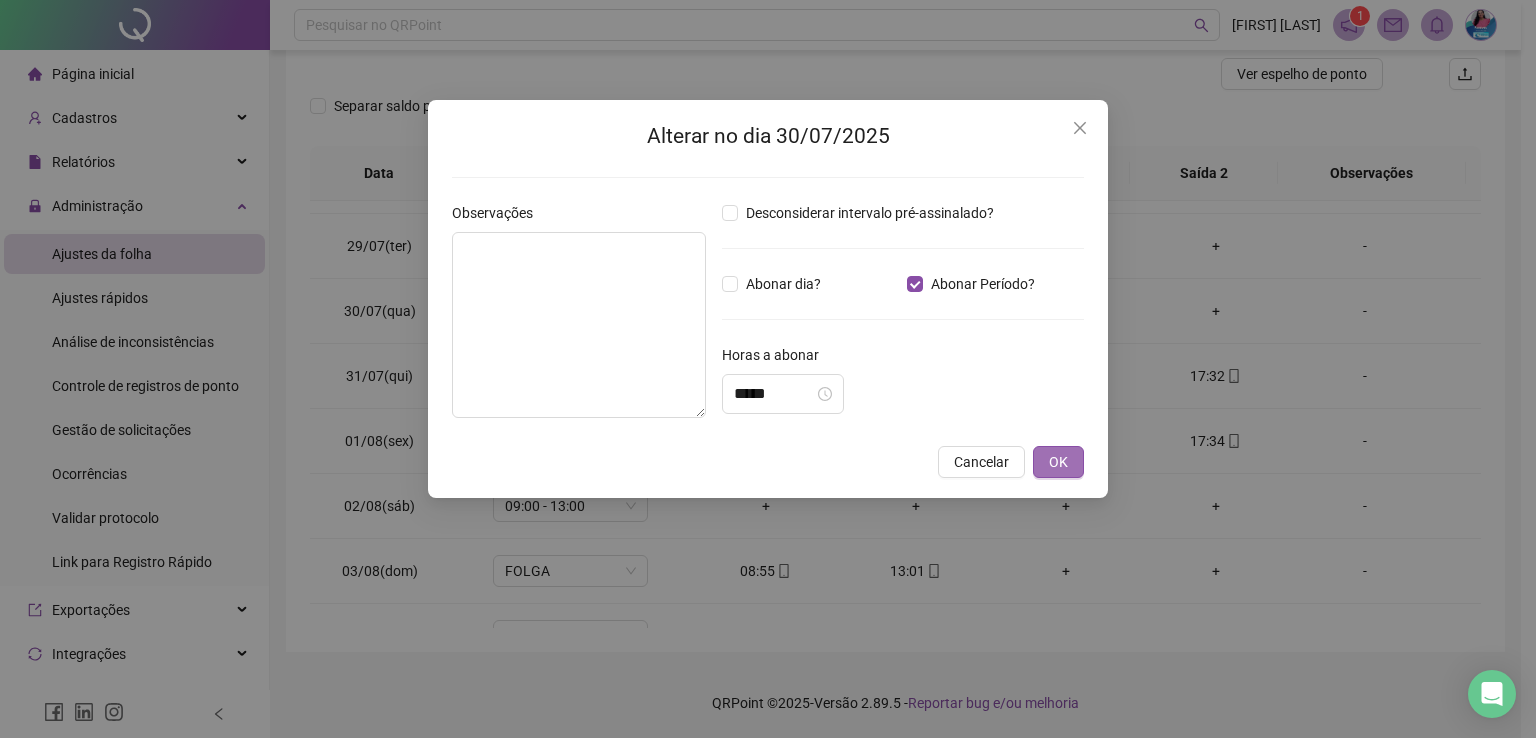 click on "OK" at bounding box center [1058, 462] 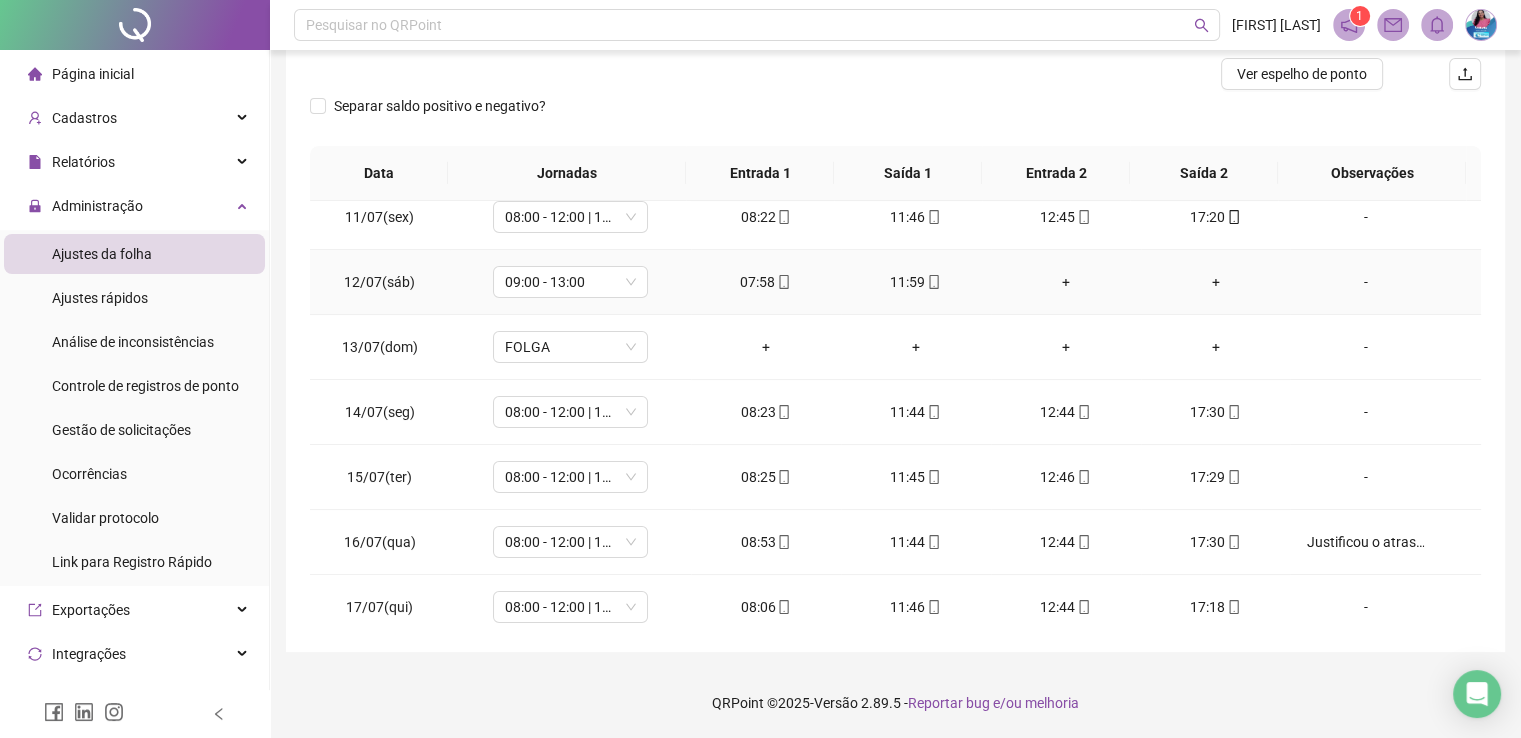 scroll, scrollTop: 0, scrollLeft: 0, axis: both 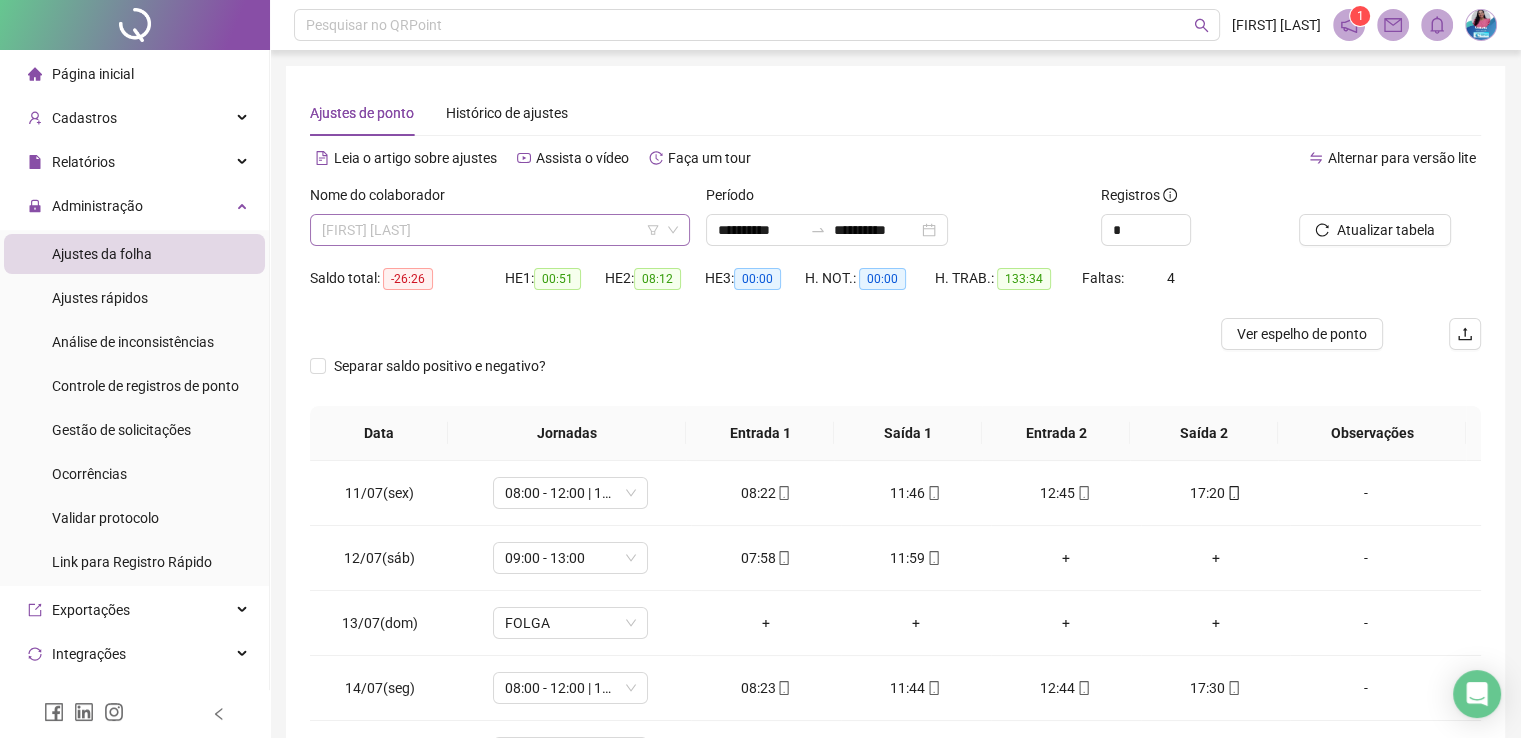 click on "[FIRST] [LAST]" at bounding box center [500, 230] 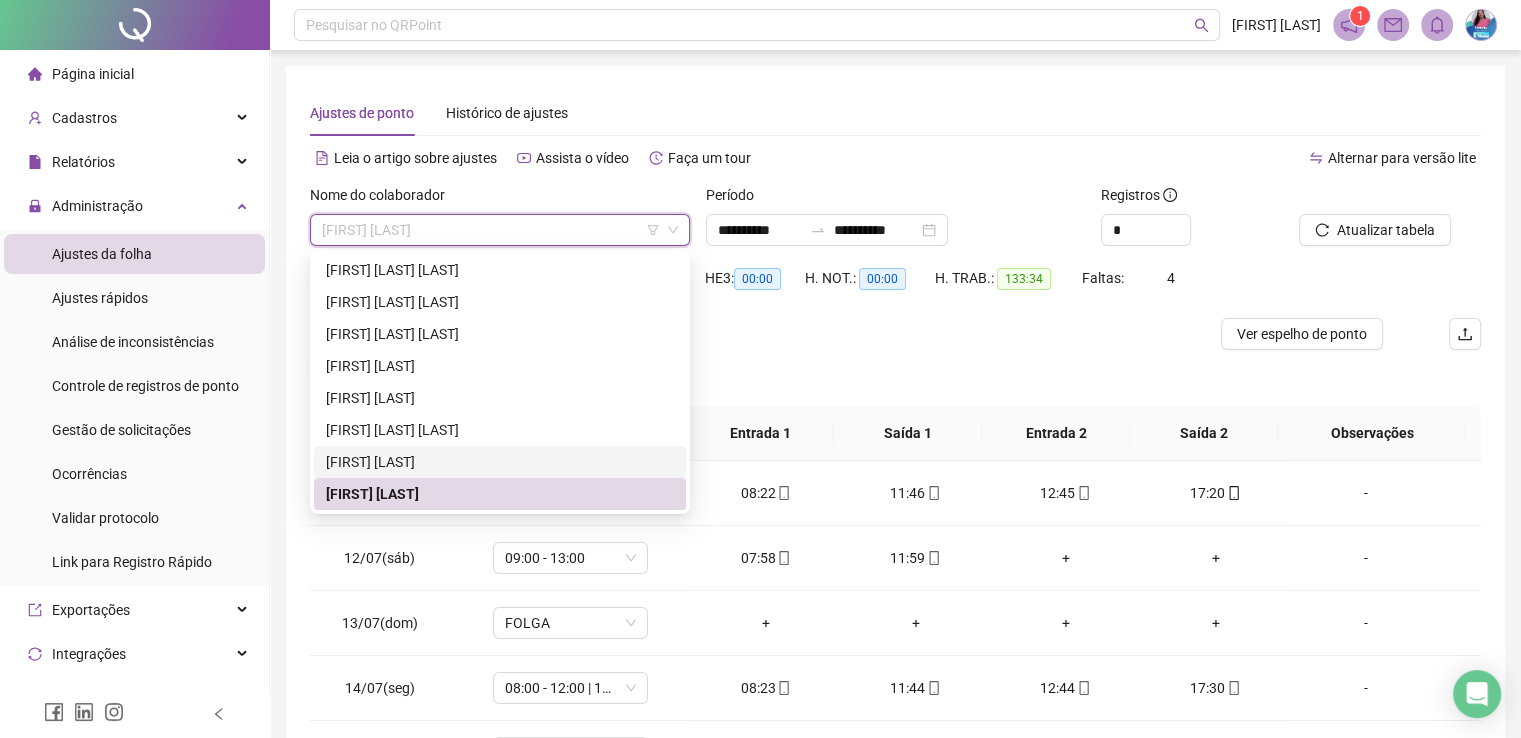 click on "[FIRST] [LAST]" at bounding box center (500, 462) 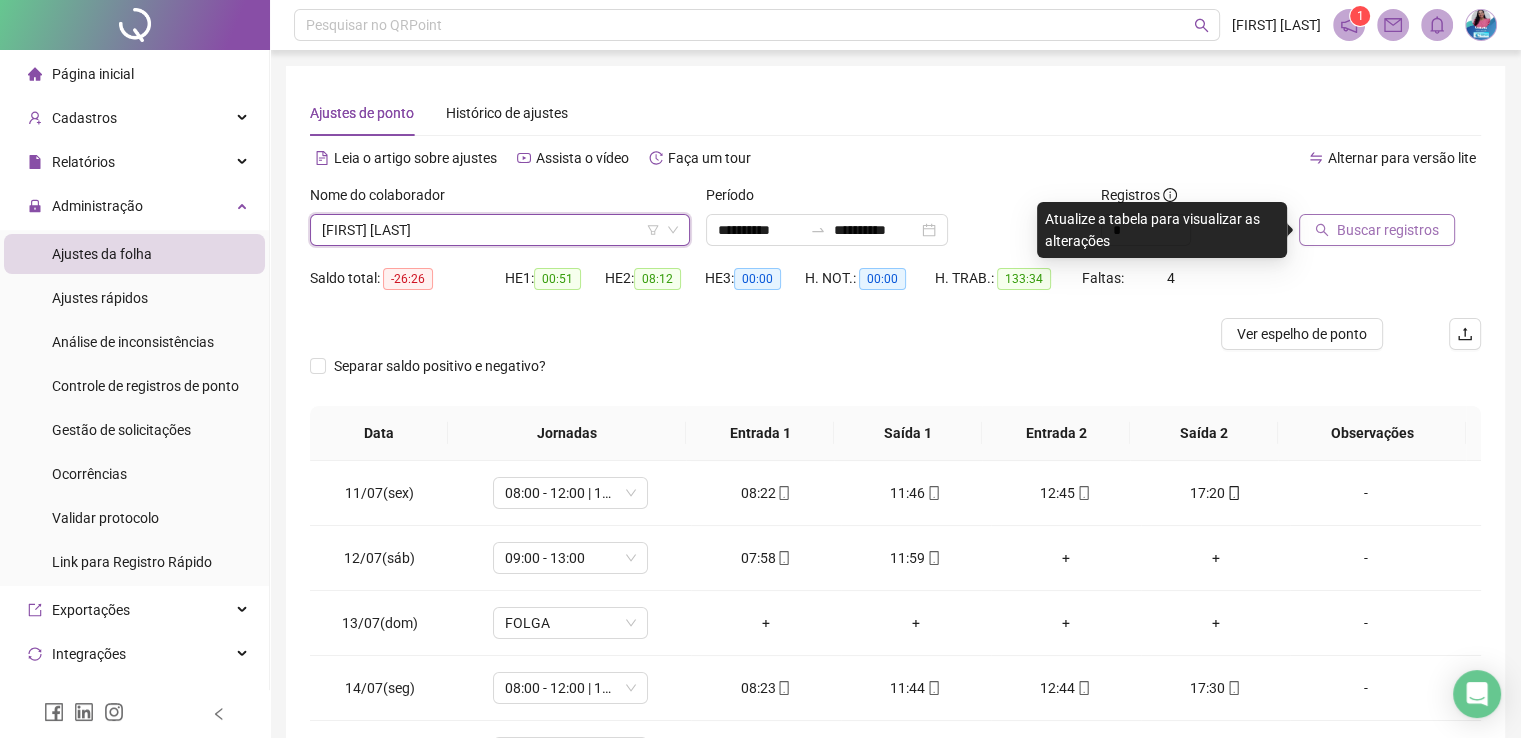 click on "Buscar registros" at bounding box center (1388, 230) 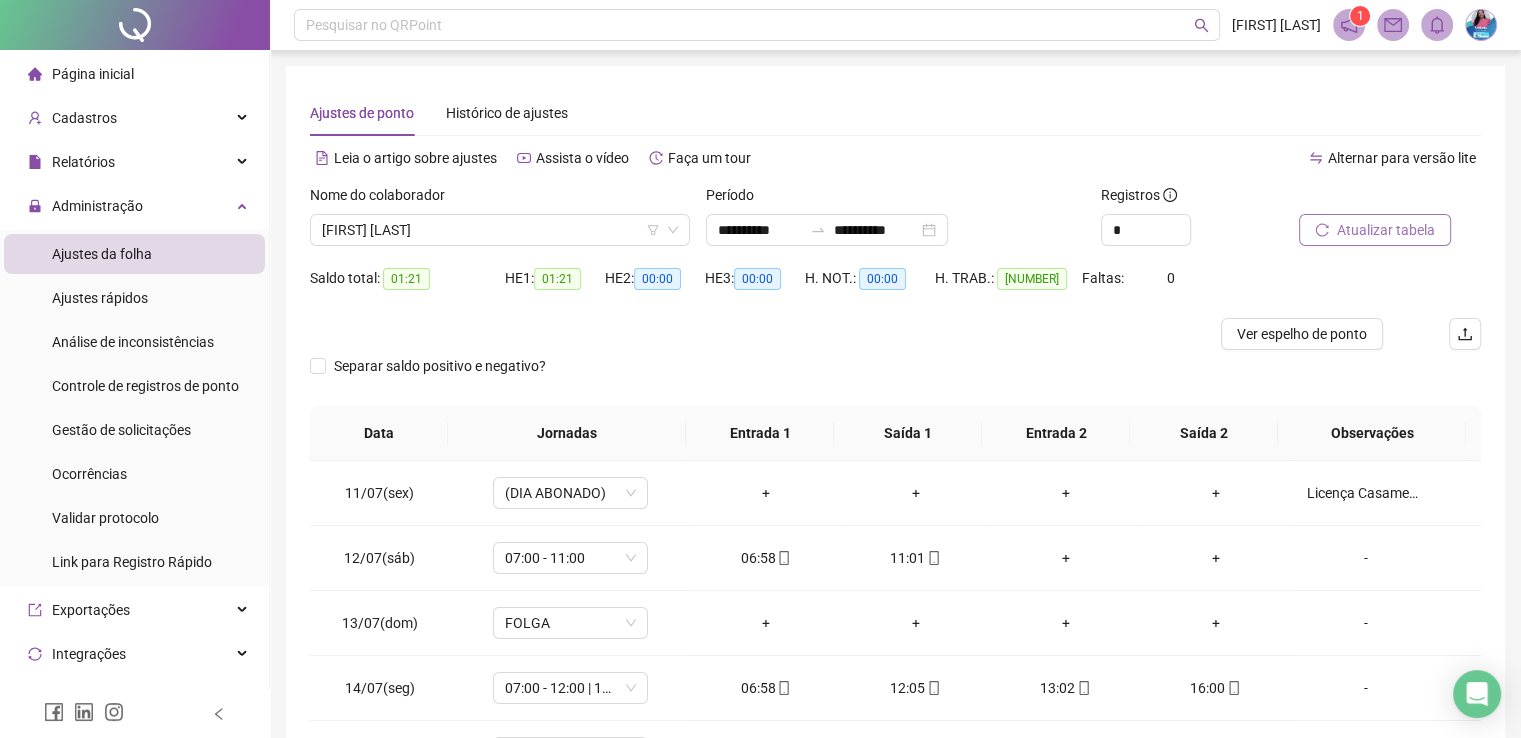 type 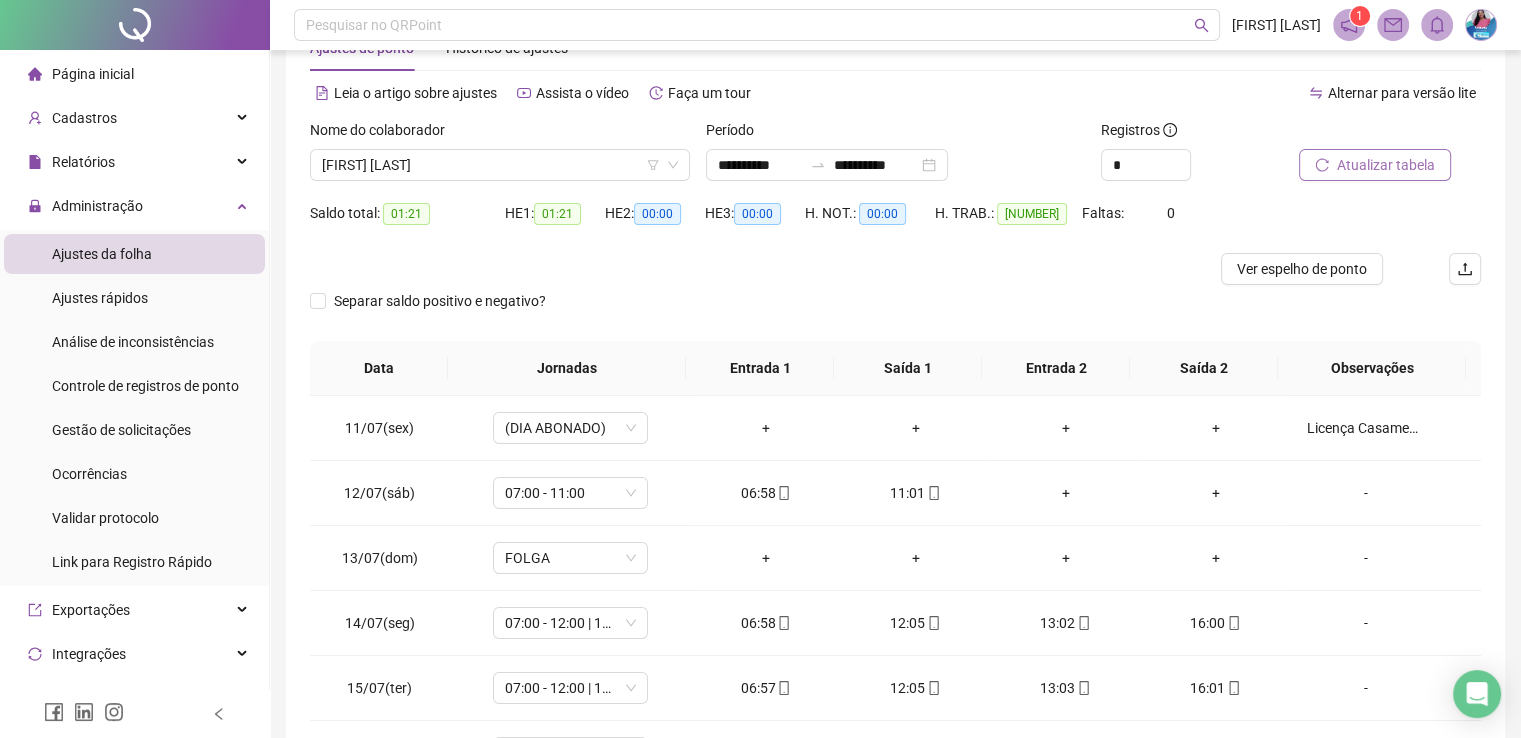 scroll, scrollTop: 100, scrollLeft: 0, axis: vertical 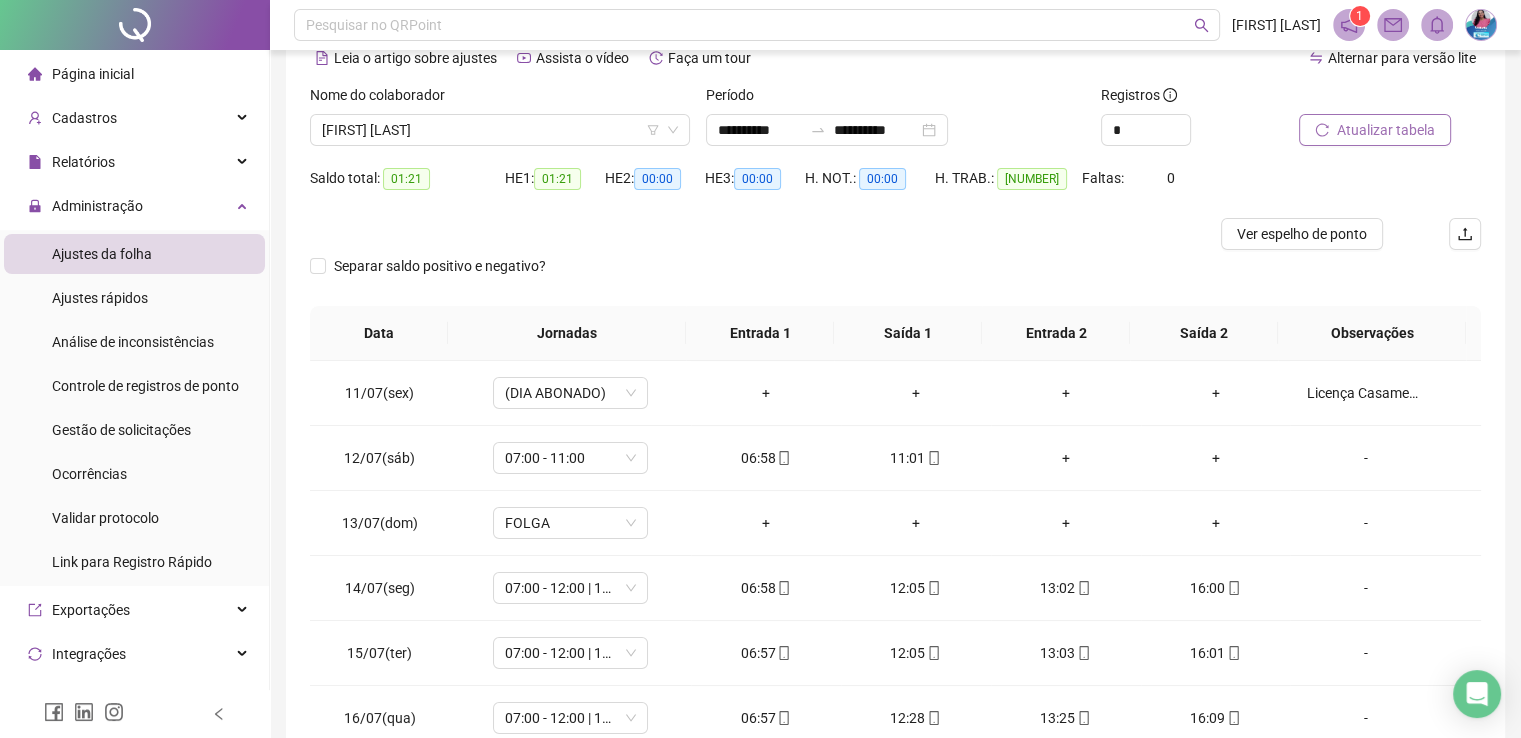 click on "Período" at bounding box center [896, 99] 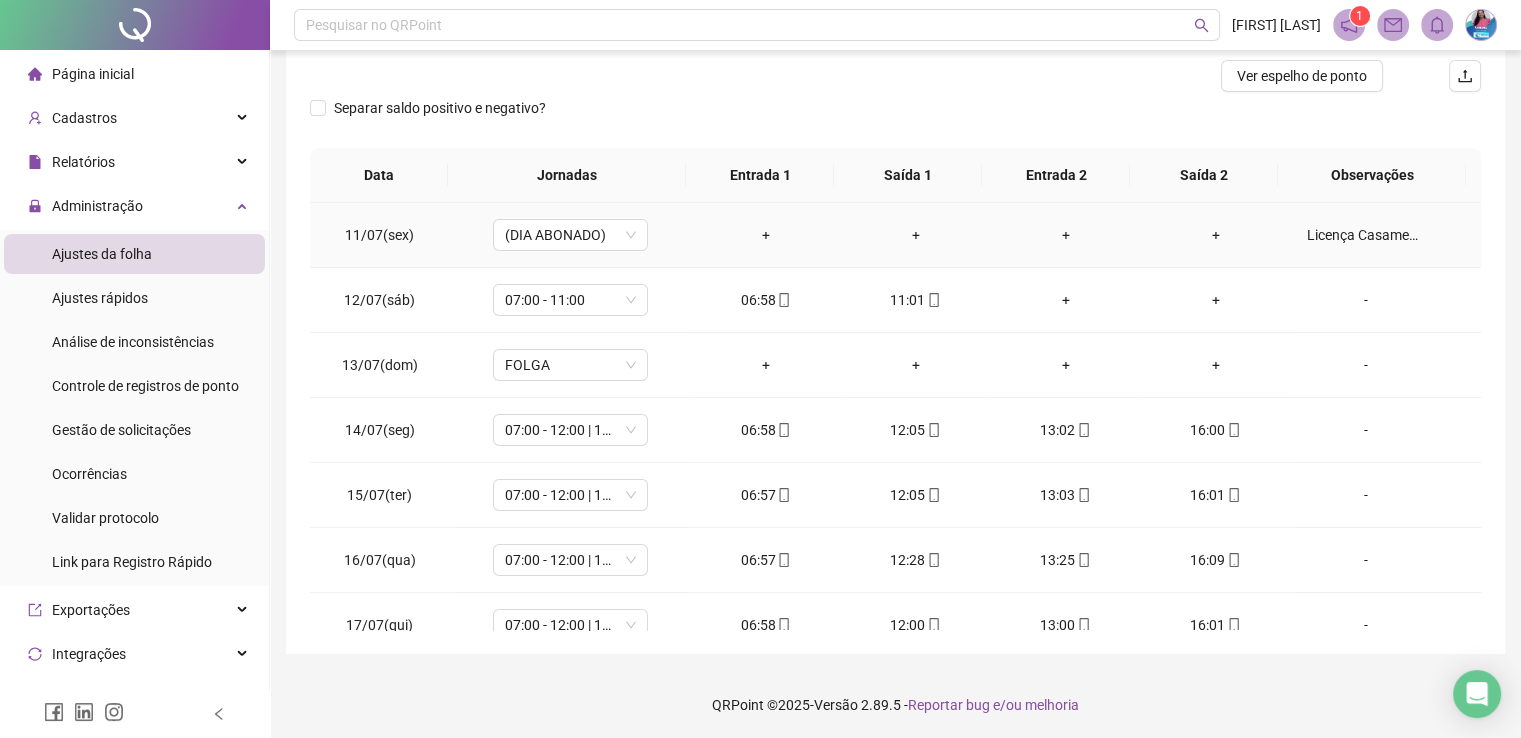 scroll, scrollTop: 260, scrollLeft: 0, axis: vertical 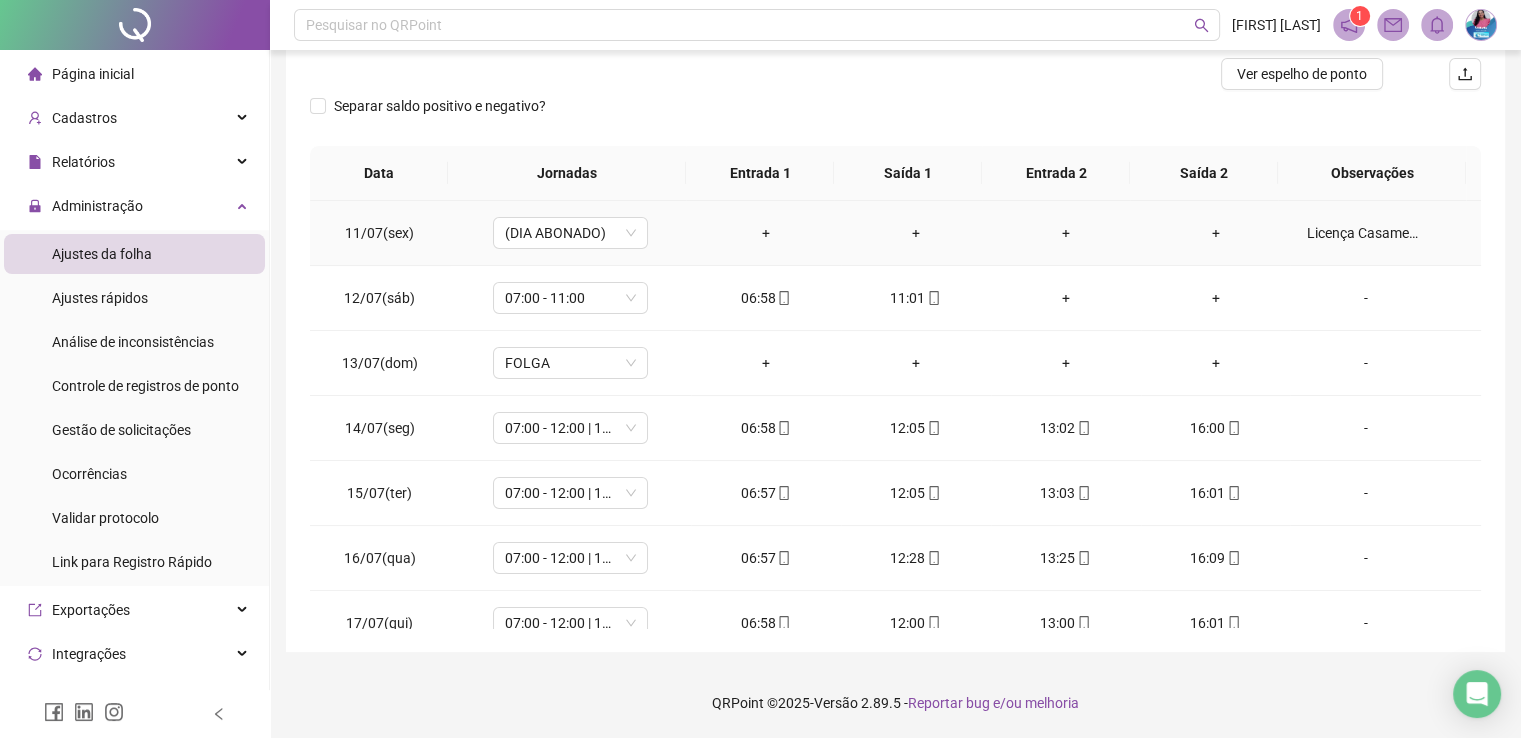 click on "Licença Casamento, apresentou a certidão." at bounding box center [1365, 233] 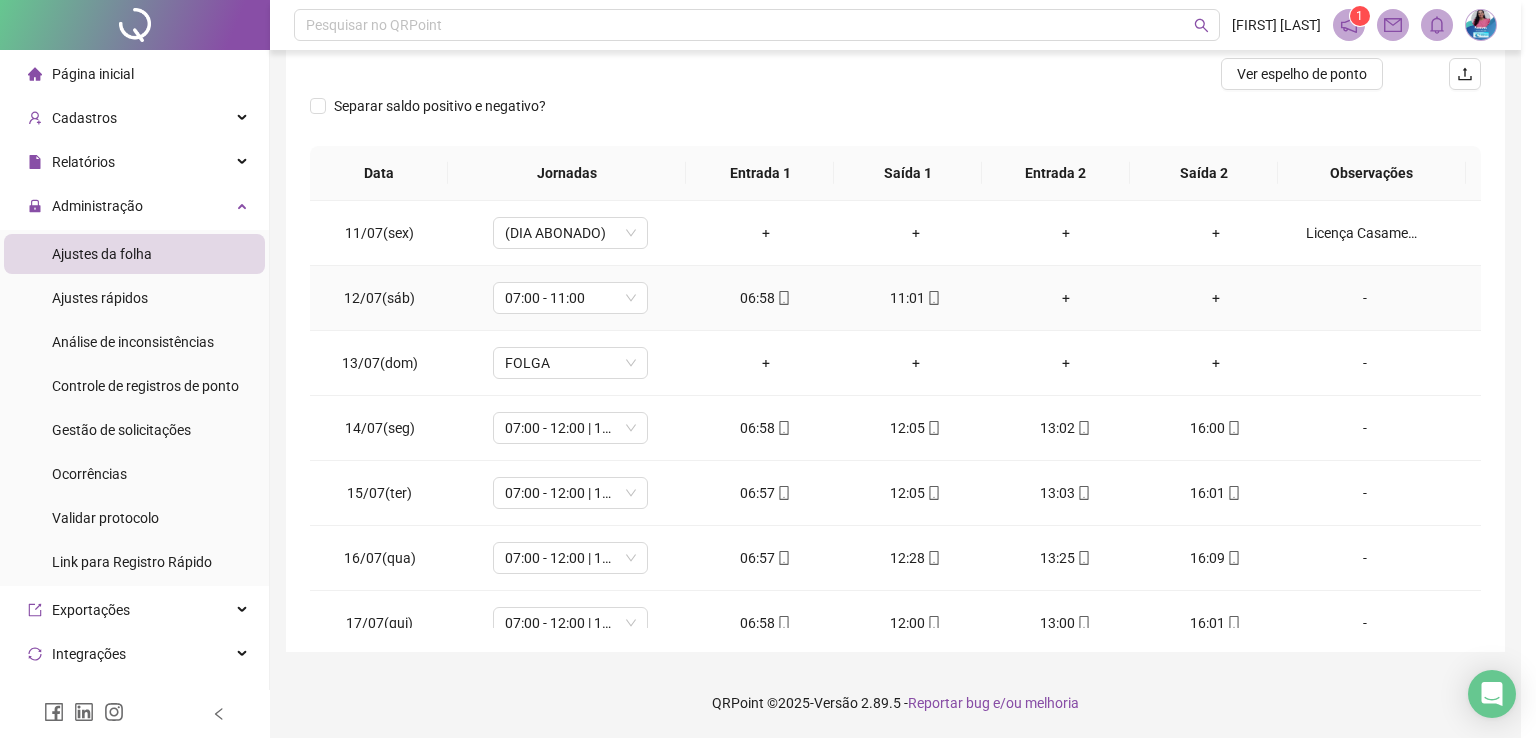 type on "*****" 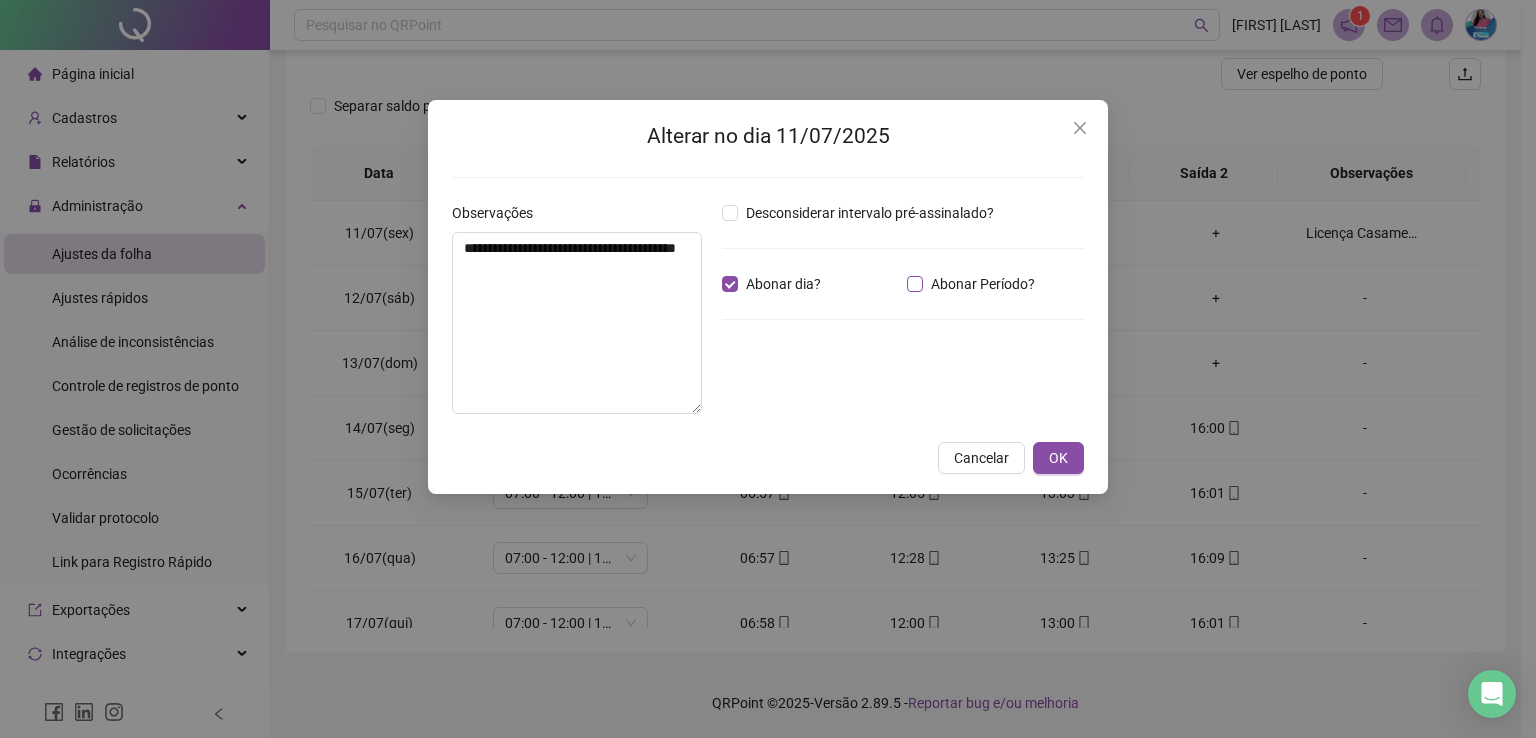 click on "Abonar Período?" at bounding box center (983, 284) 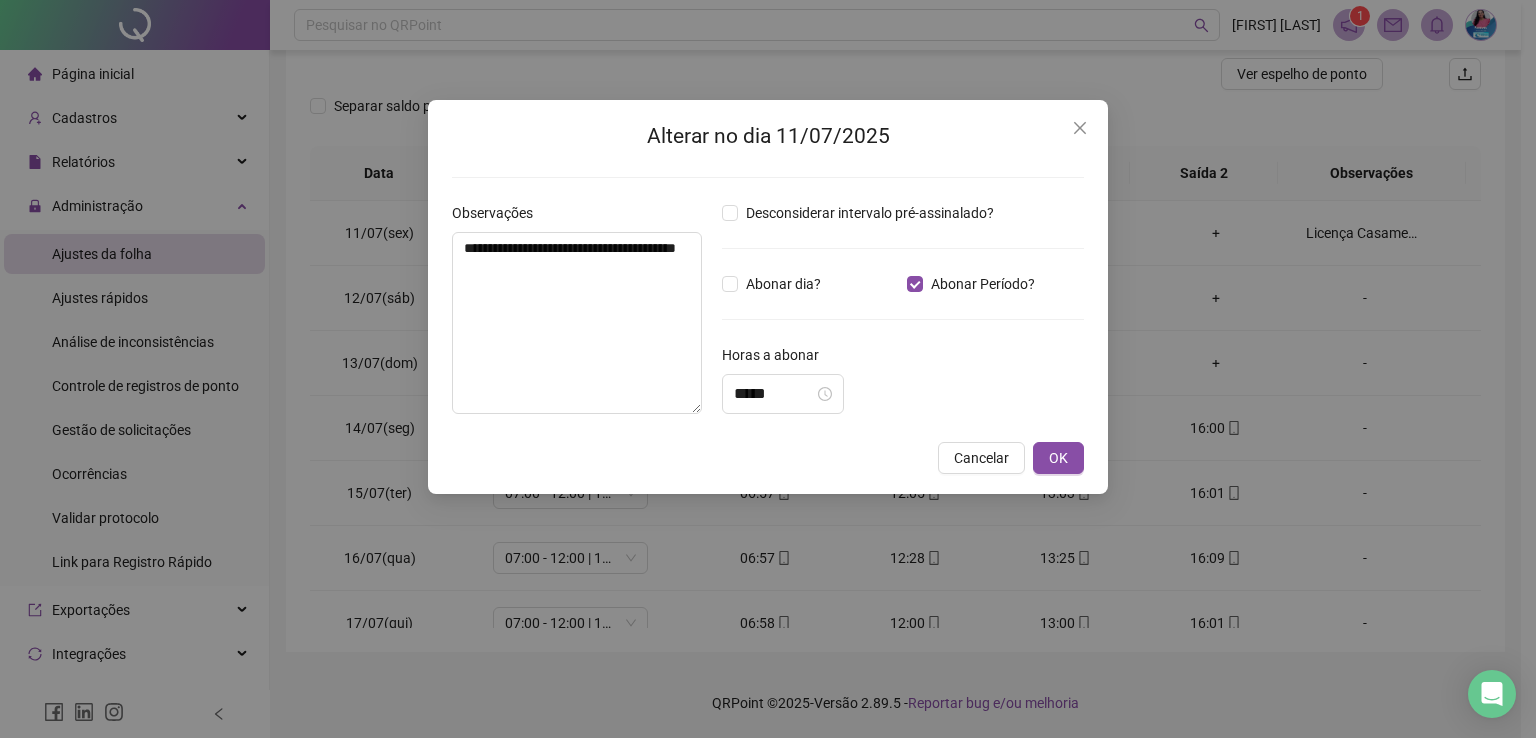 click 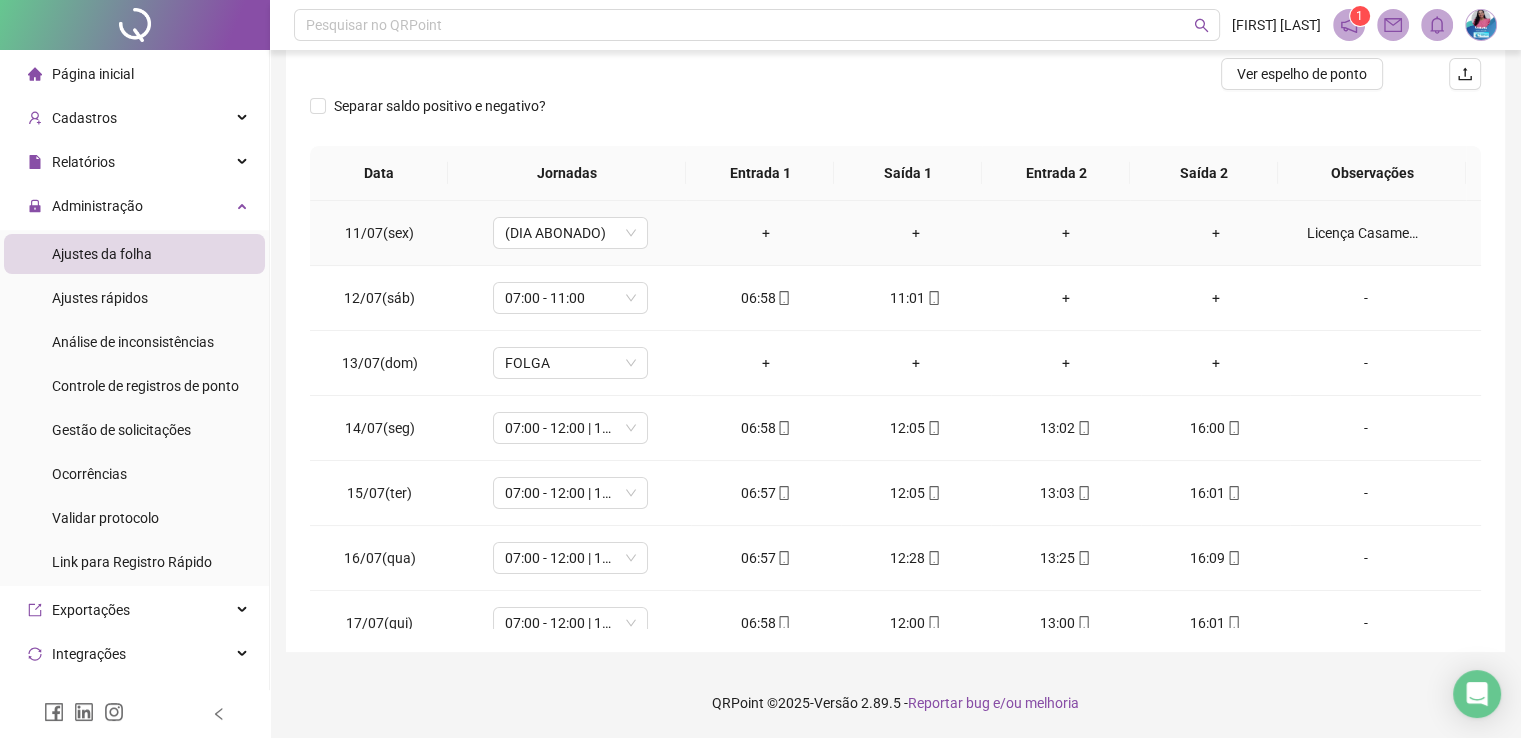 click on "Licença Casamento, apresentou a certidão." at bounding box center [1365, 233] 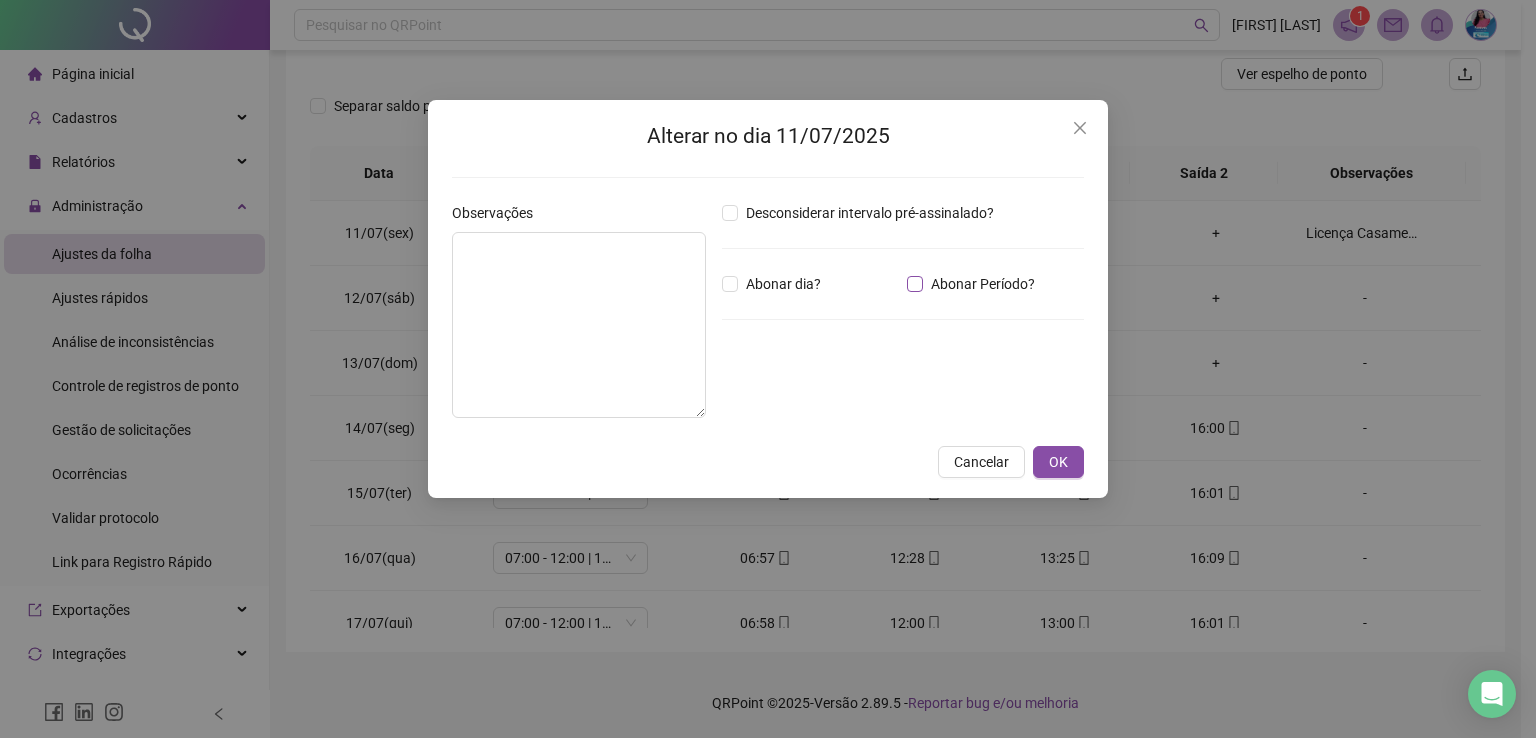 type on "**********" 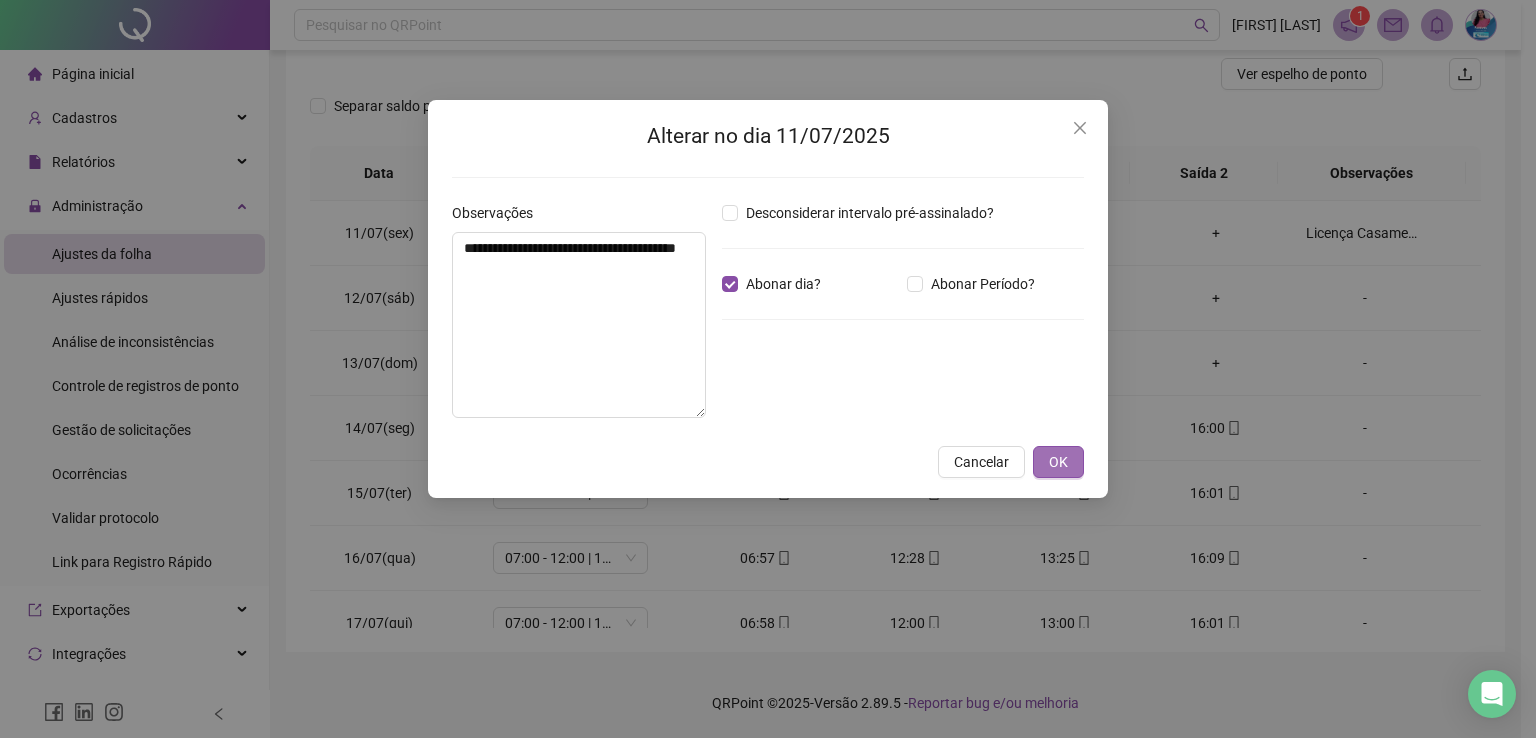click on "OK" at bounding box center (1058, 462) 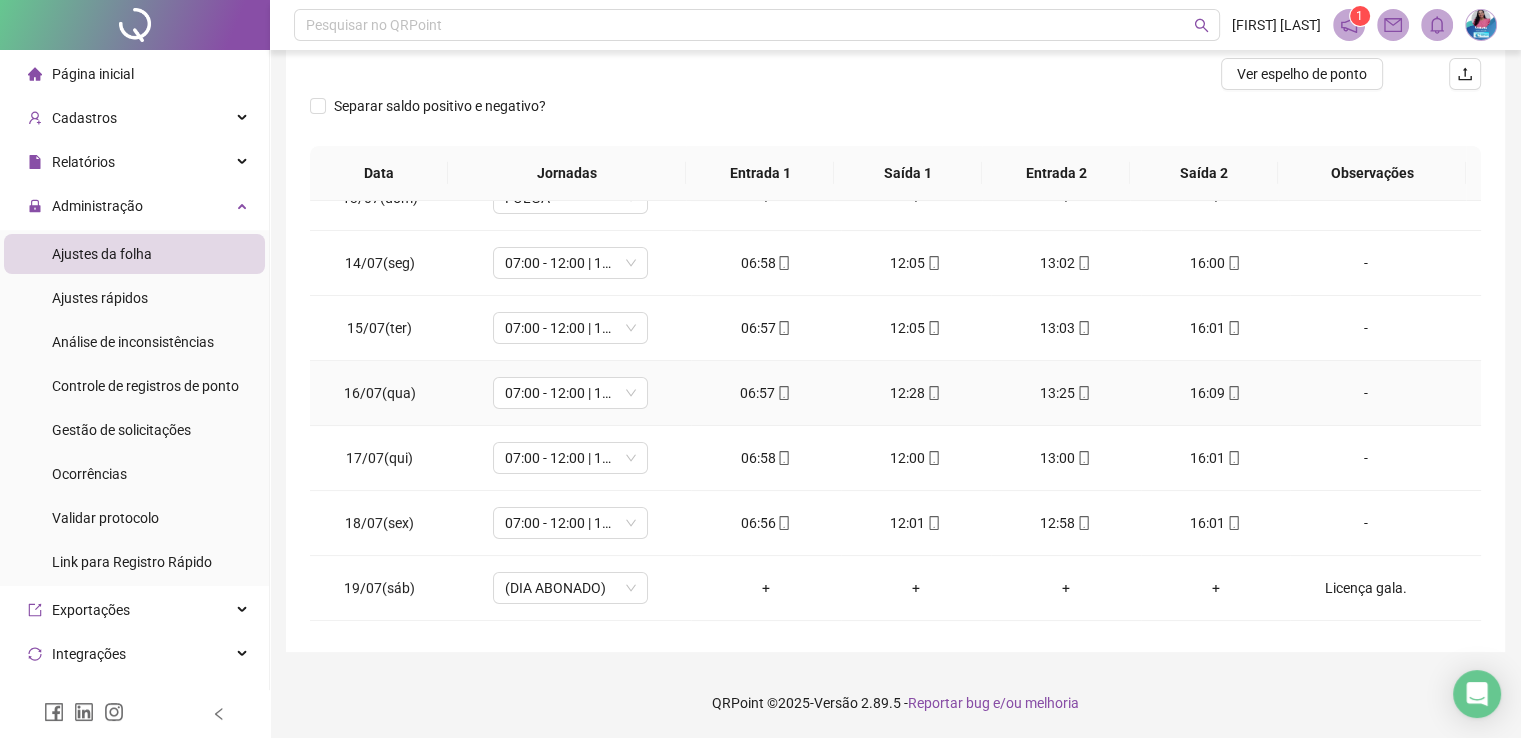 scroll, scrollTop: 200, scrollLeft: 0, axis: vertical 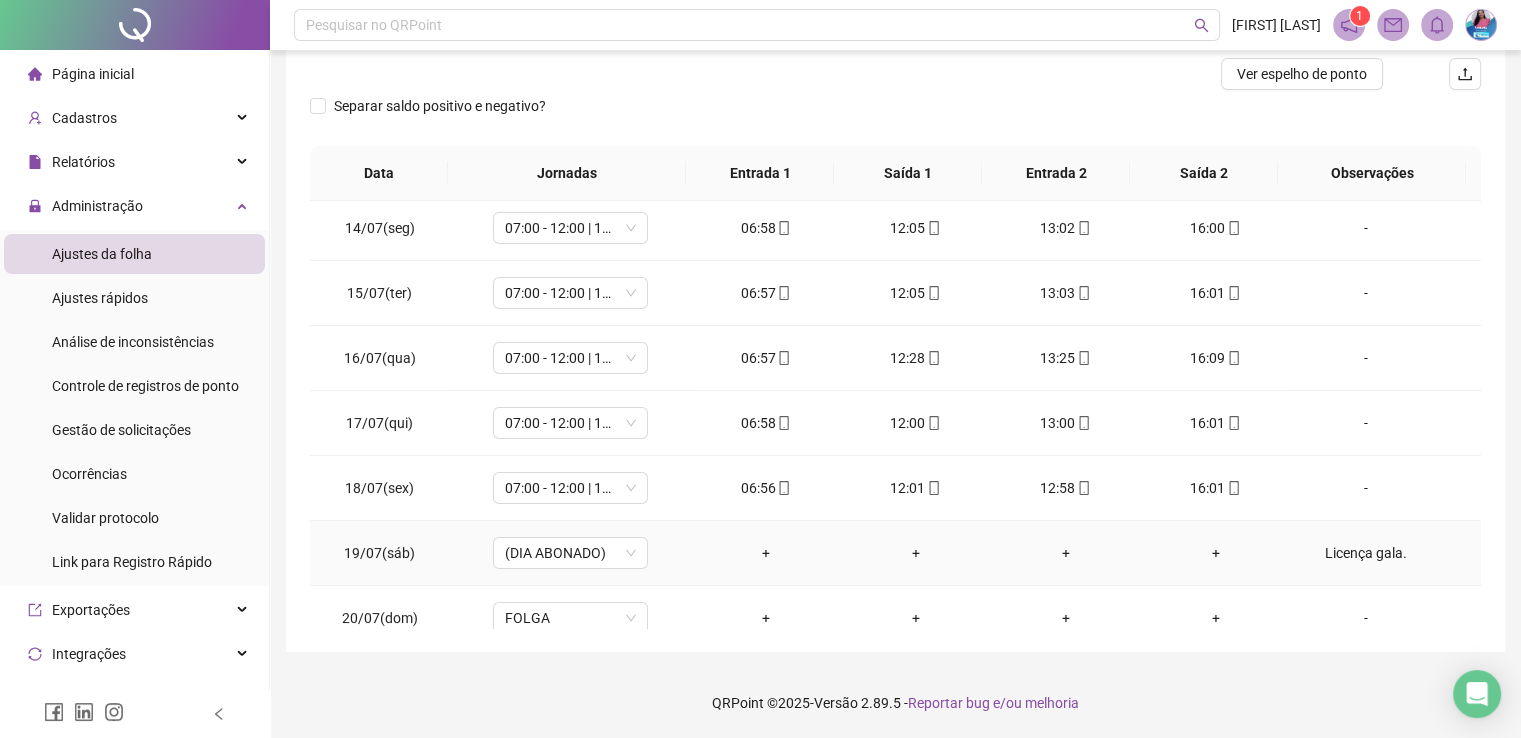 click on "Licença gala." at bounding box center [1365, 553] 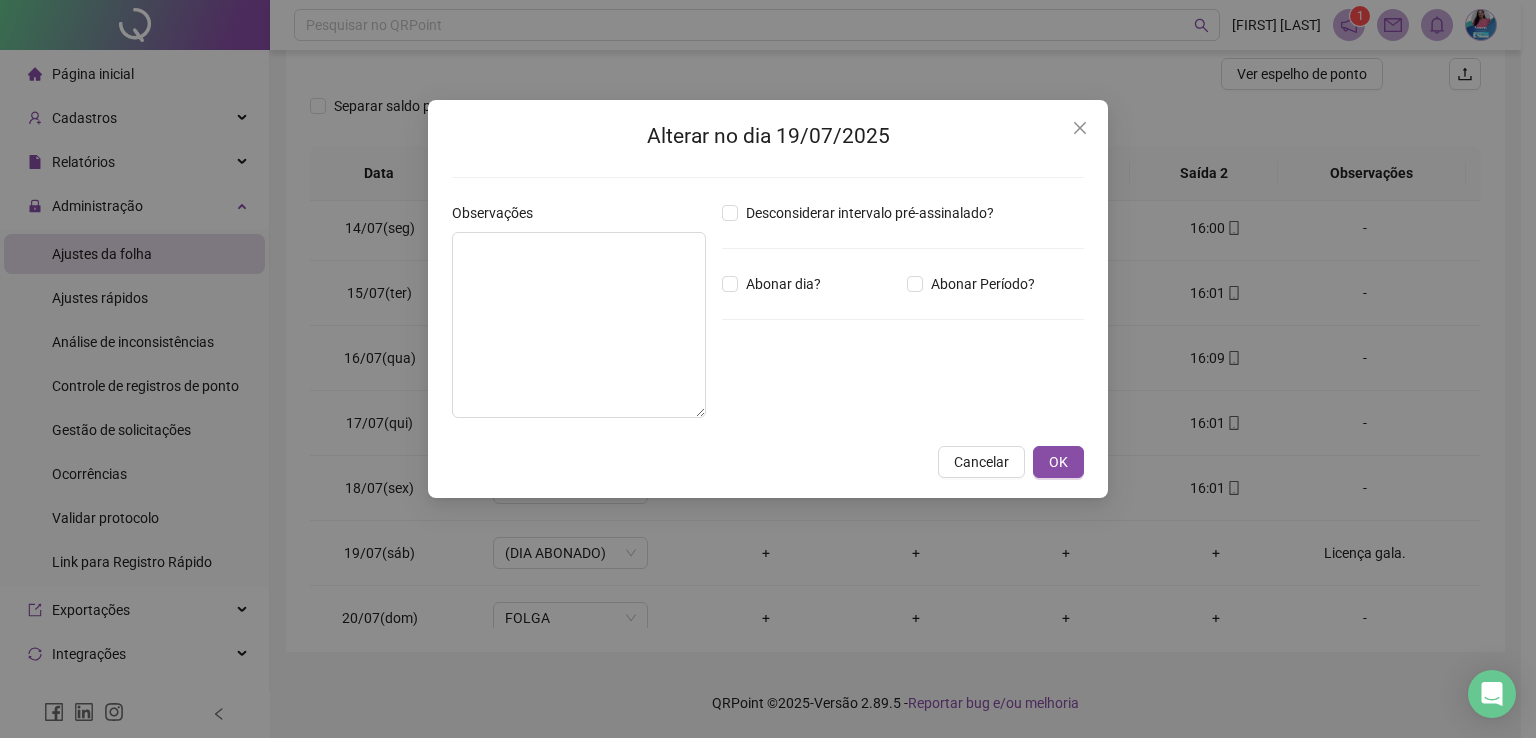 type on "**********" 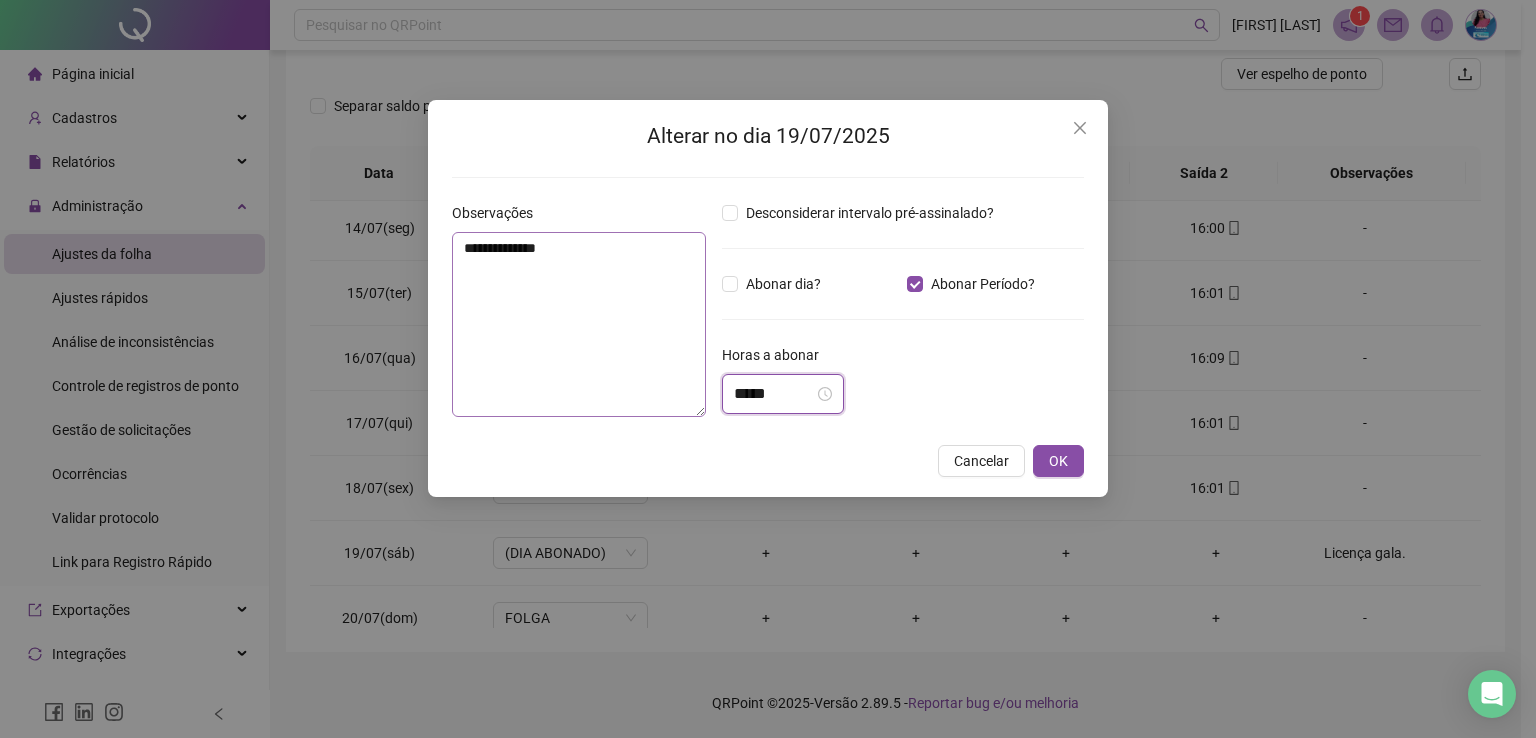 drag, startPoint x: 820, startPoint y: 397, endPoint x: 614, endPoint y: 404, distance: 206.1189 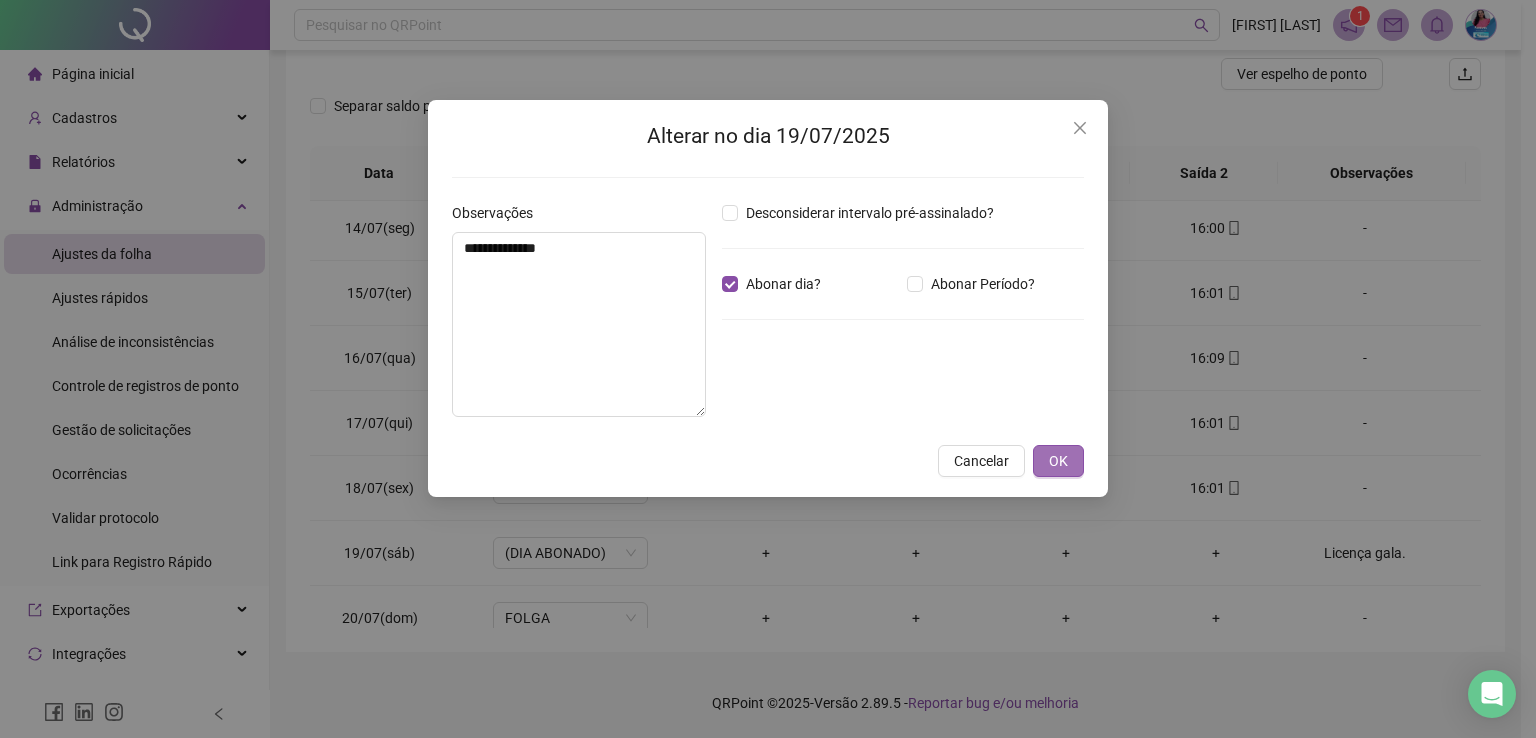 click on "OK" at bounding box center (1058, 461) 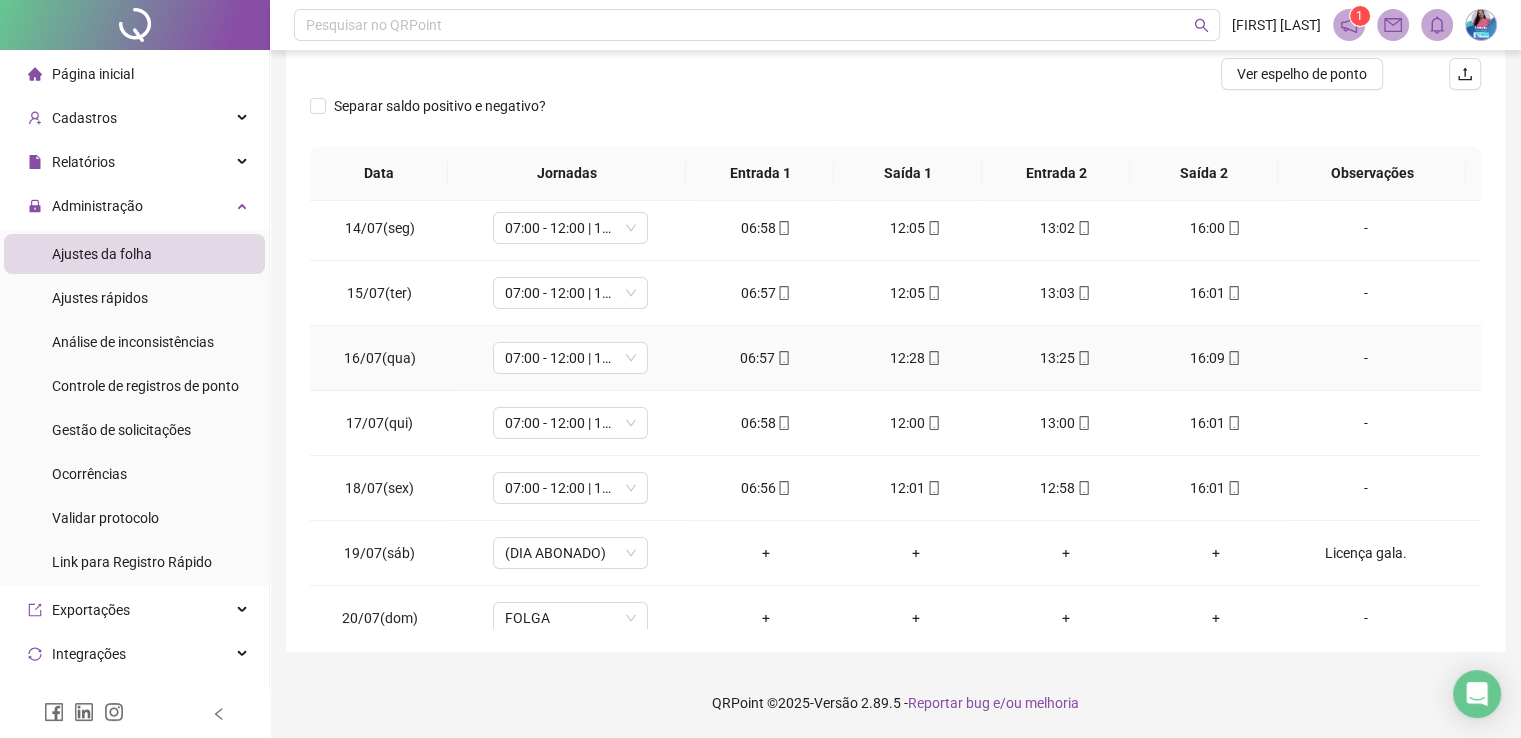 scroll, scrollTop: 300, scrollLeft: 0, axis: vertical 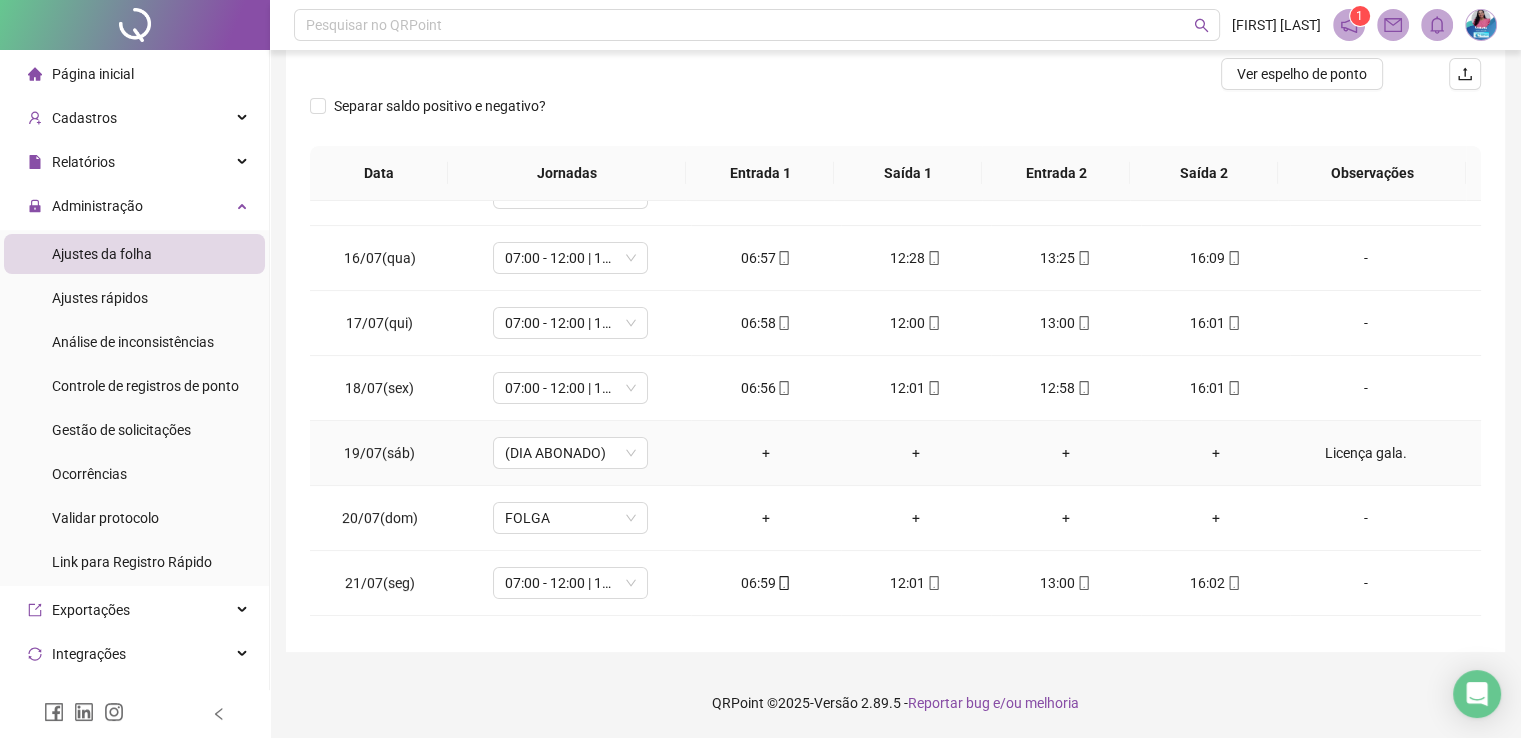 click on "Licença gala." at bounding box center (1365, 453) 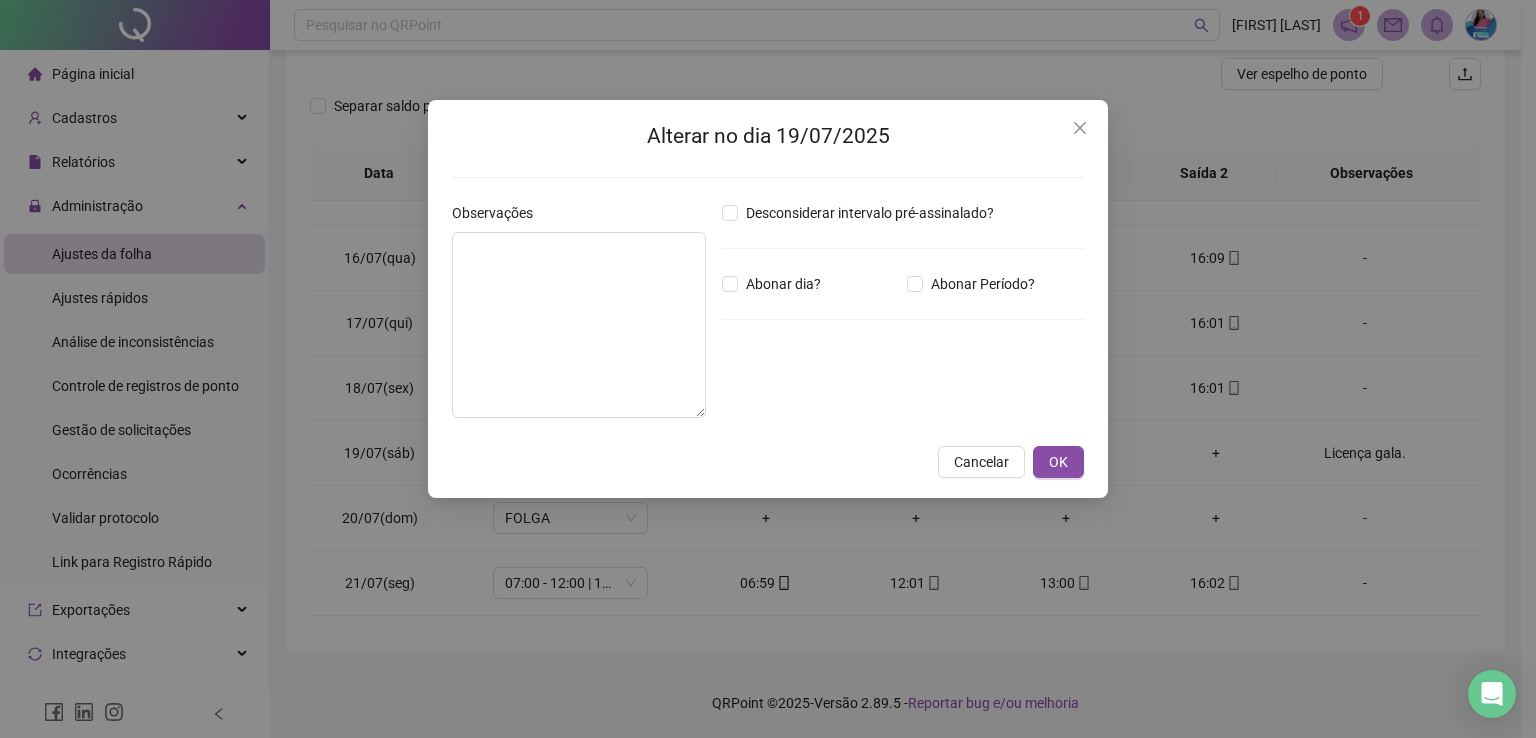 type on "**********" 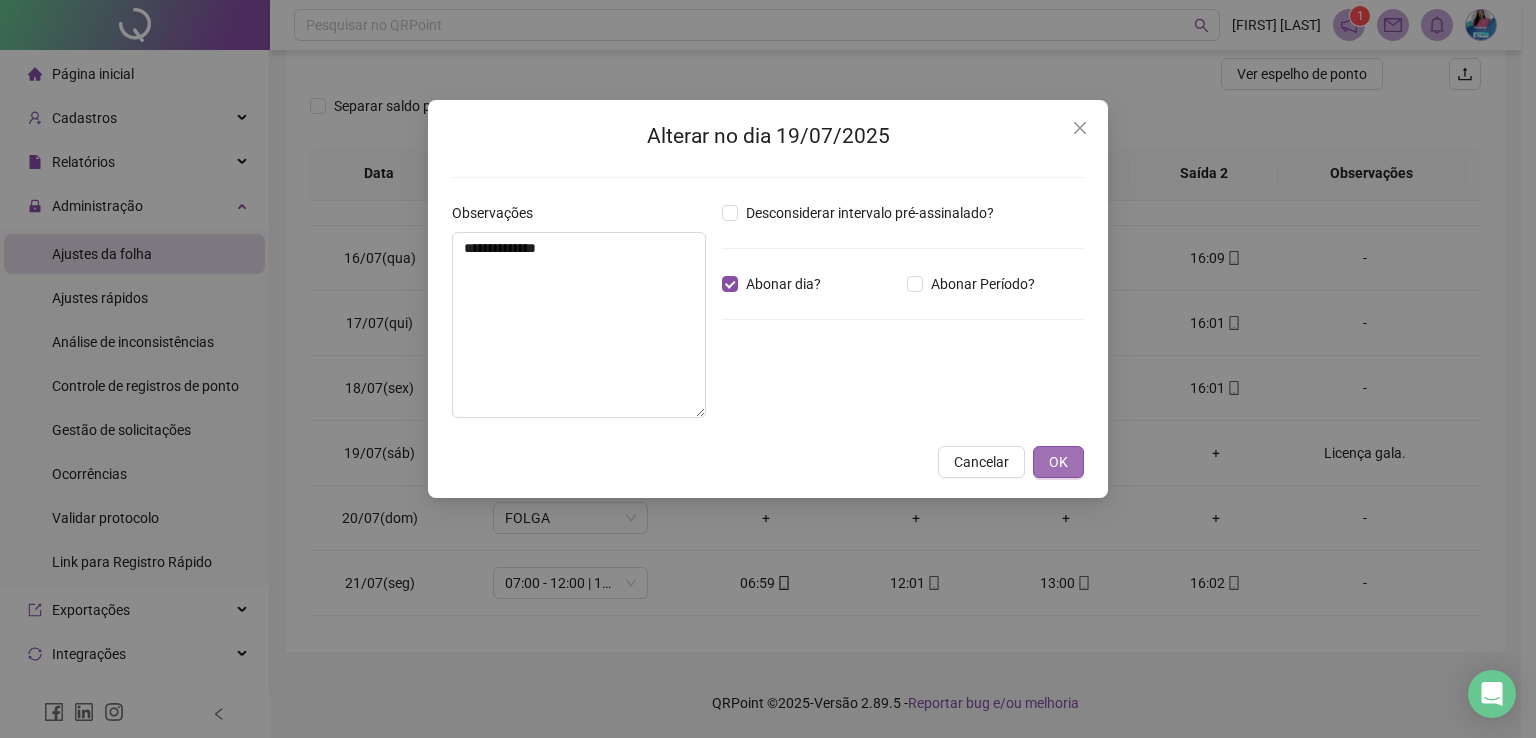 click on "OK" at bounding box center [1058, 462] 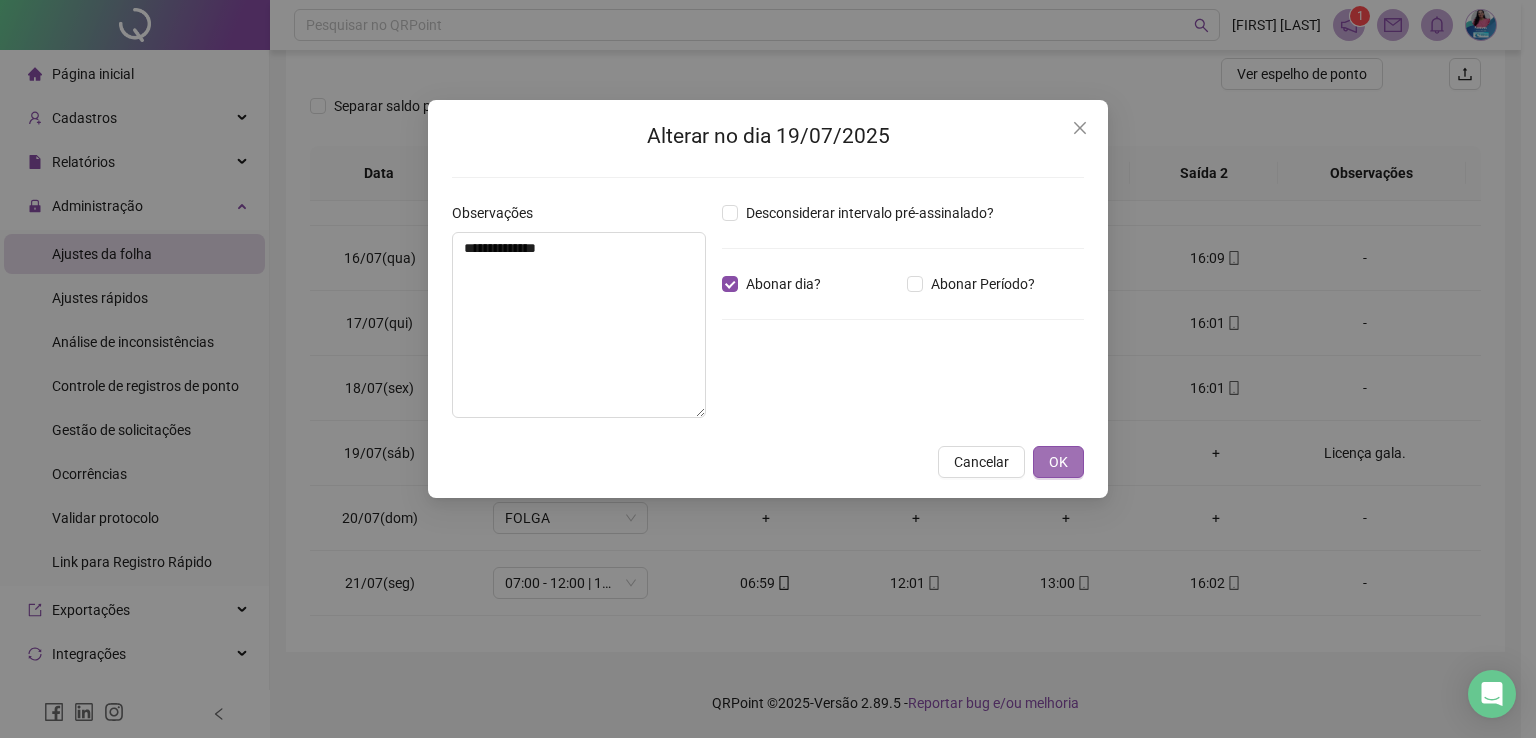click on "OK" at bounding box center [1058, 462] 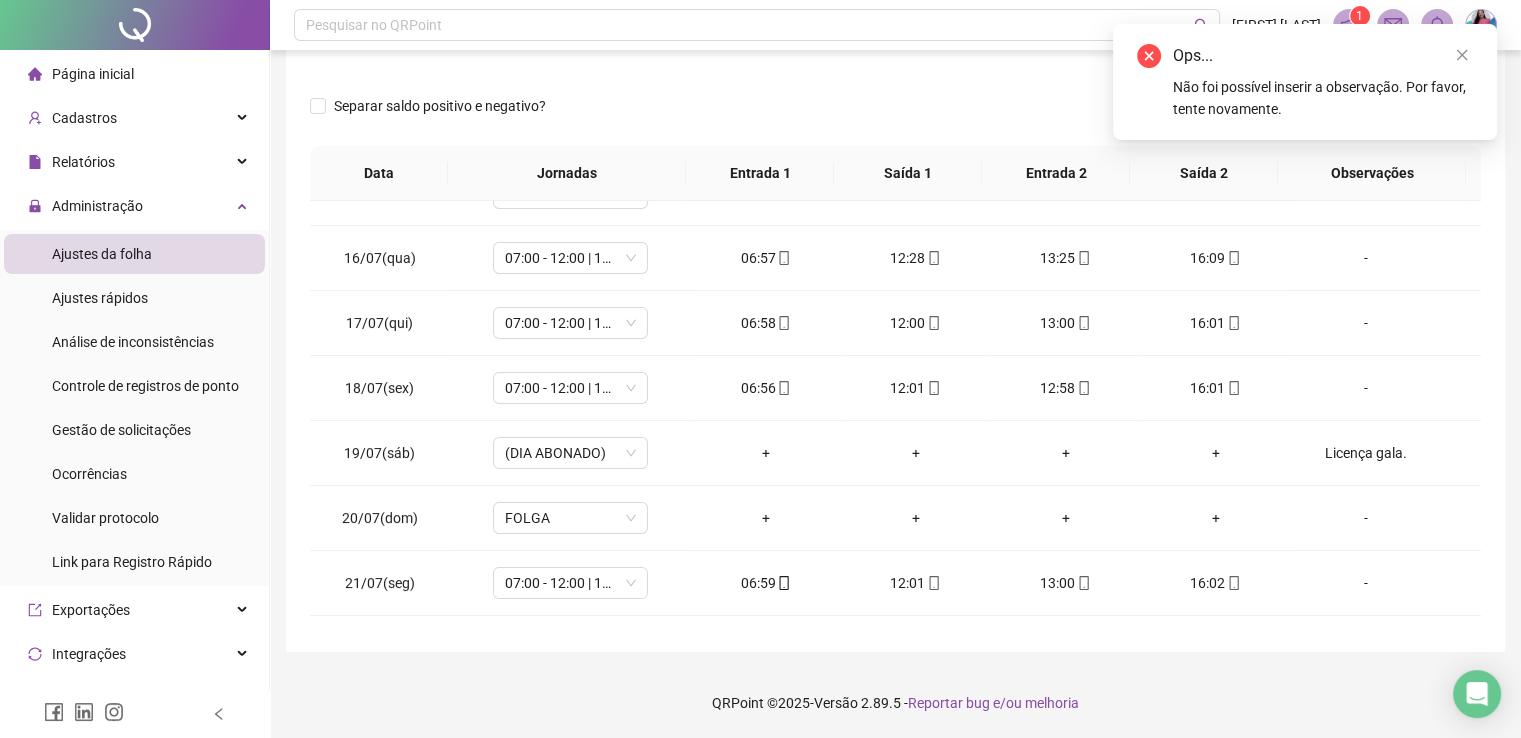 drag, startPoint x: 1462, startPoint y: 52, endPoint x: 1383, endPoint y: 198, distance: 166.003 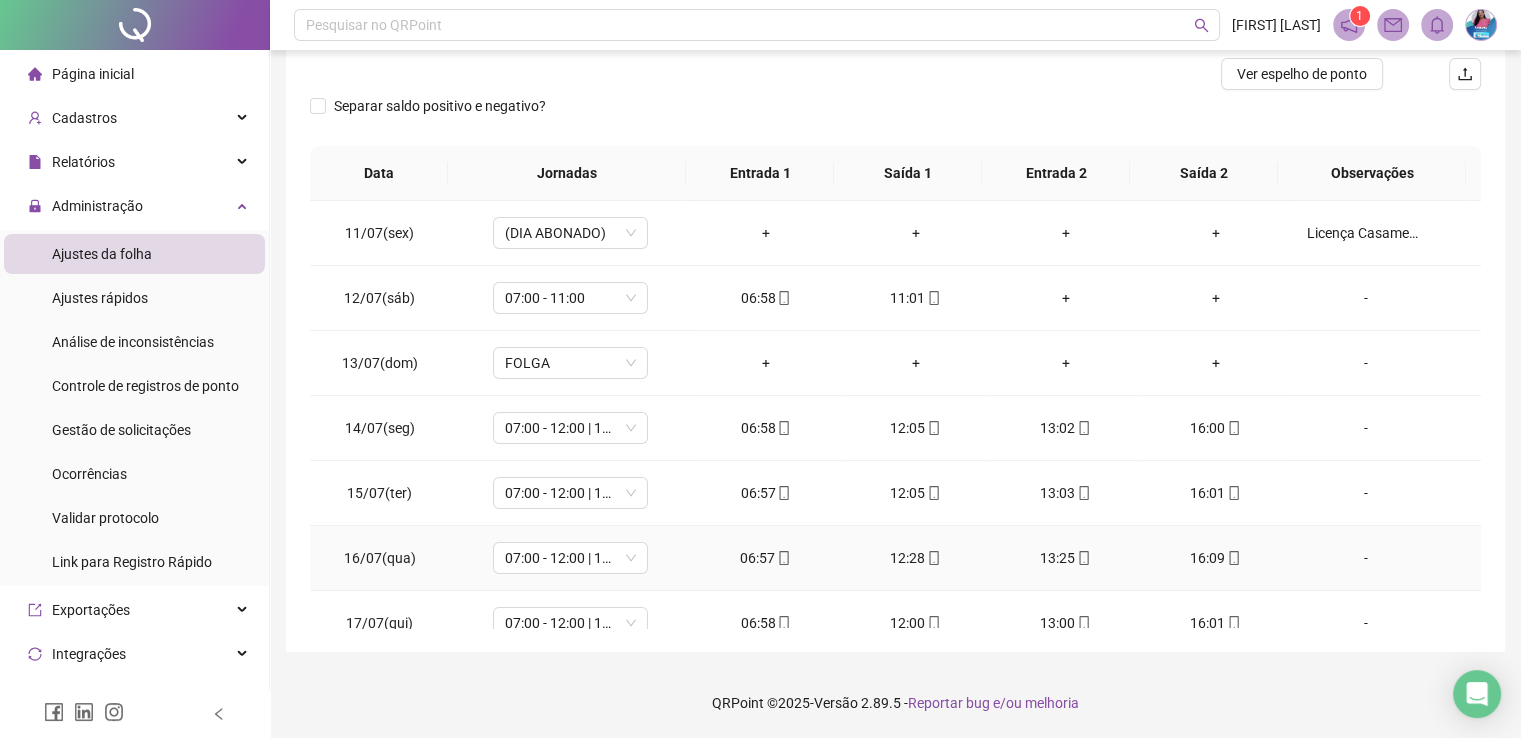 scroll, scrollTop: 0, scrollLeft: 0, axis: both 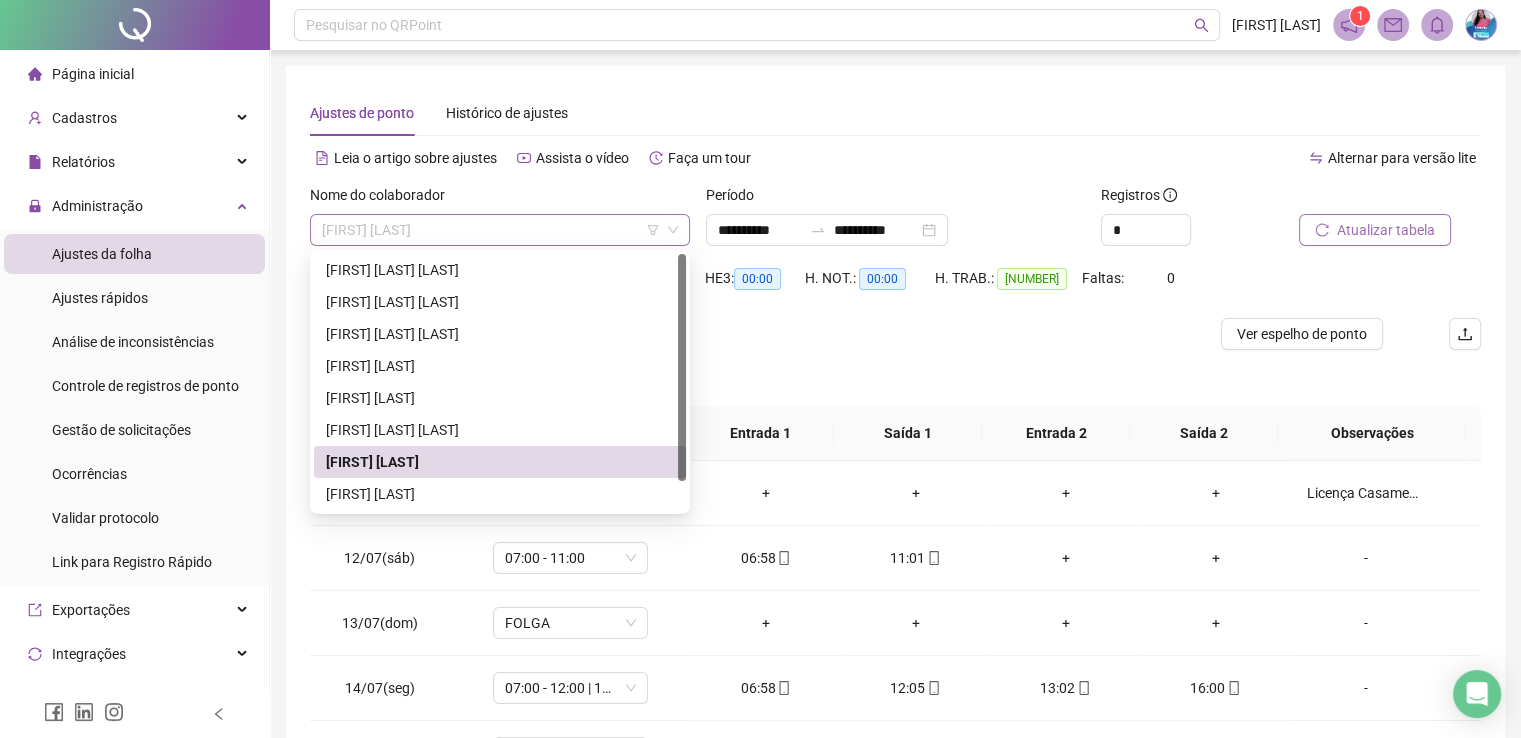 click on "[FIRST] [LAST]" at bounding box center [500, 230] 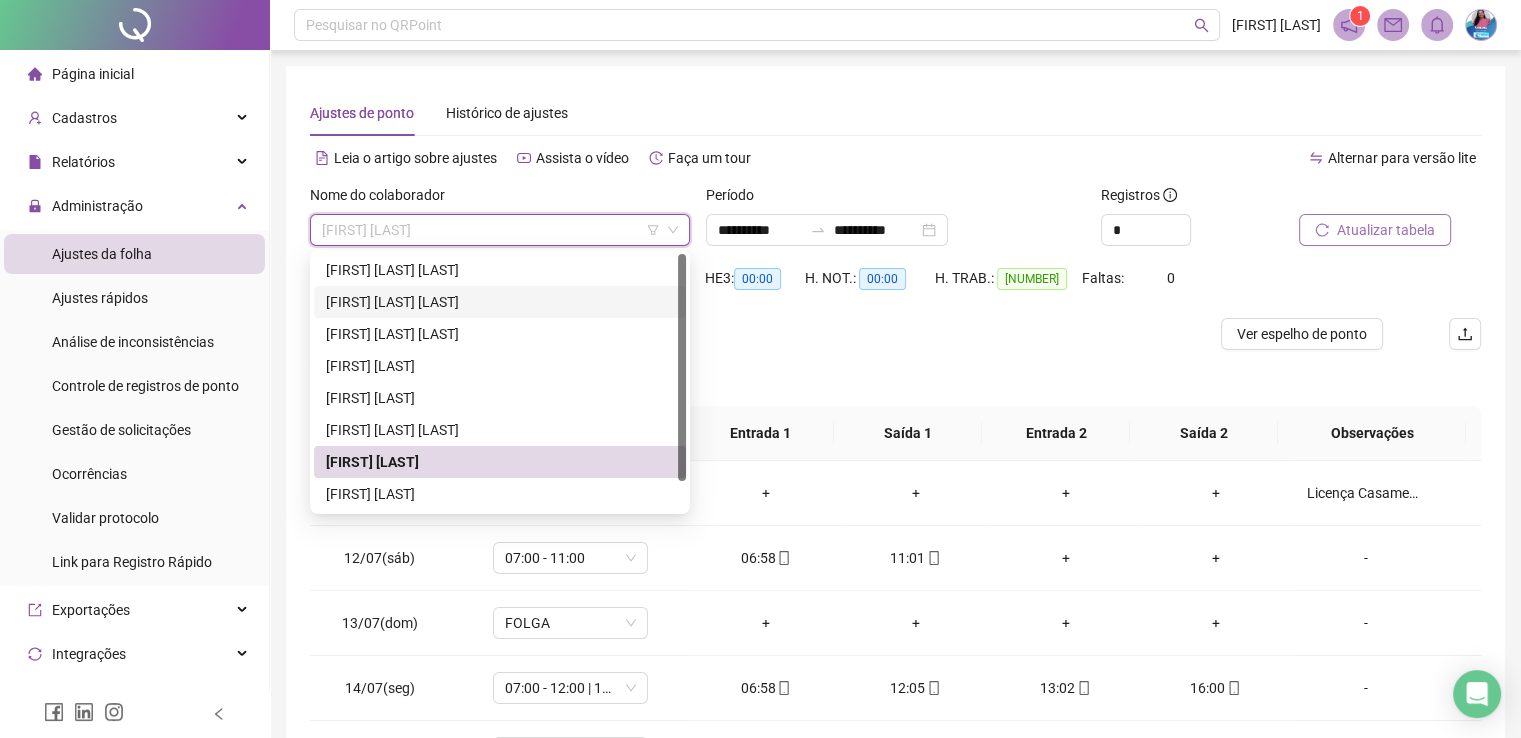 click on "[FIRST] [LAST] [LAST]" at bounding box center (500, 302) 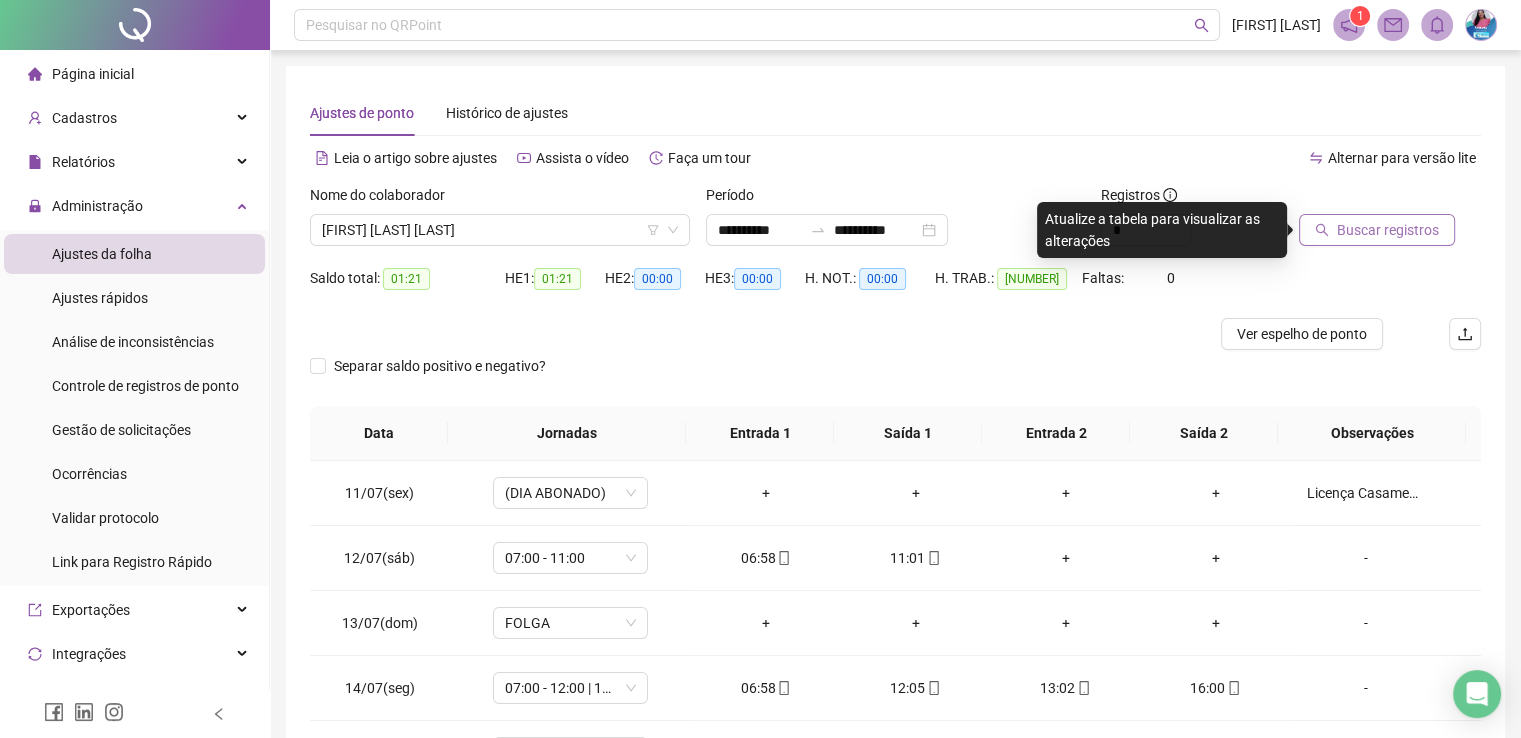 click on "Buscar registros" at bounding box center (1388, 230) 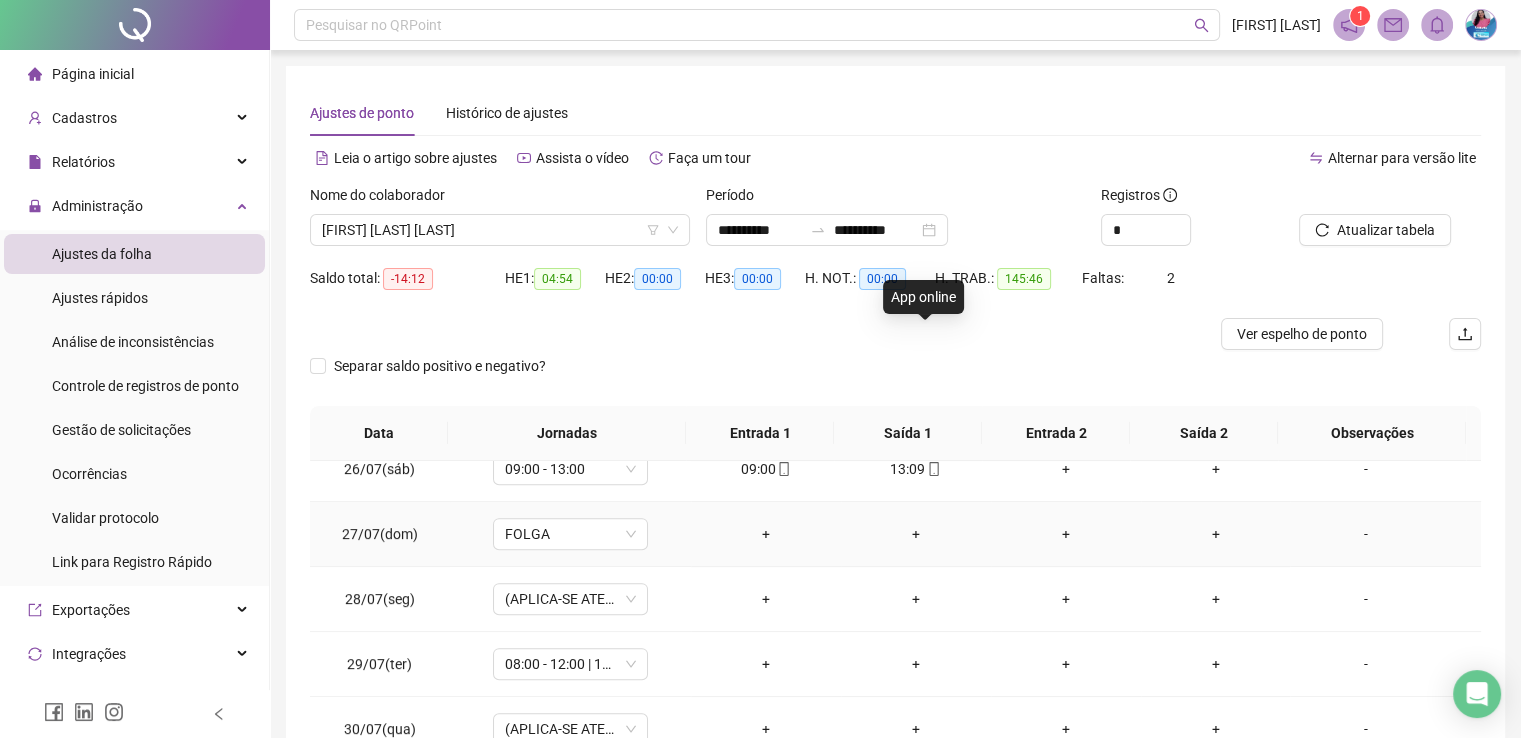 scroll, scrollTop: 1000, scrollLeft: 0, axis: vertical 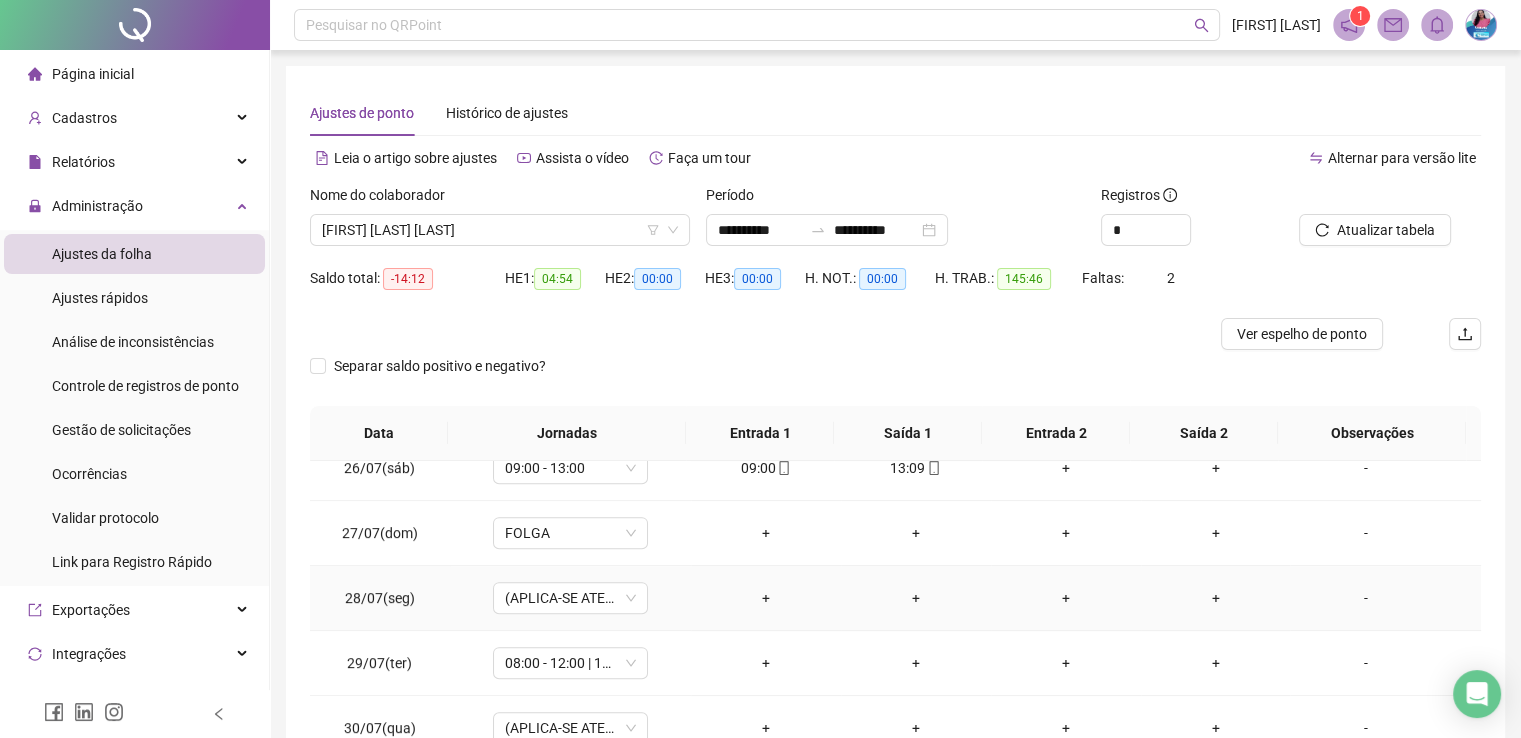 click on "-" at bounding box center (1365, 598) 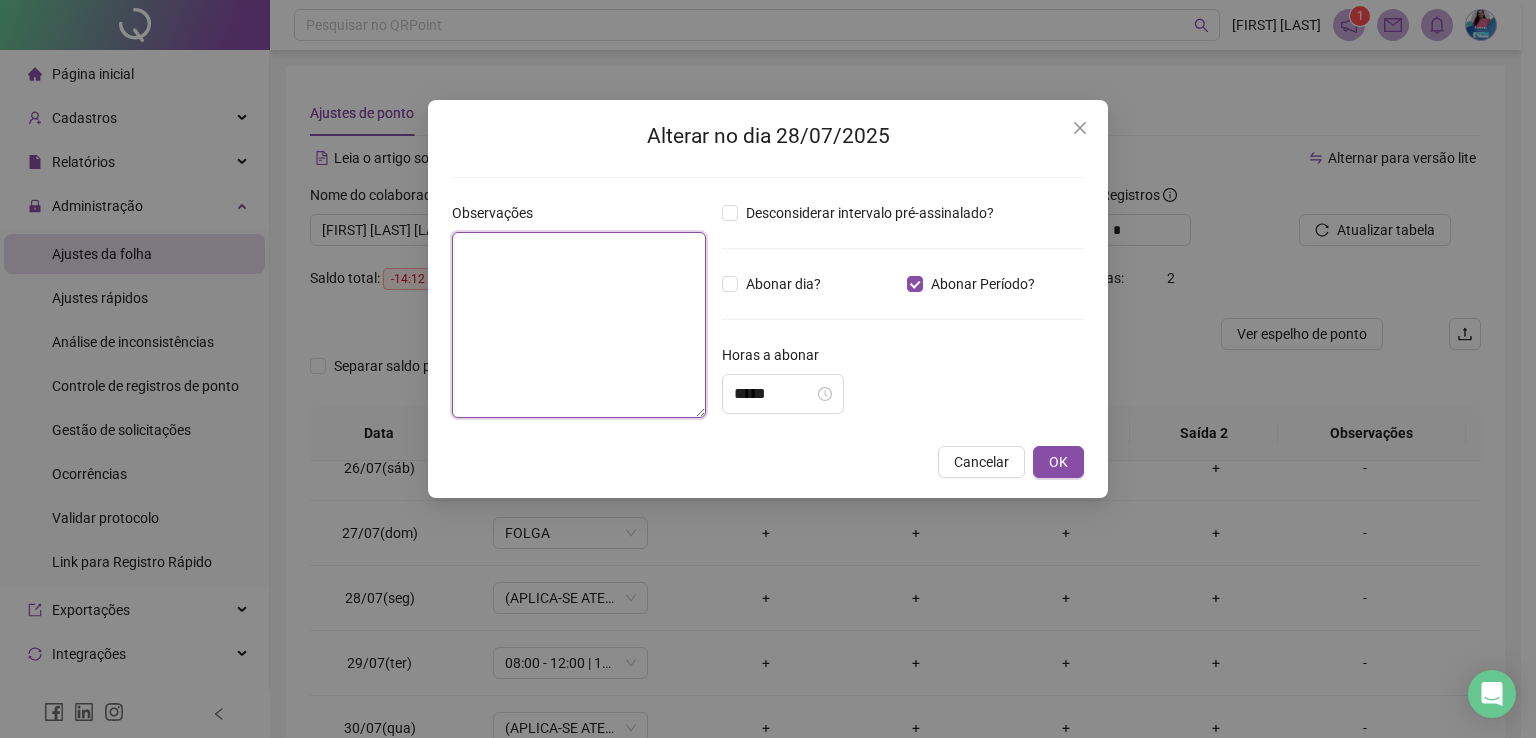 click at bounding box center (579, 325) 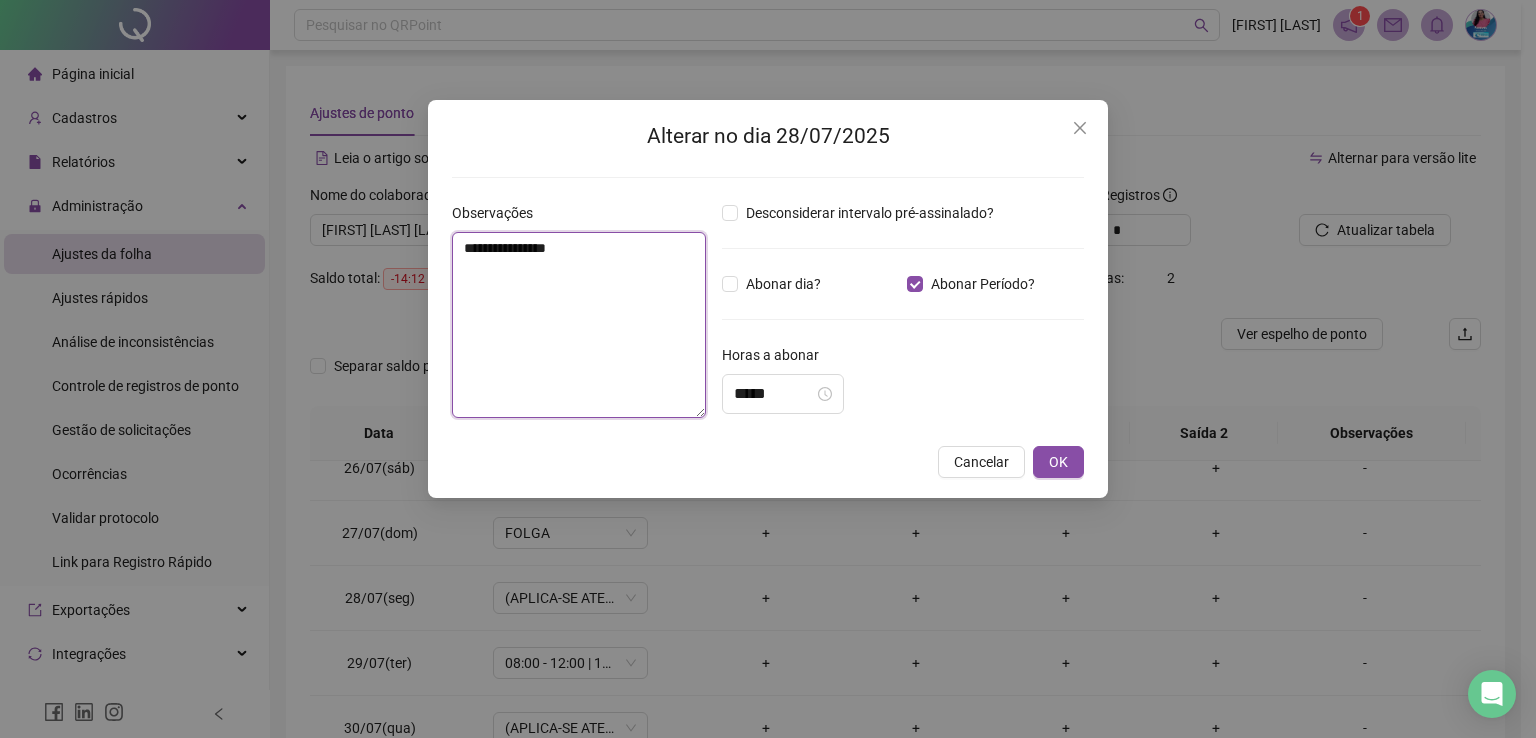 click on "**********" at bounding box center (579, 325) 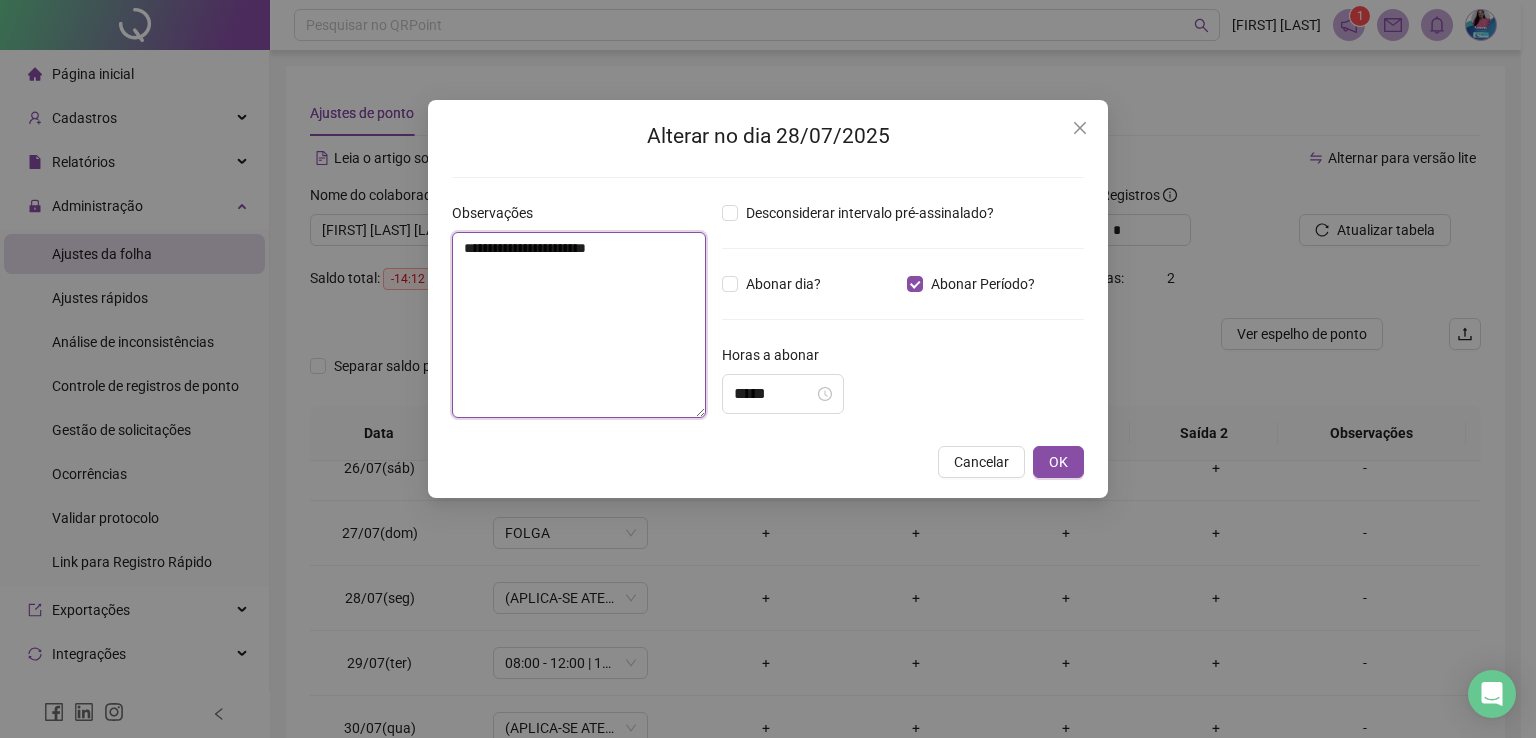 click on "**********" at bounding box center [579, 325] 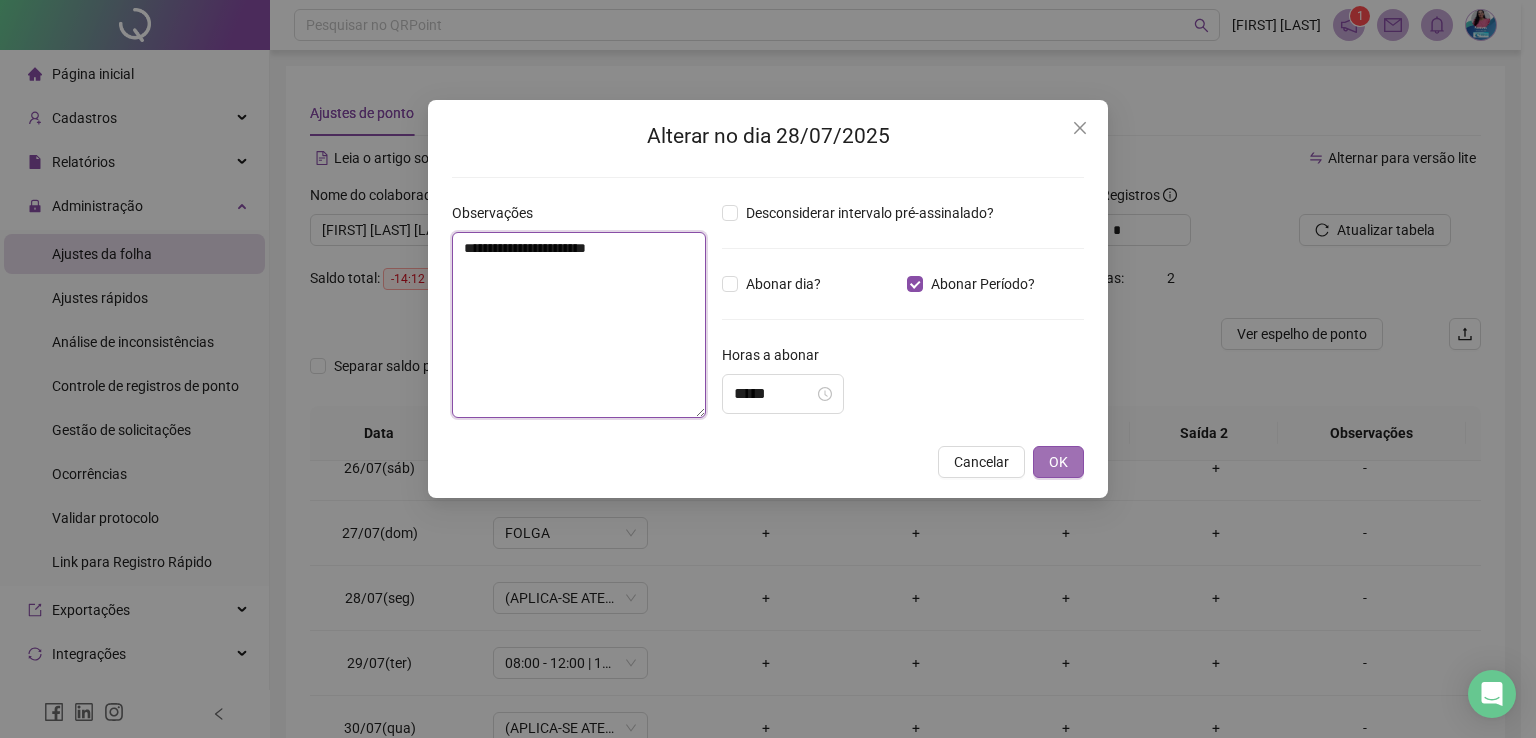 type on "**********" 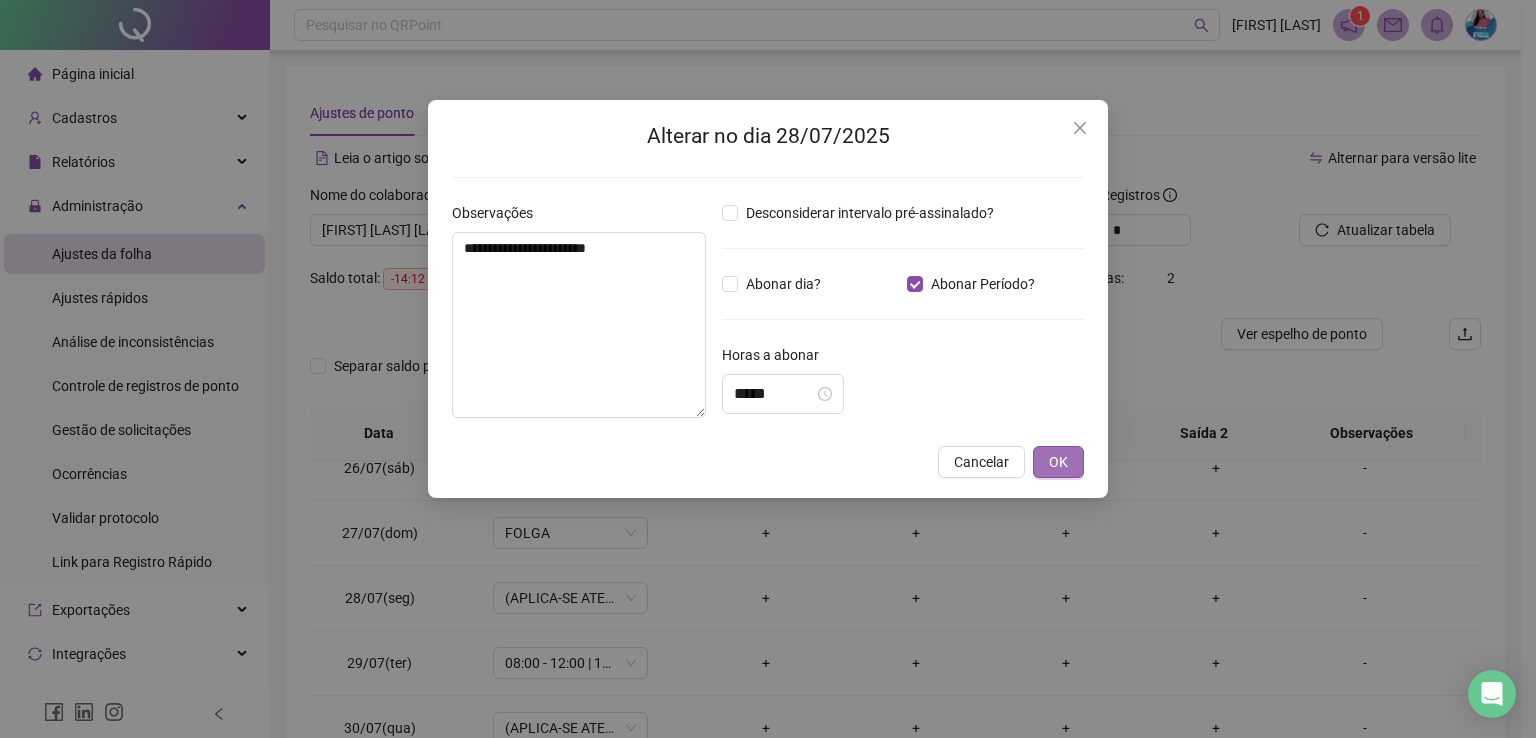 click on "OK" at bounding box center (1058, 462) 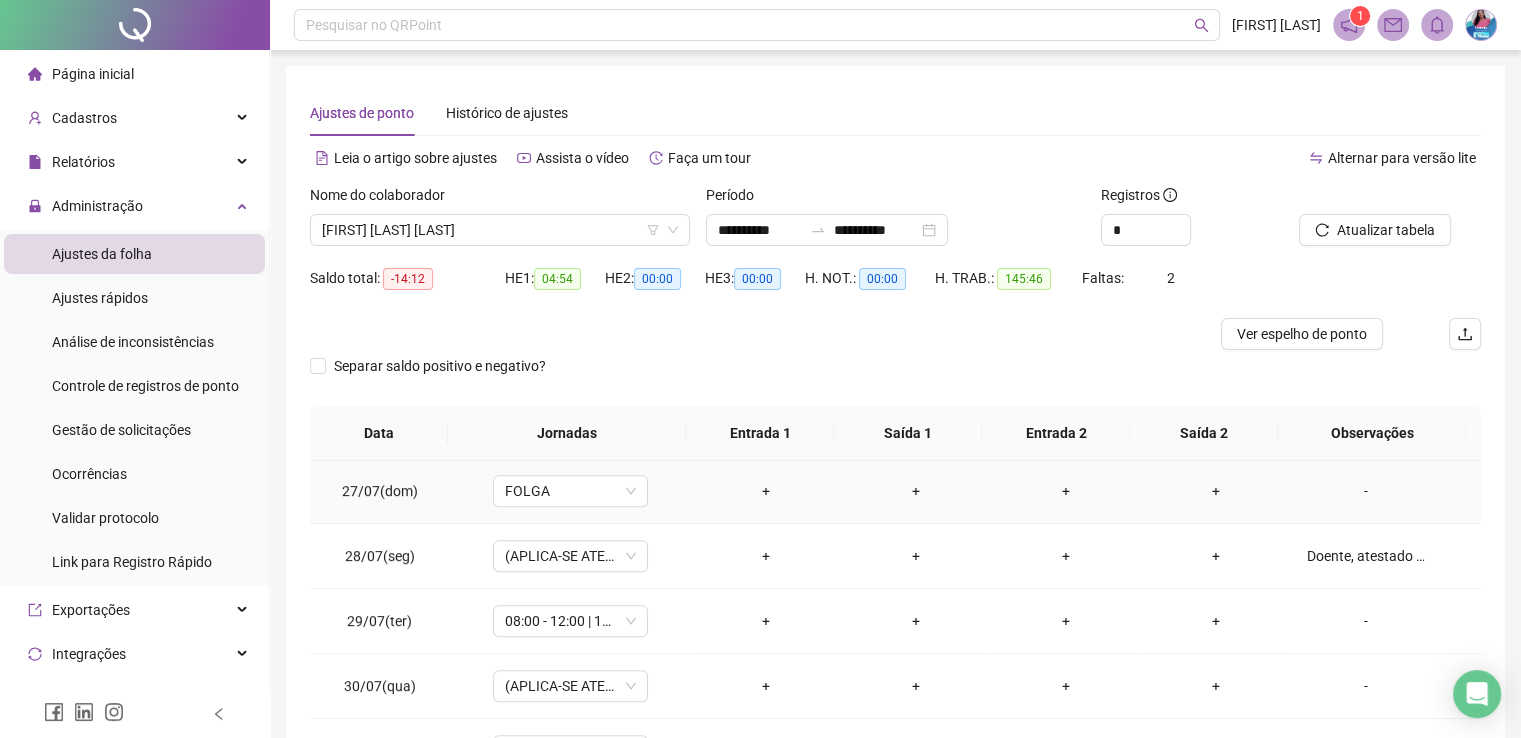 scroll, scrollTop: 1100, scrollLeft: 0, axis: vertical 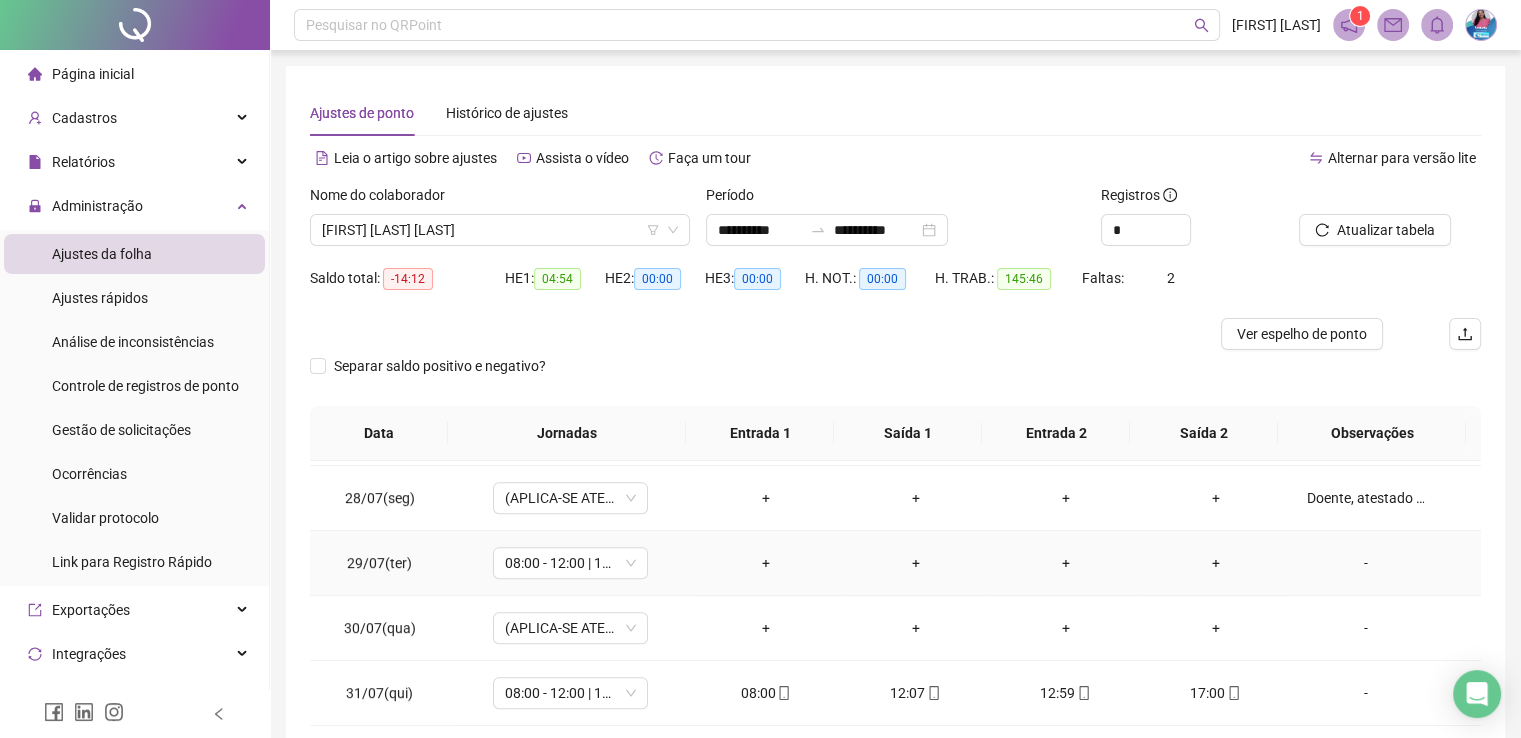 click on "-" at bounding box center (1365, 563) 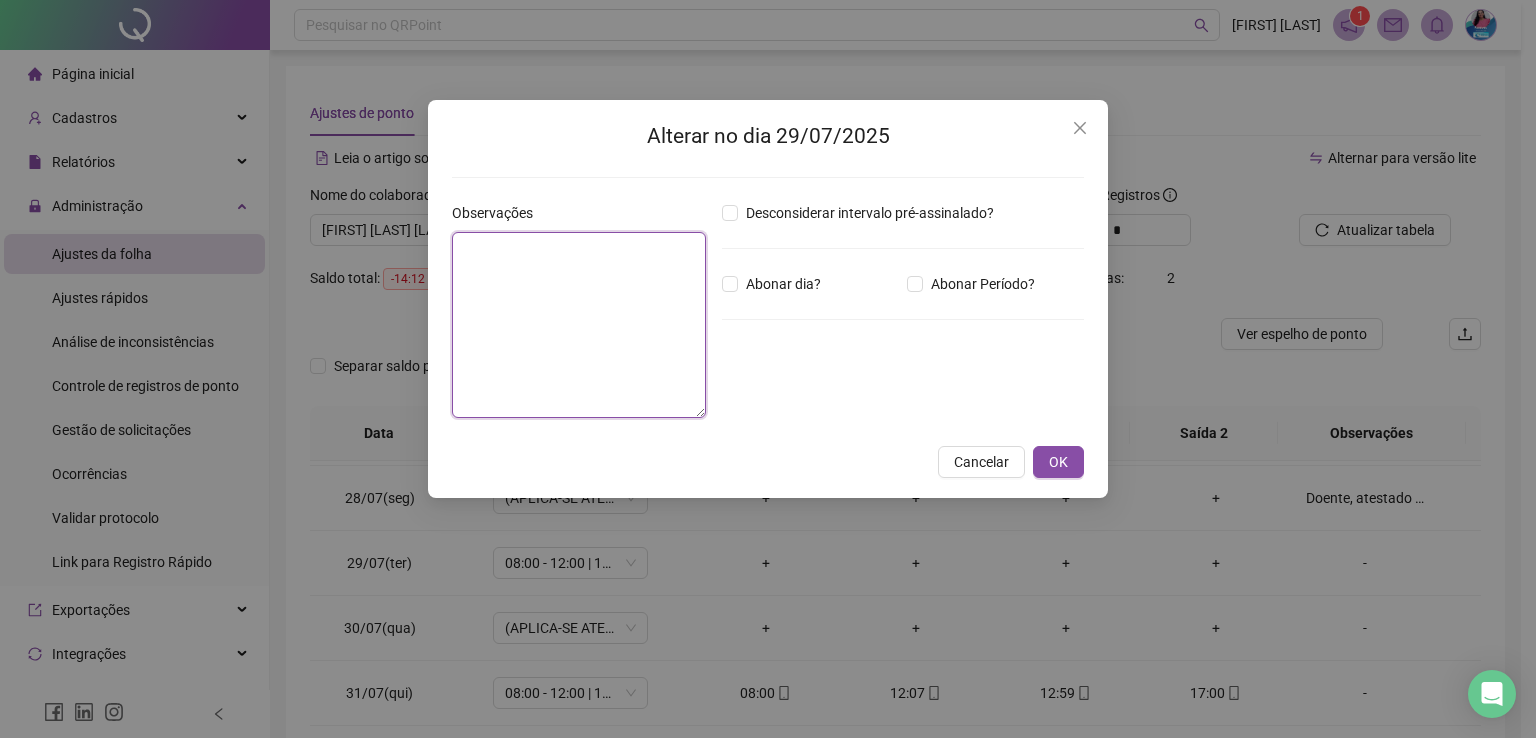 click at bounding box center [579, 325] 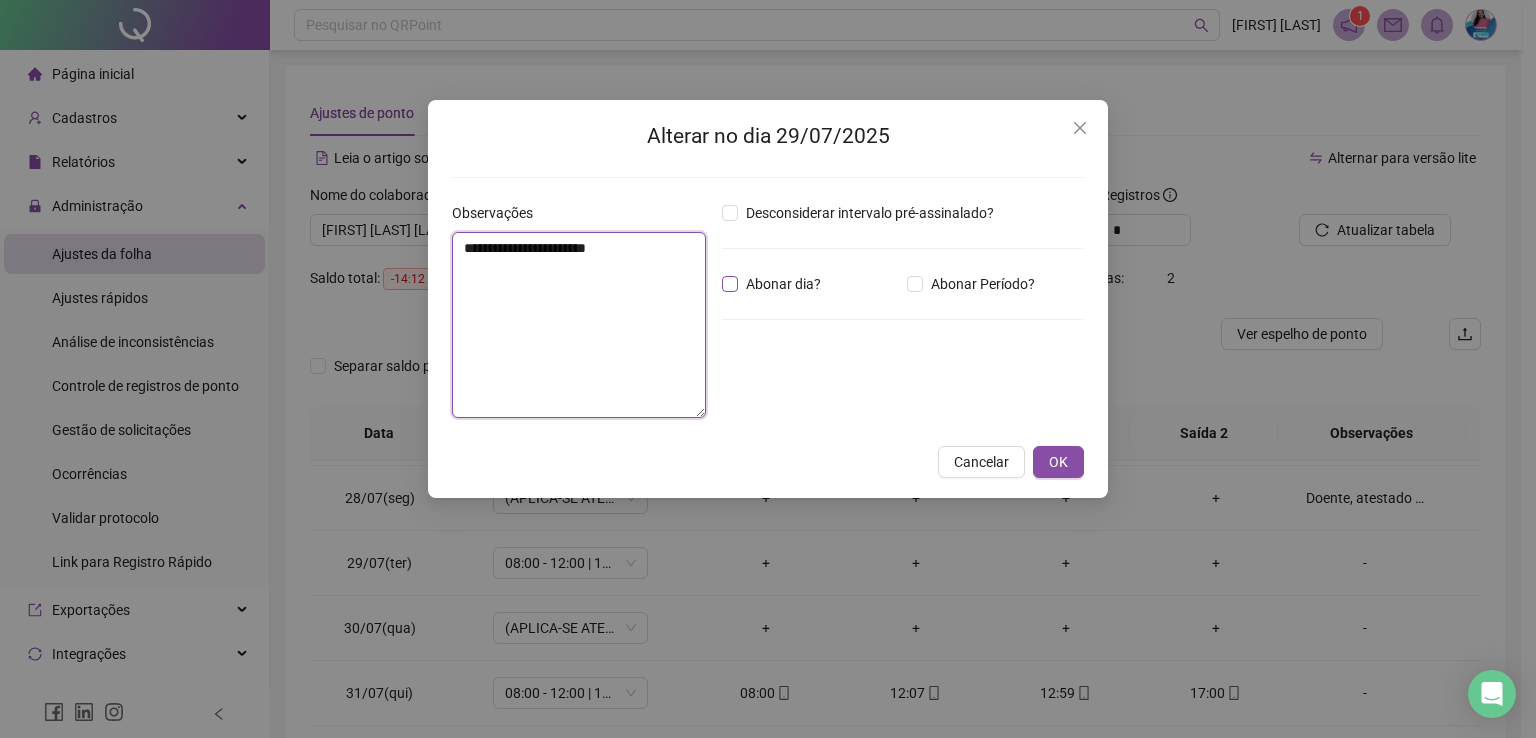type on "**********" 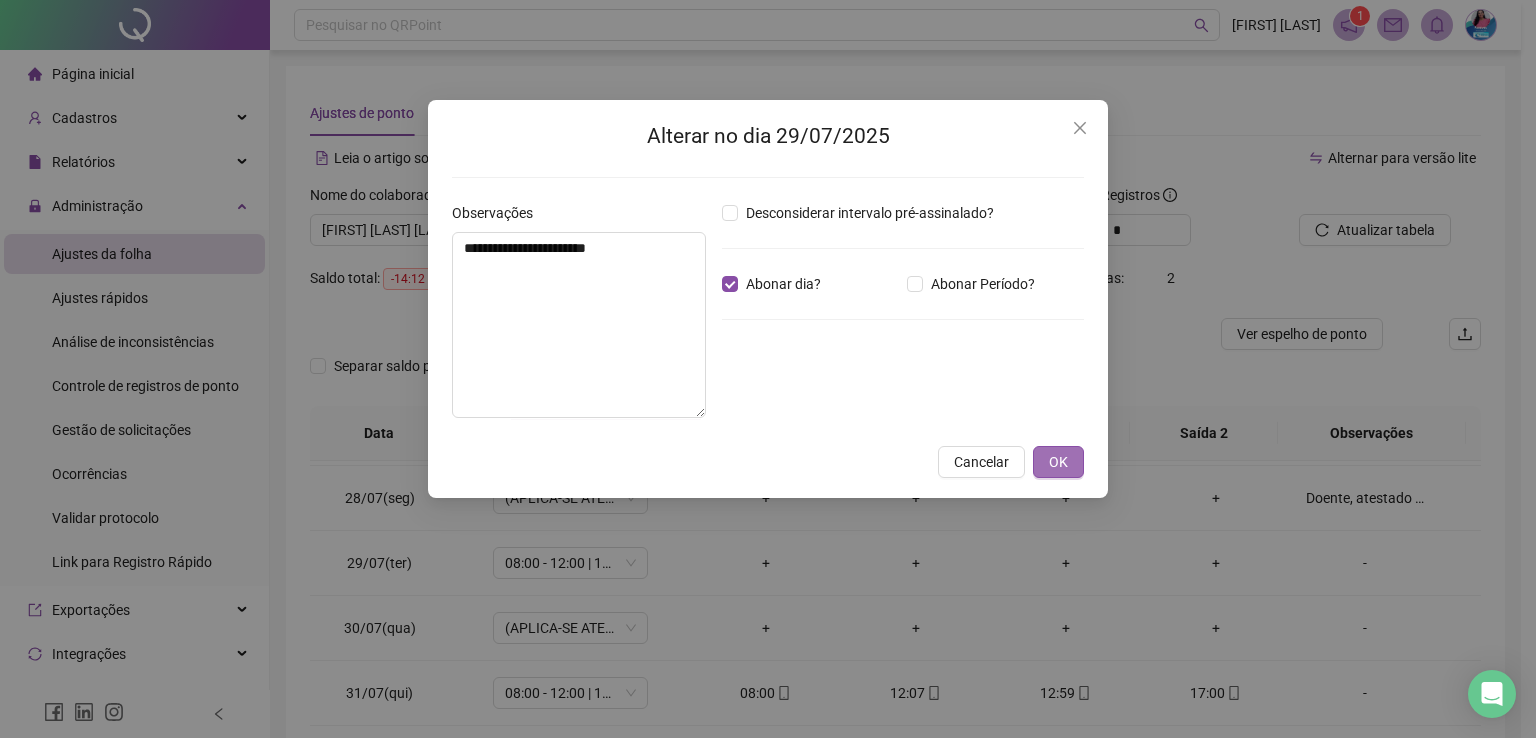 click on "OK" at bounding box center (1058, 462) 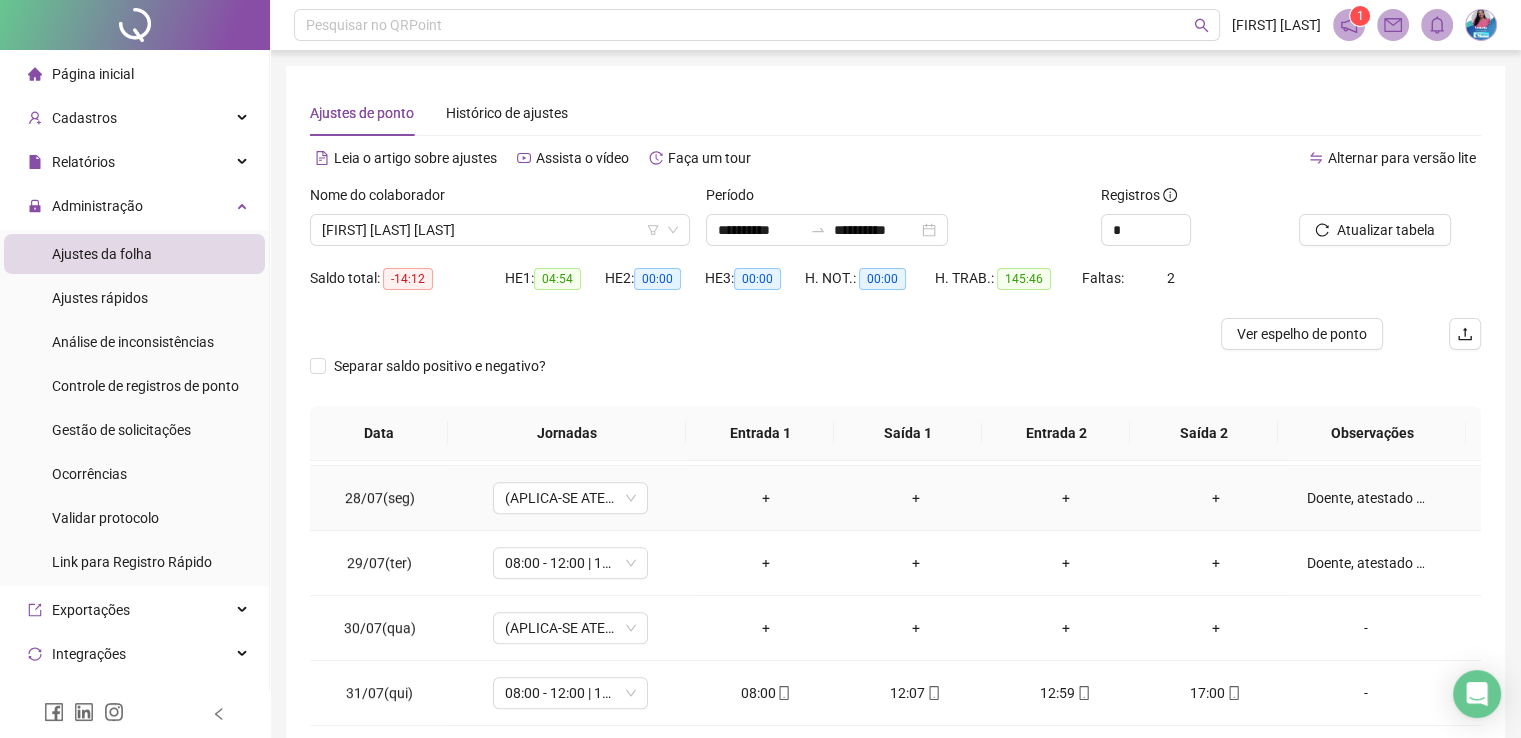 click on "Doente, atestado médico." at bounding box center [1365, 498] 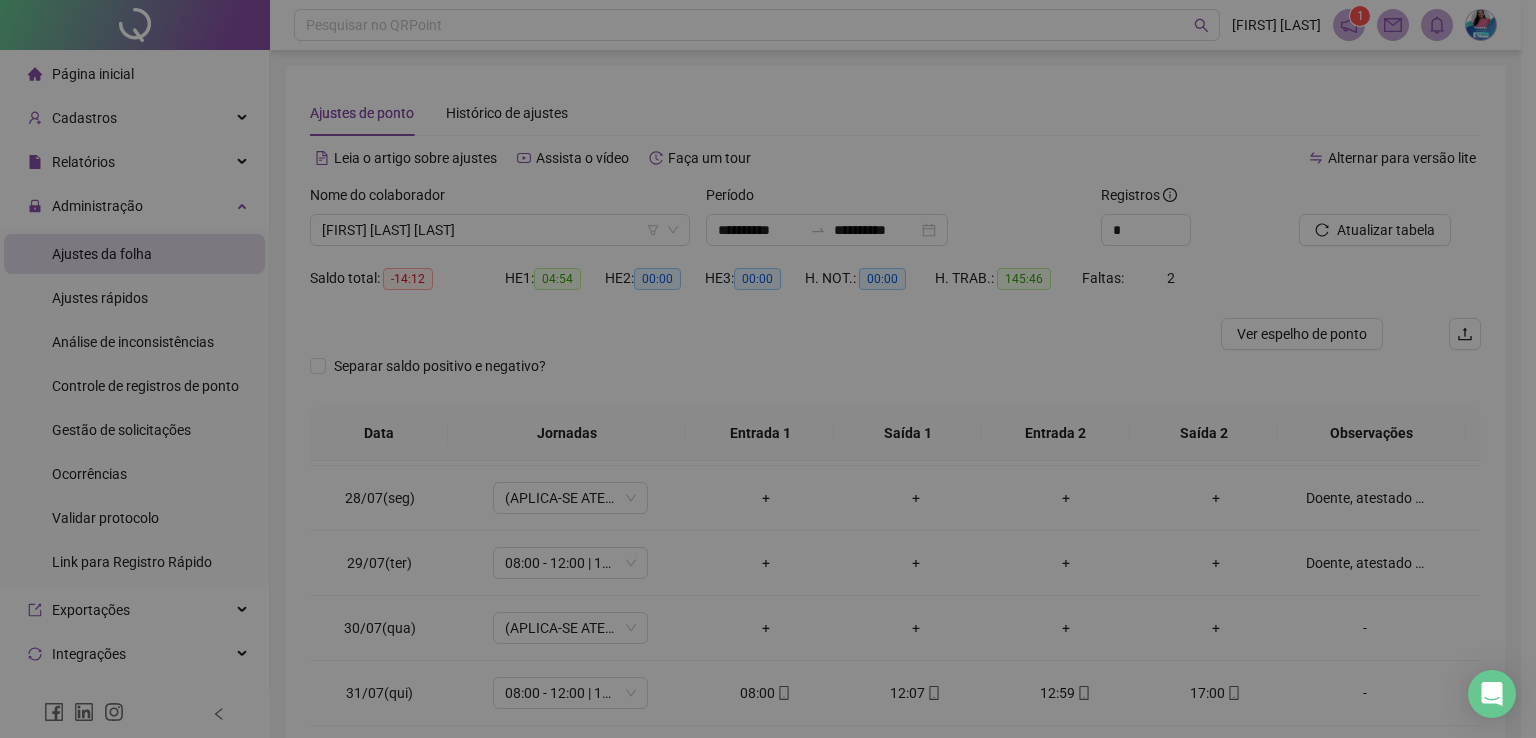 type on "**********" 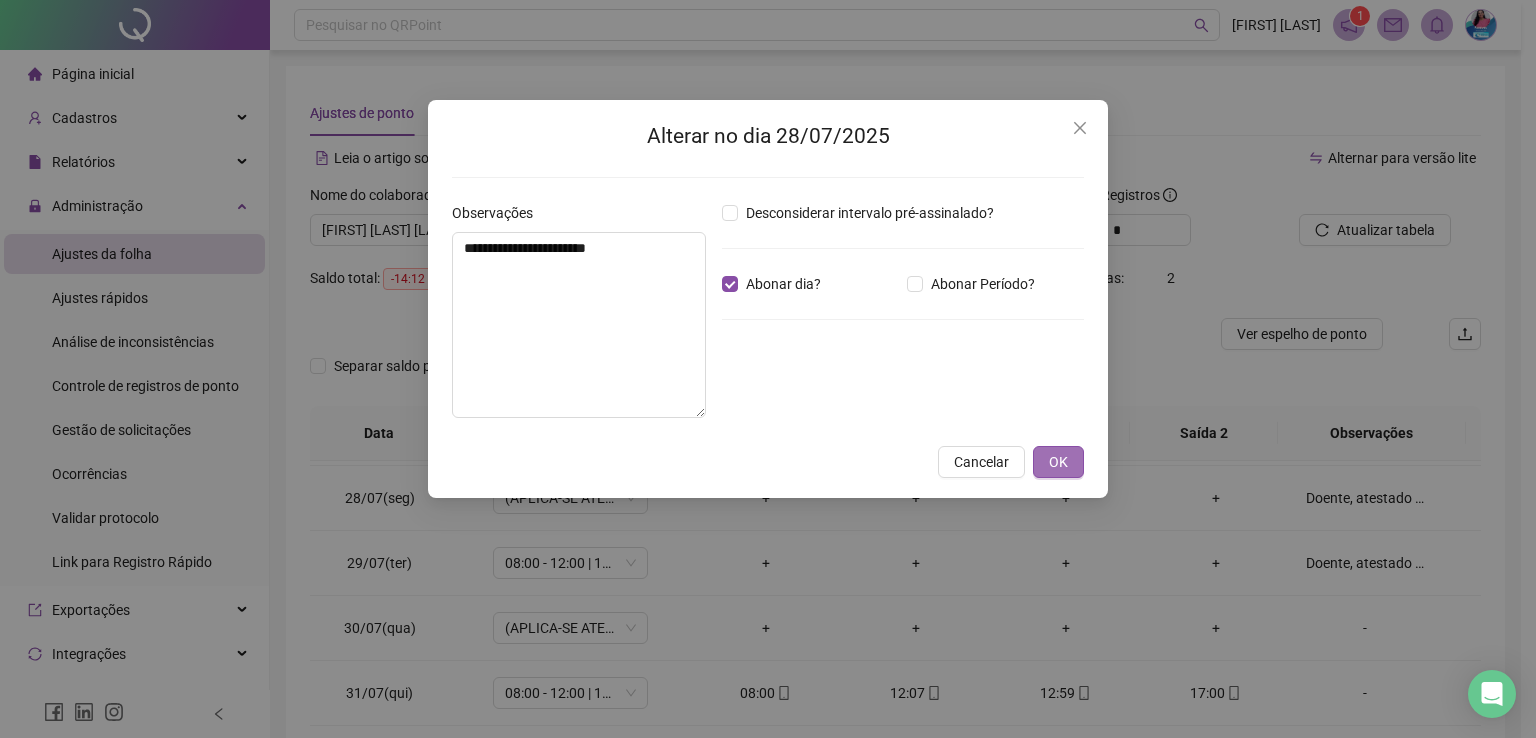 click on "OK" at bounding box center [1058, 462] 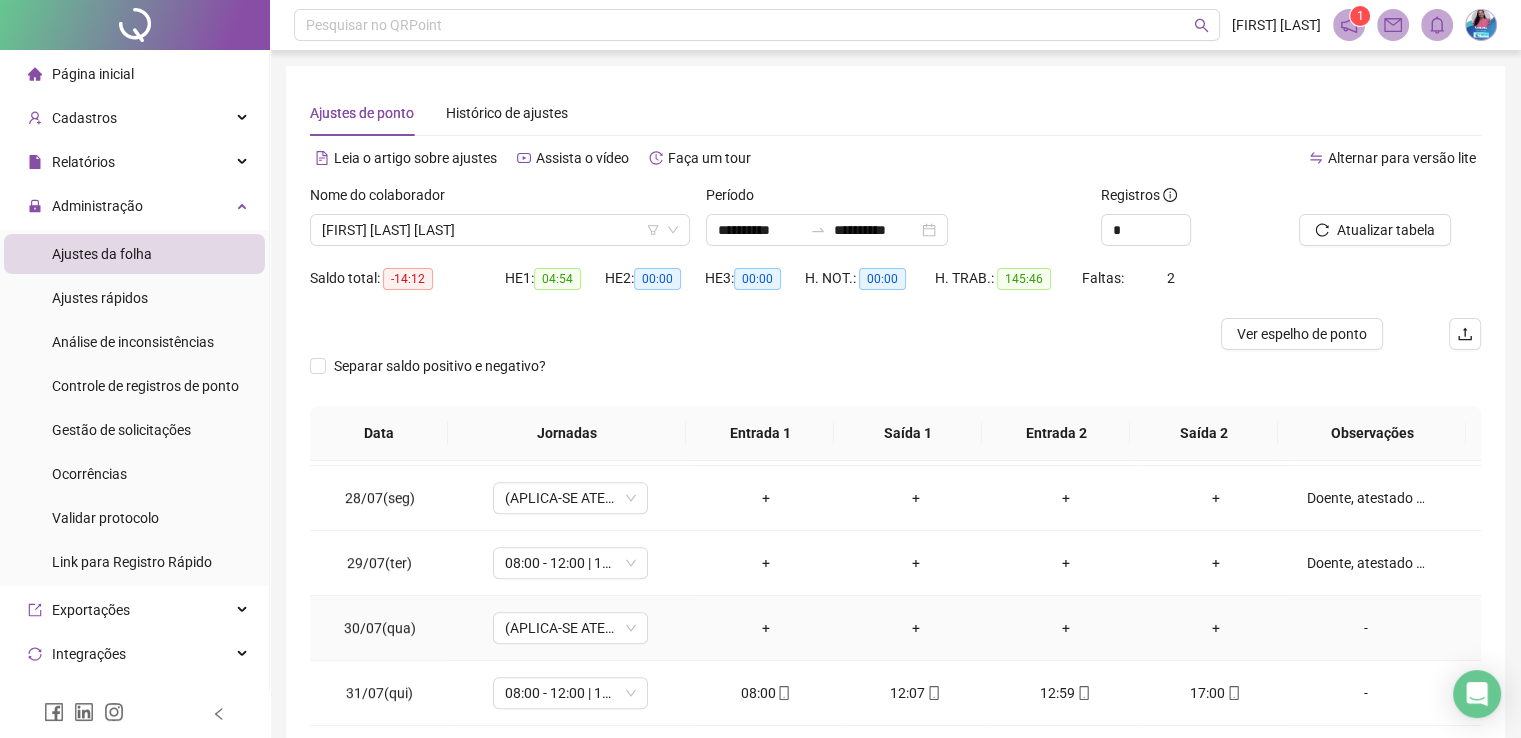 scroll, scrollTop: 1200, scrollLeft: 0, axis: vertical 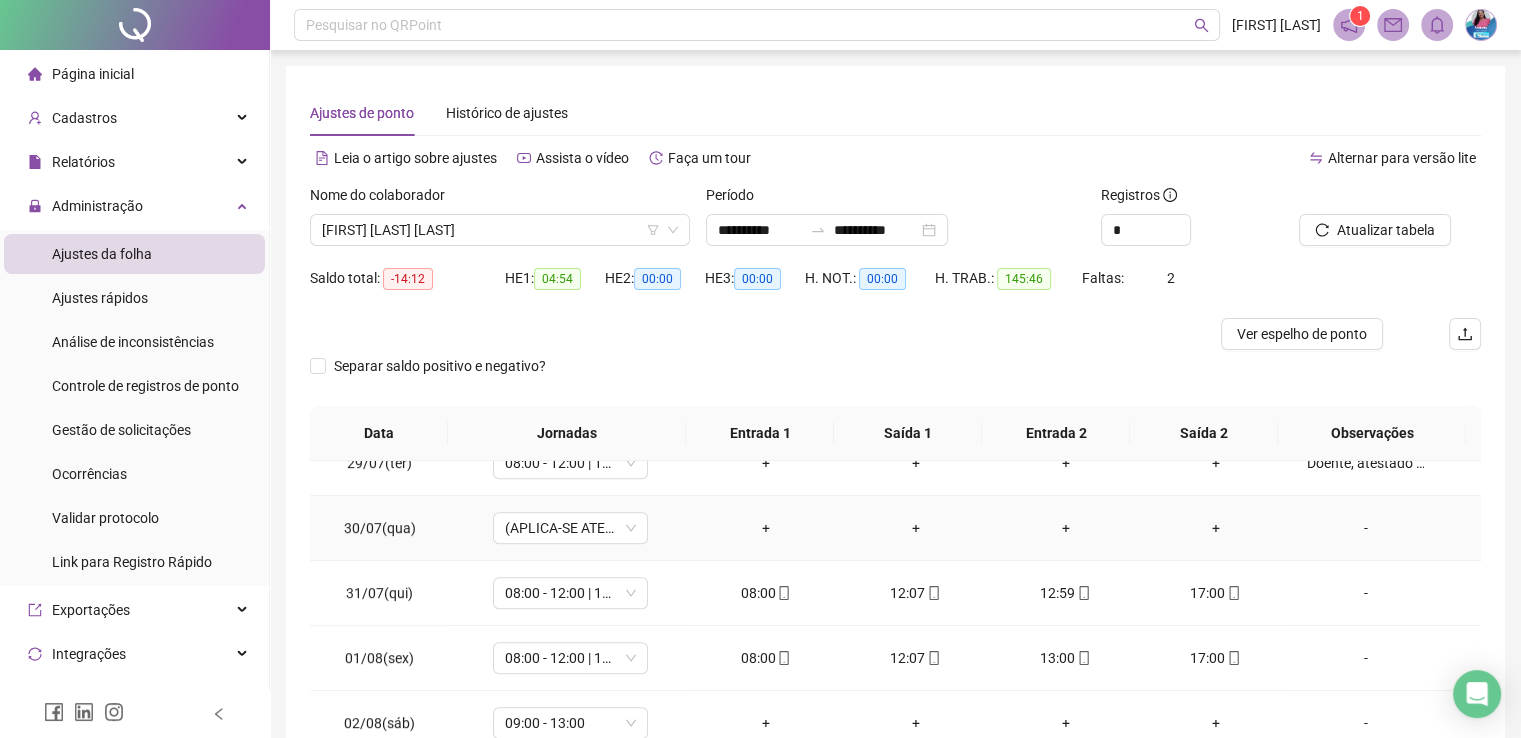 click on "-" at bounding box center (1365, 528) 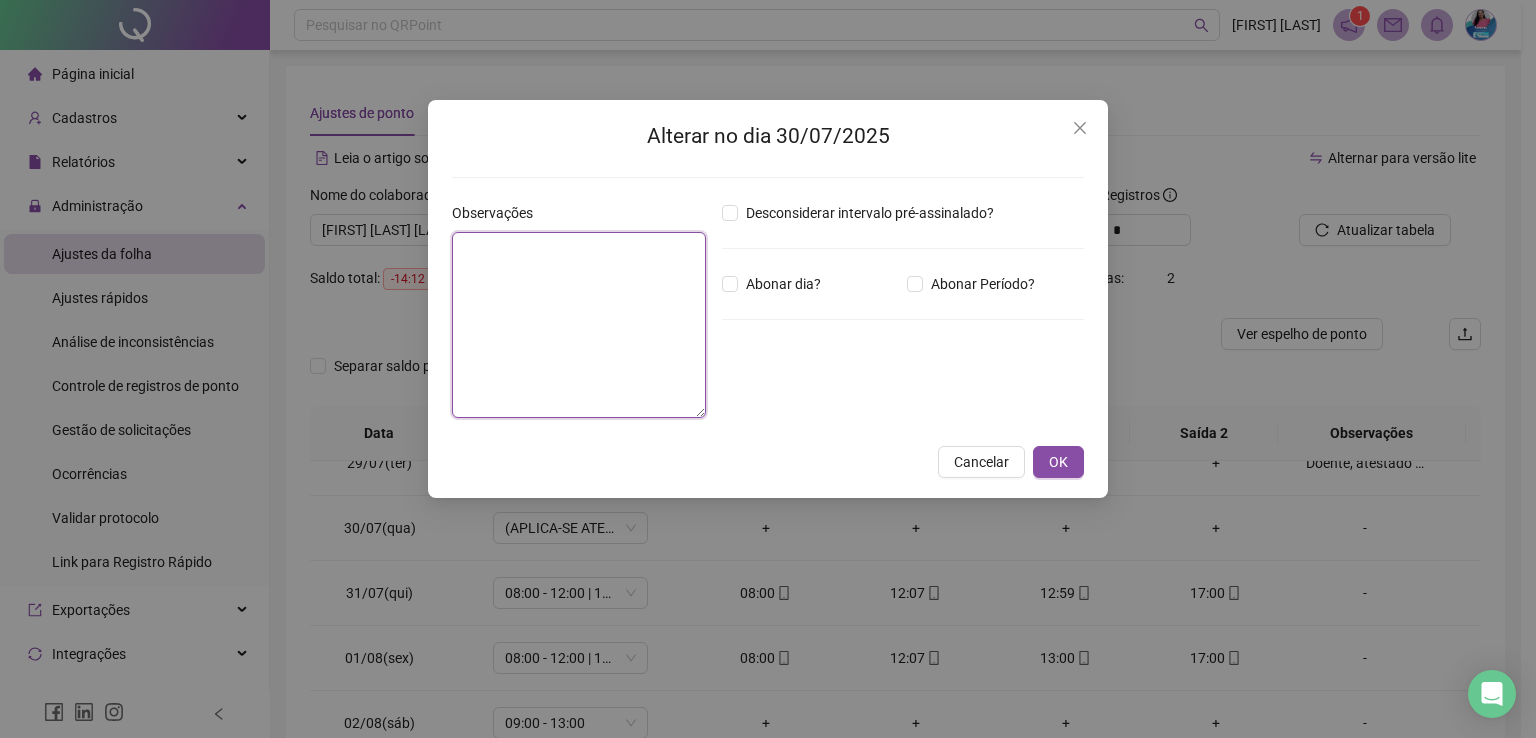 click at bounding box center [579, 325] 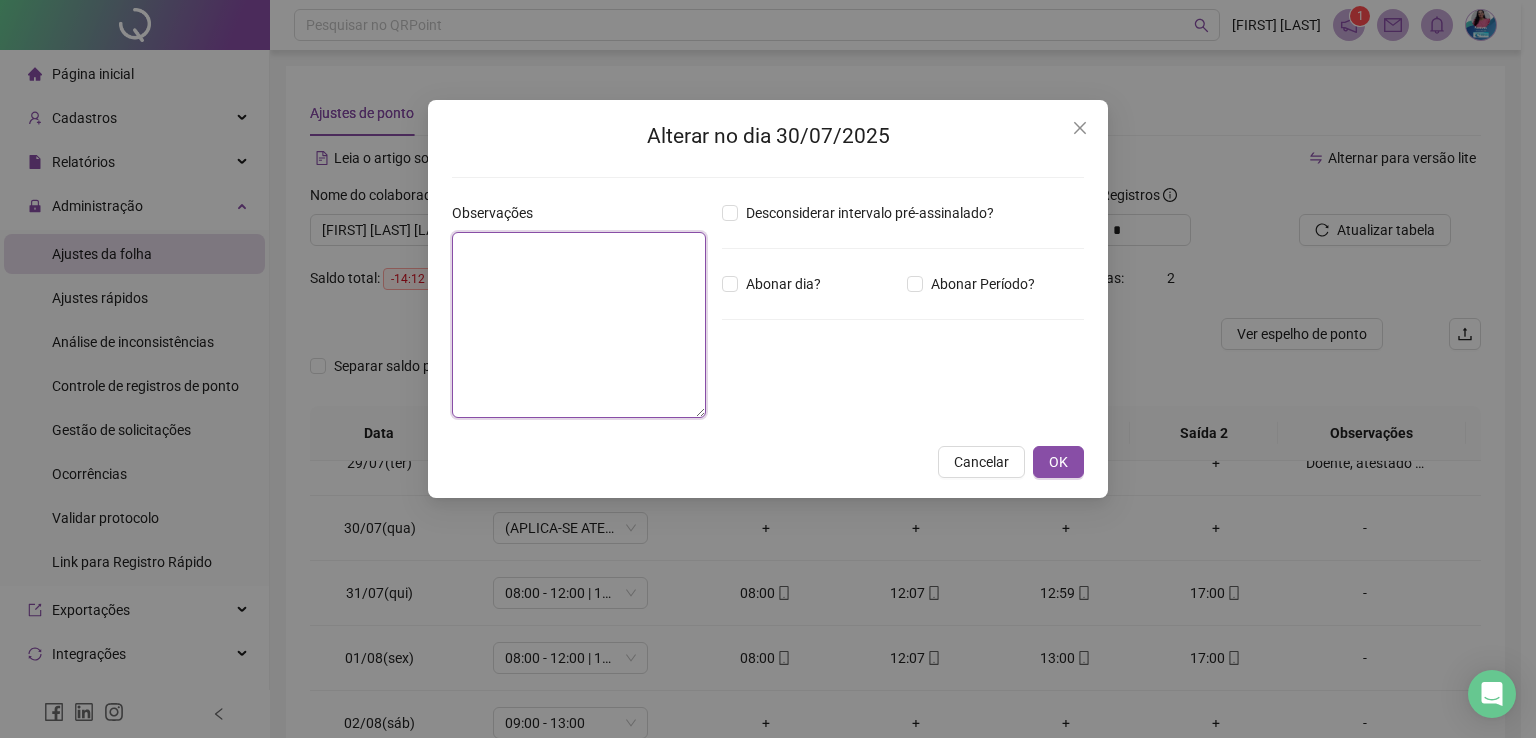 paste on "**********" 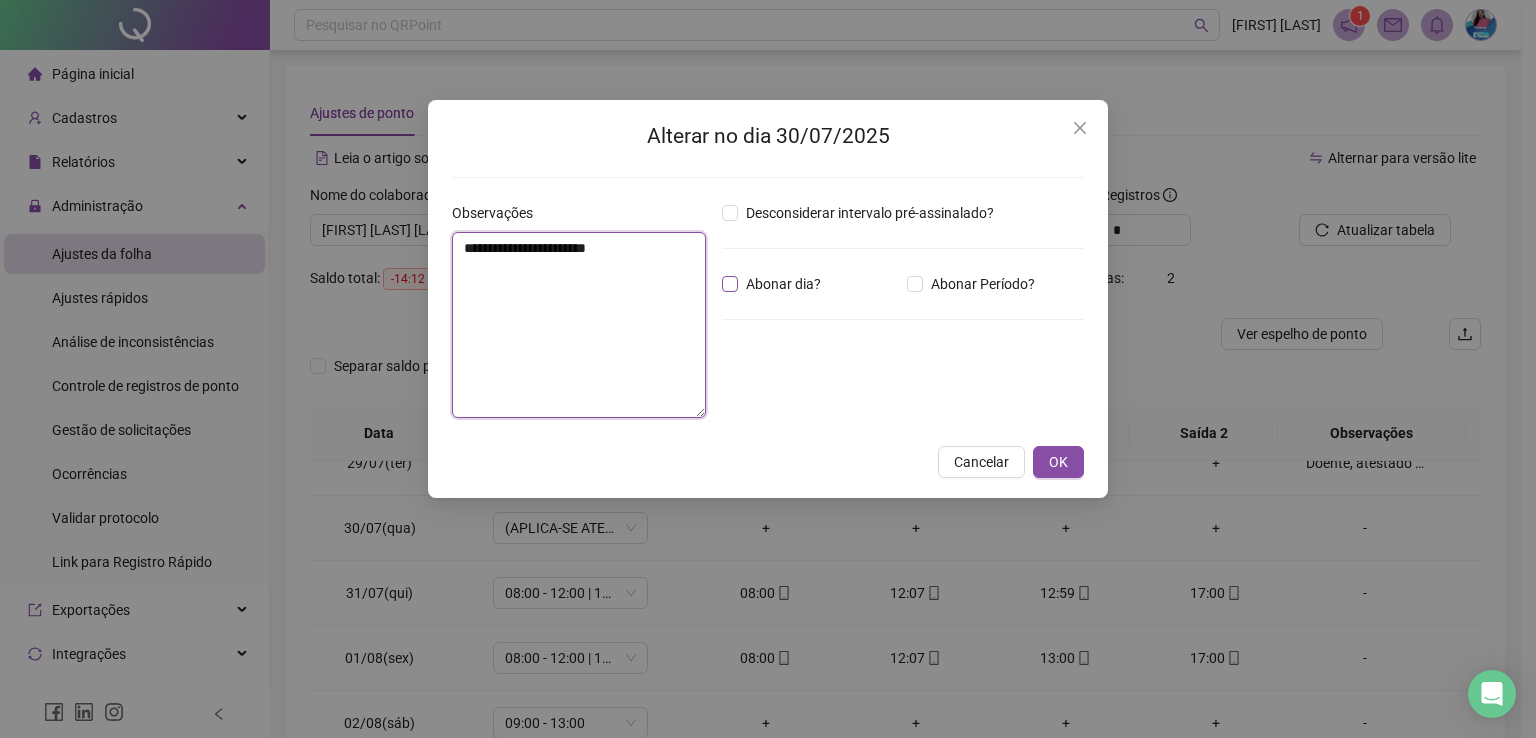 type on "**********" 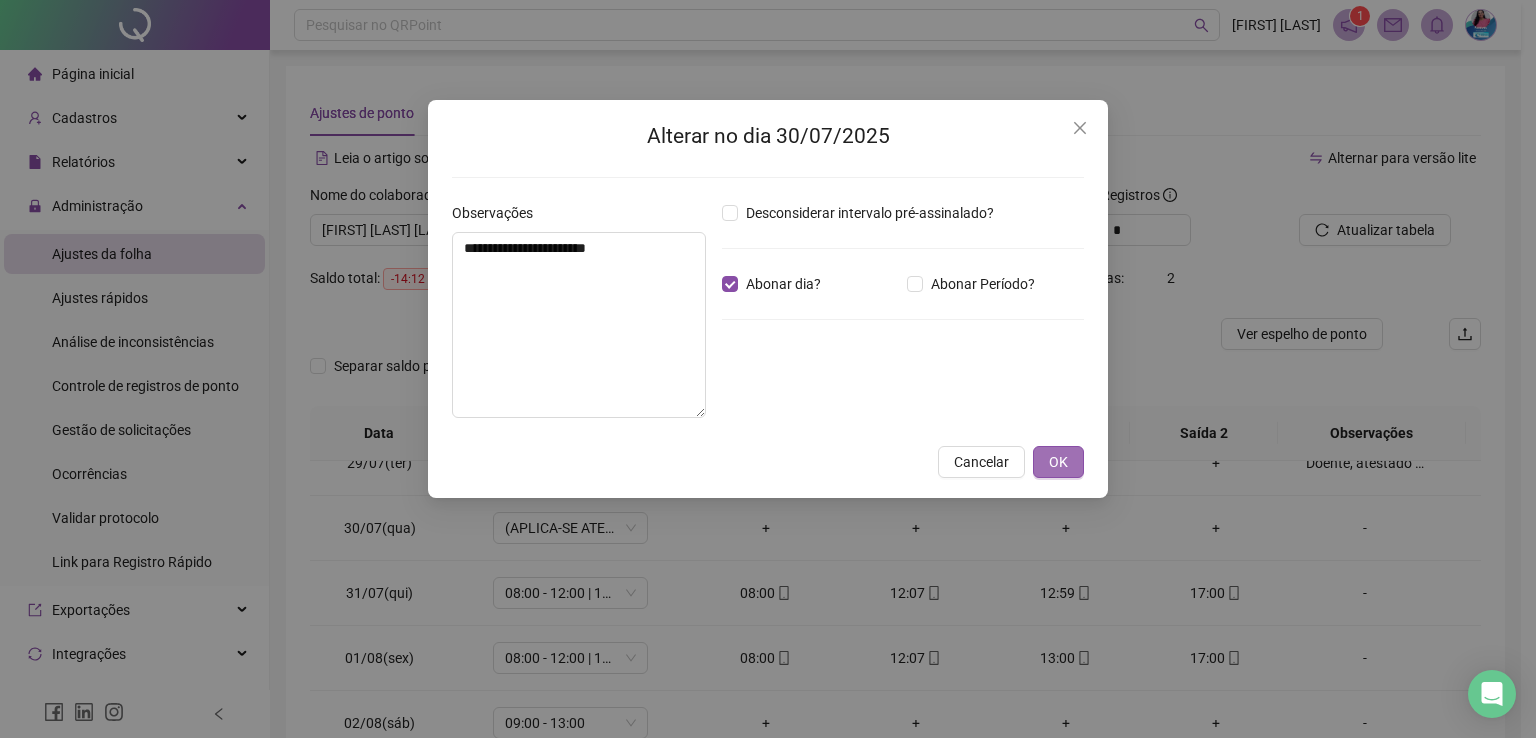 click on "OK" at bounding box center (1058, 462) 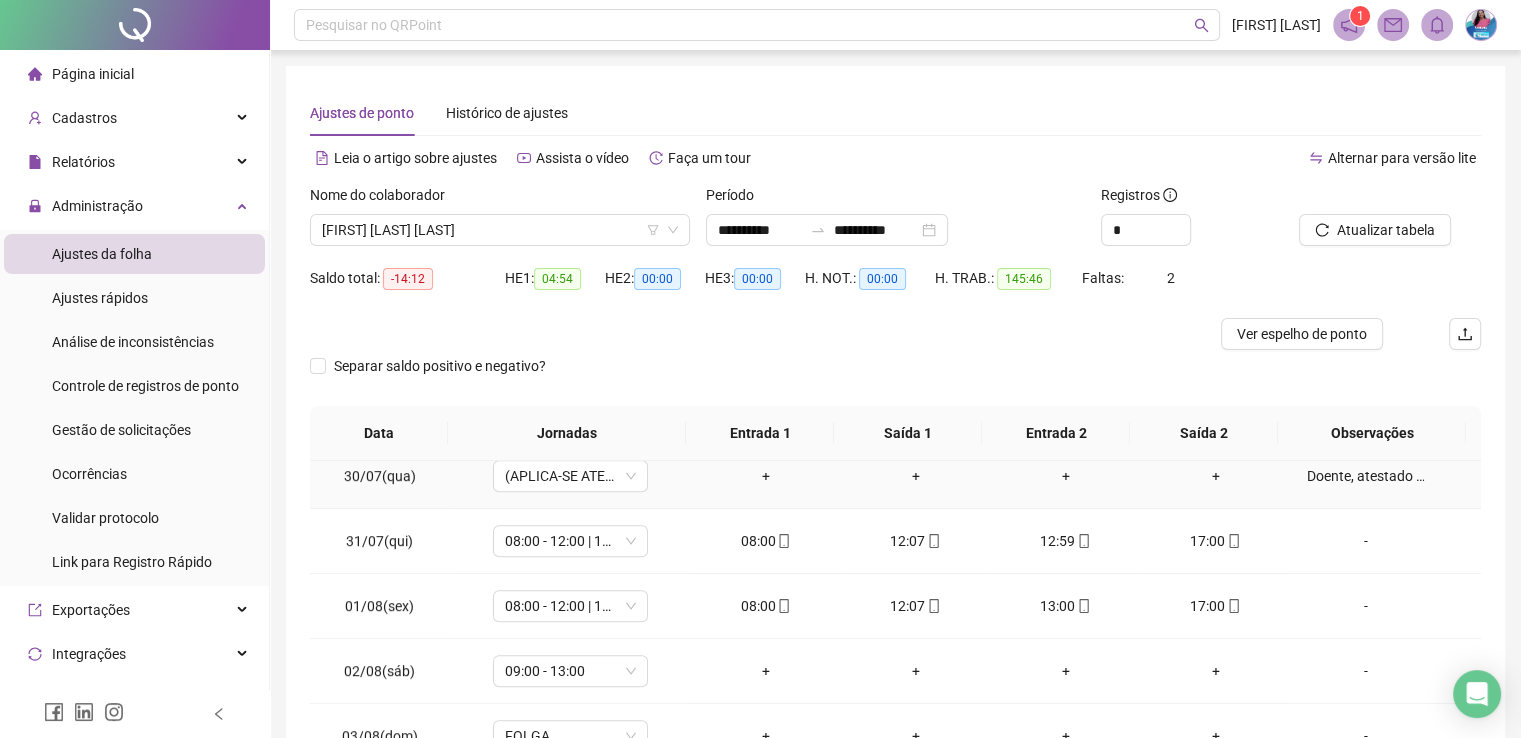 scroll, scrollTop: 1257, scrollLeft: 0, axis: vertical 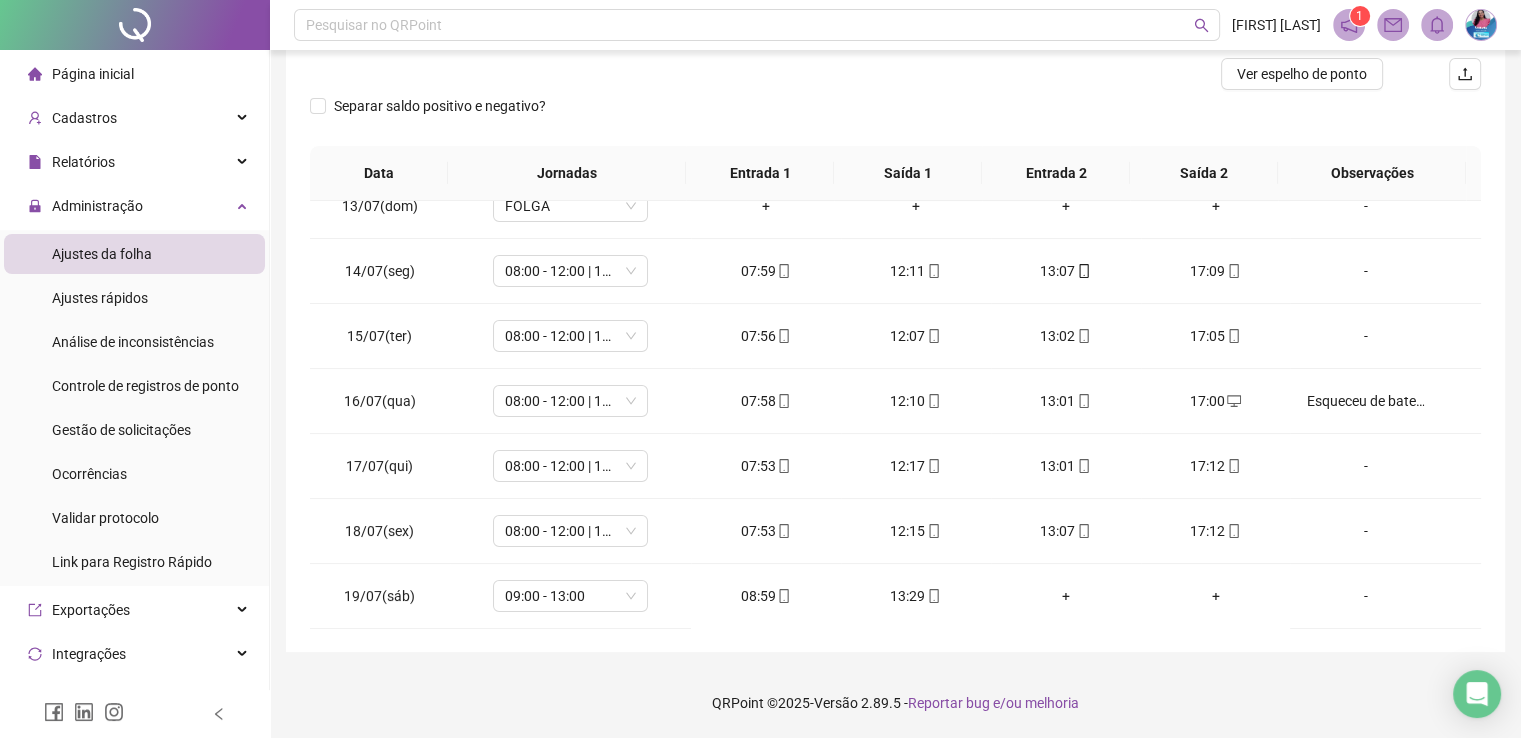 click on "Separar saldo positivo e negativo?" at bounding box center [895, 118] 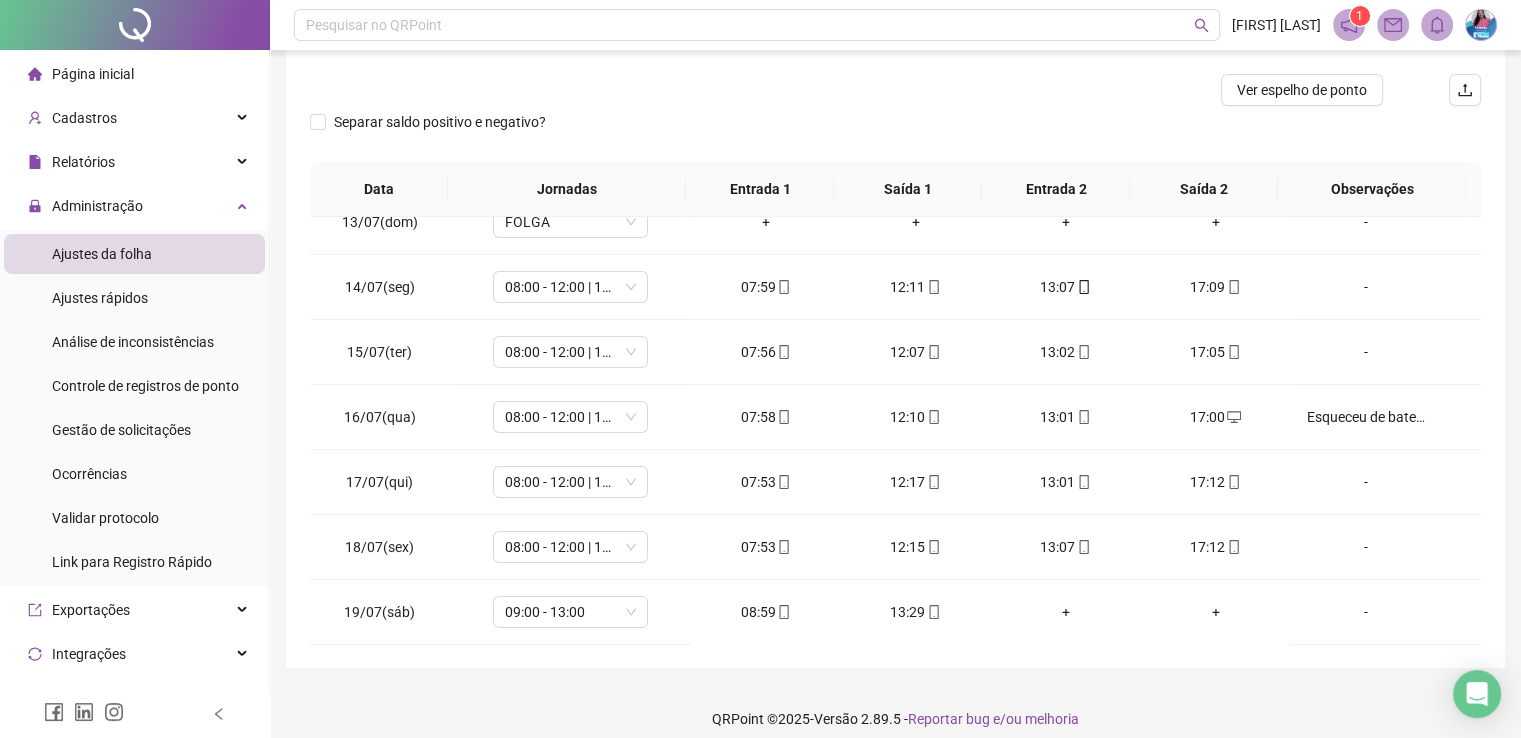 scroll, scrollTop: 0, scrollLeft: 0, axis: both 